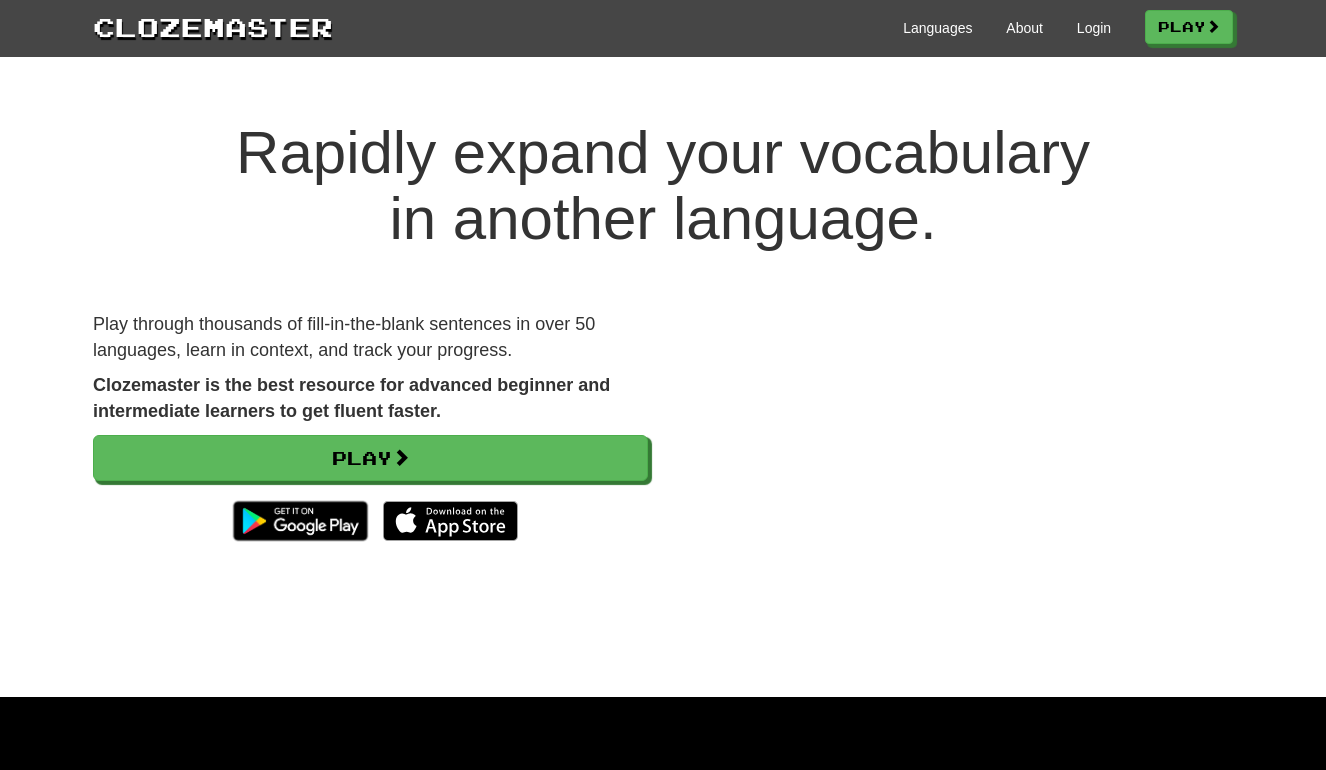 scroll, scrollTop: 0, scrollLeft: 0, axis: both 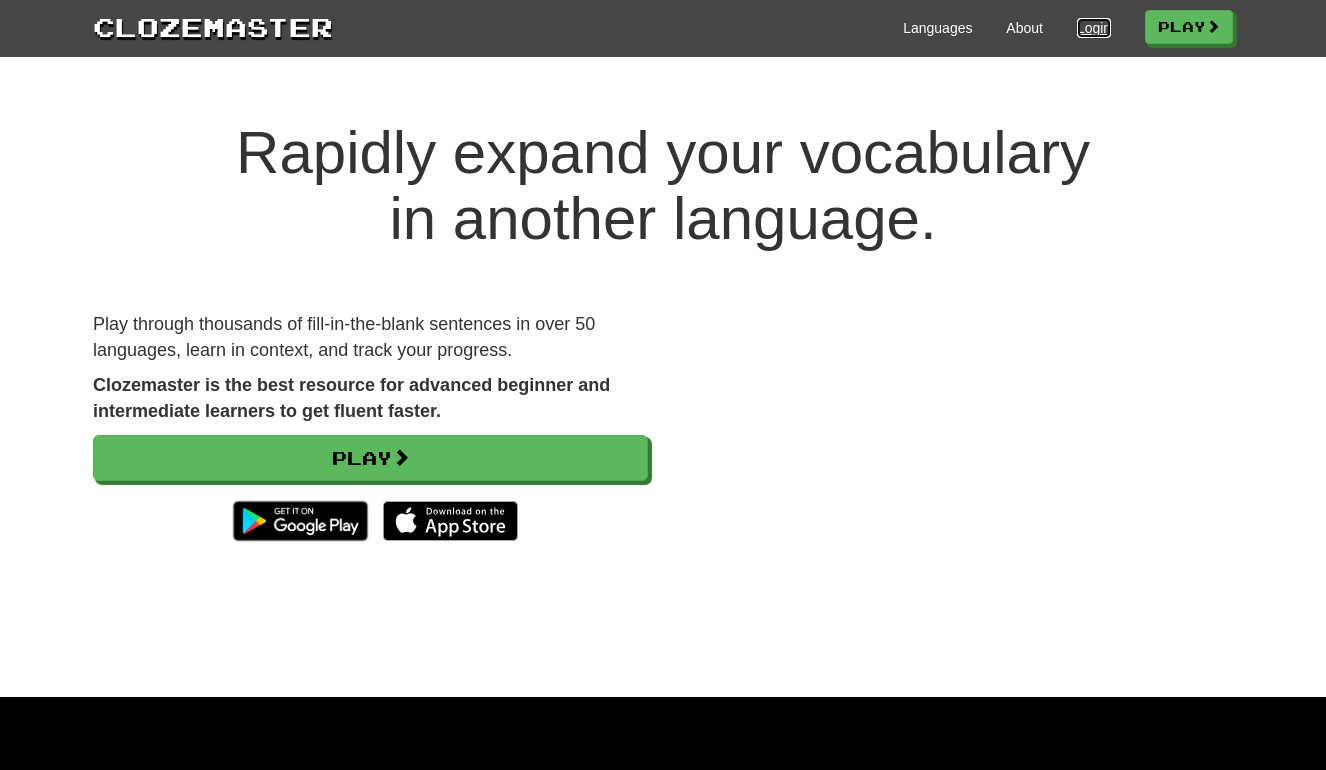 click on "Login" at bounding box center (1094, 28) 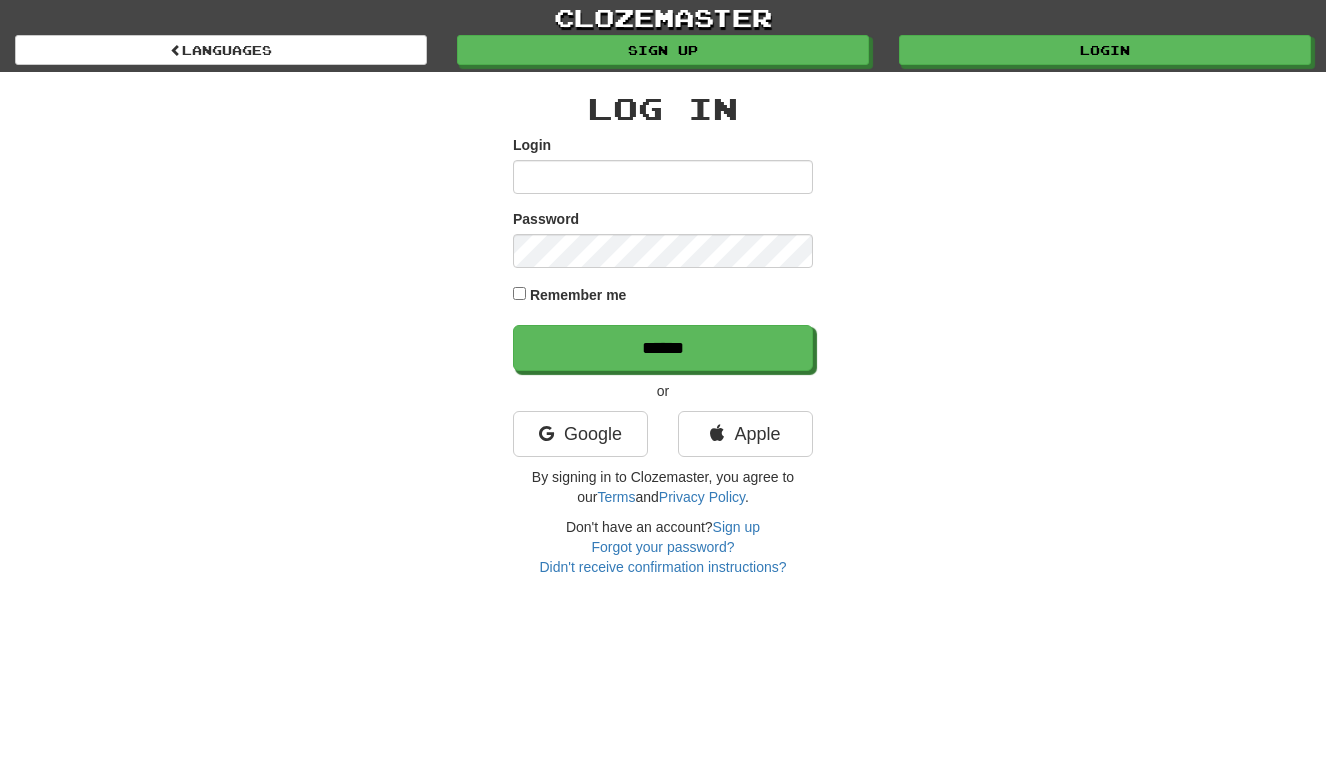 scroll, scrollTop: 0, scrollLeft: 0, axis: both 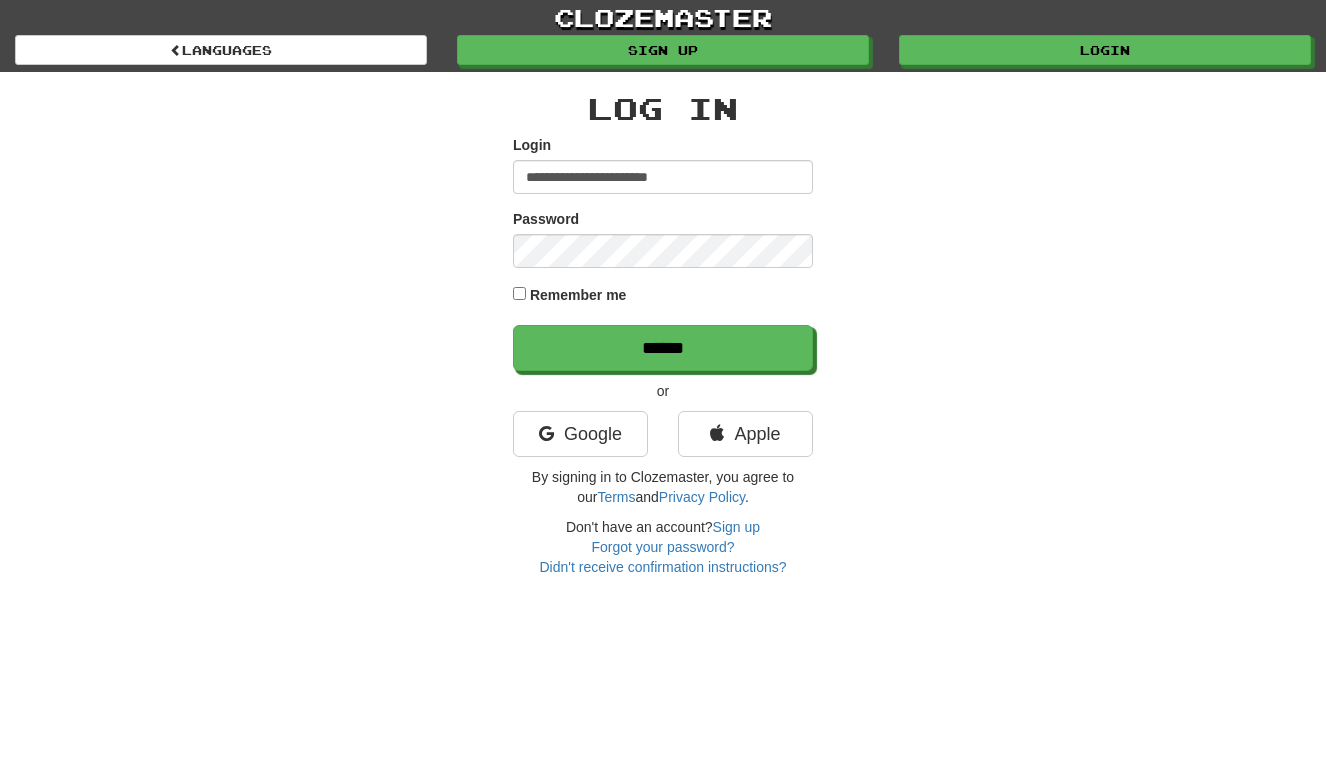type on "**********" 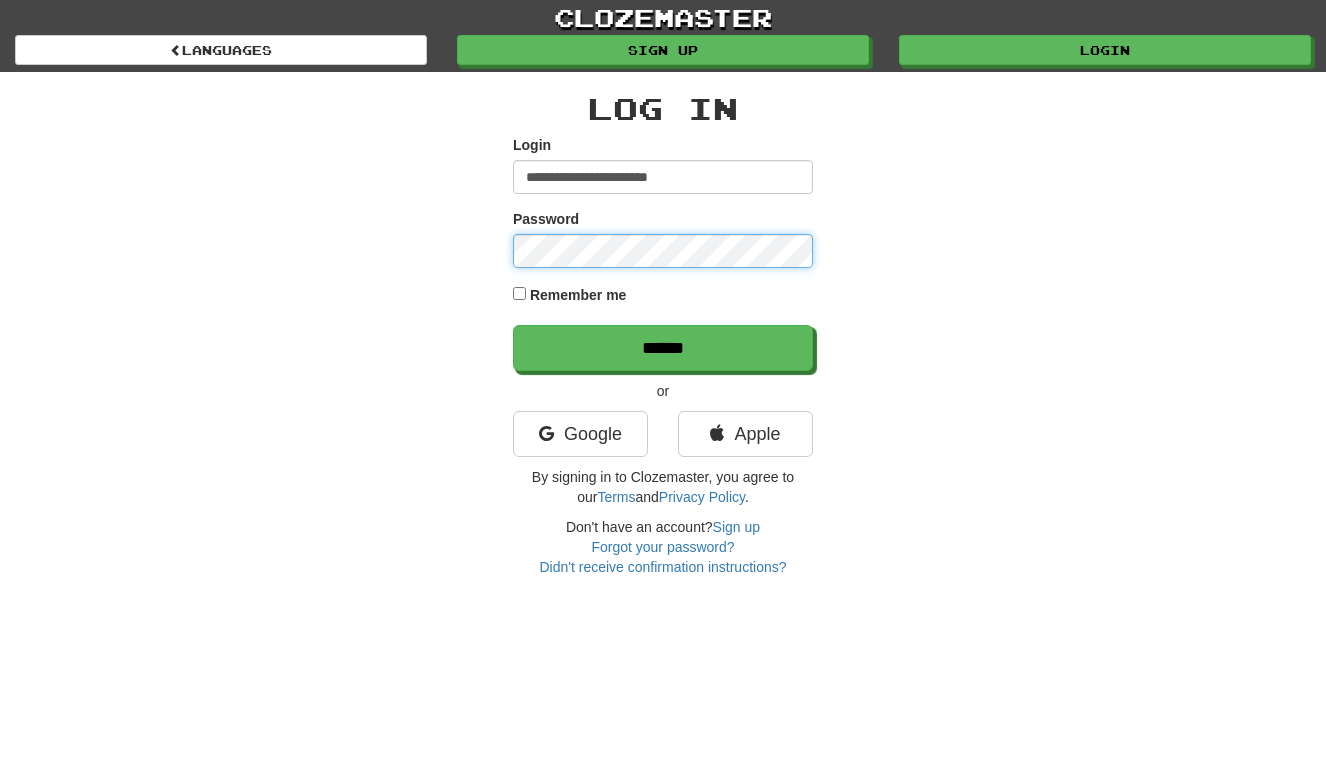 click on "******" at bounding box center (663, 348) 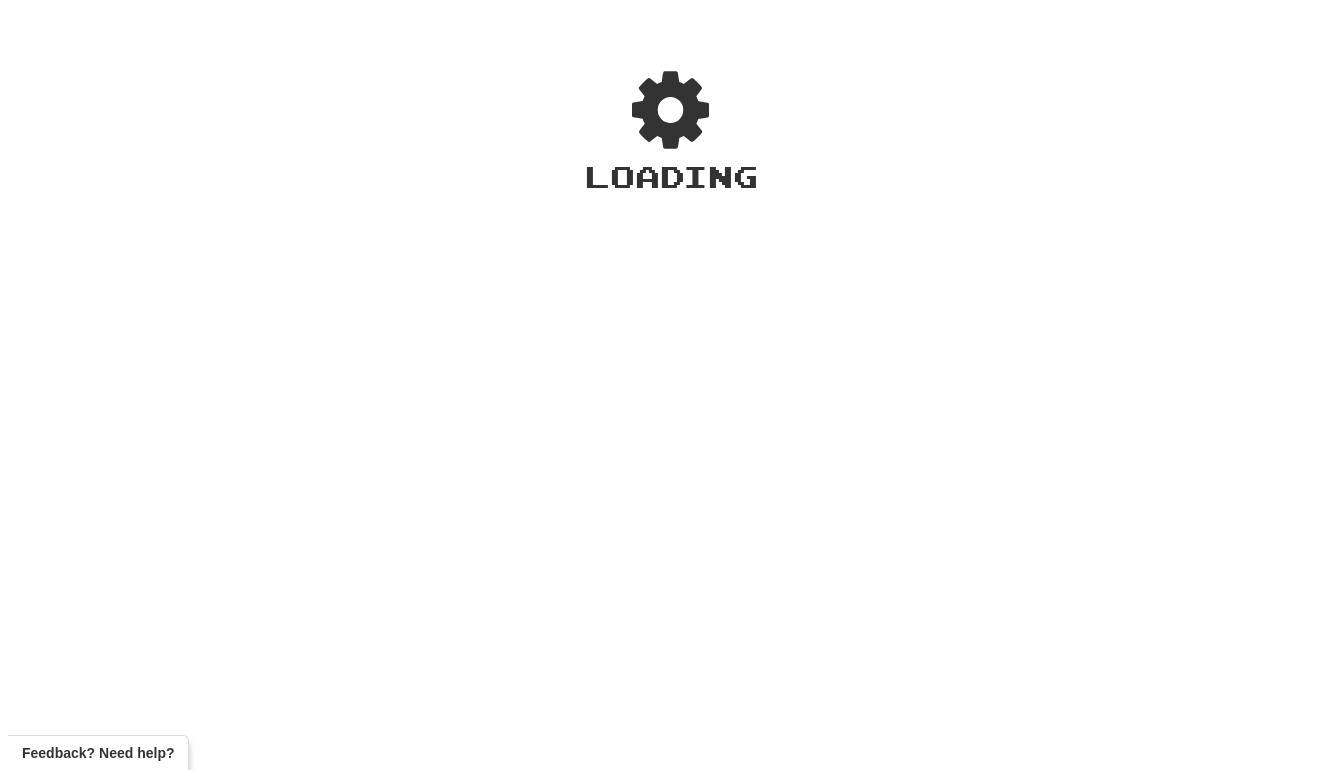 scroll, scrollTop: 0, scrollLeft: 0, axis: both 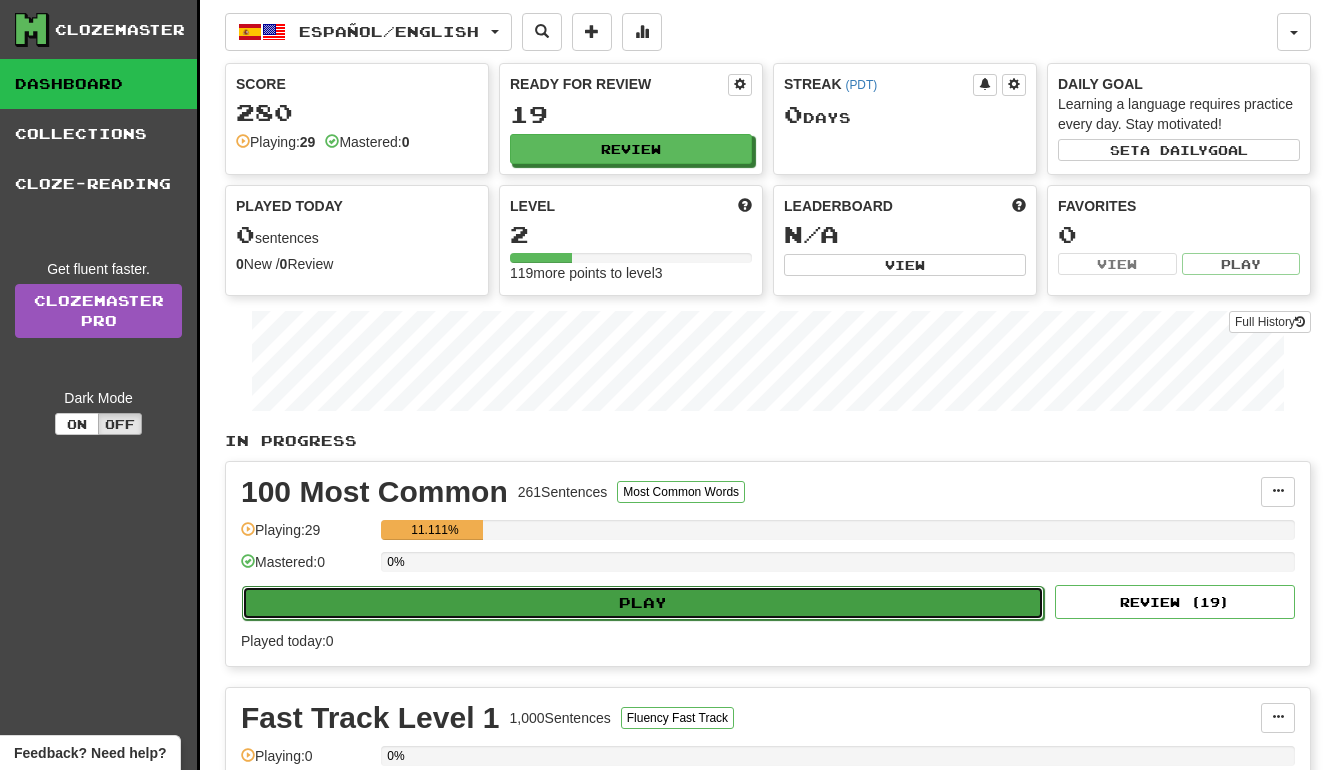 click on "Play" at bounding box center [643, 603] 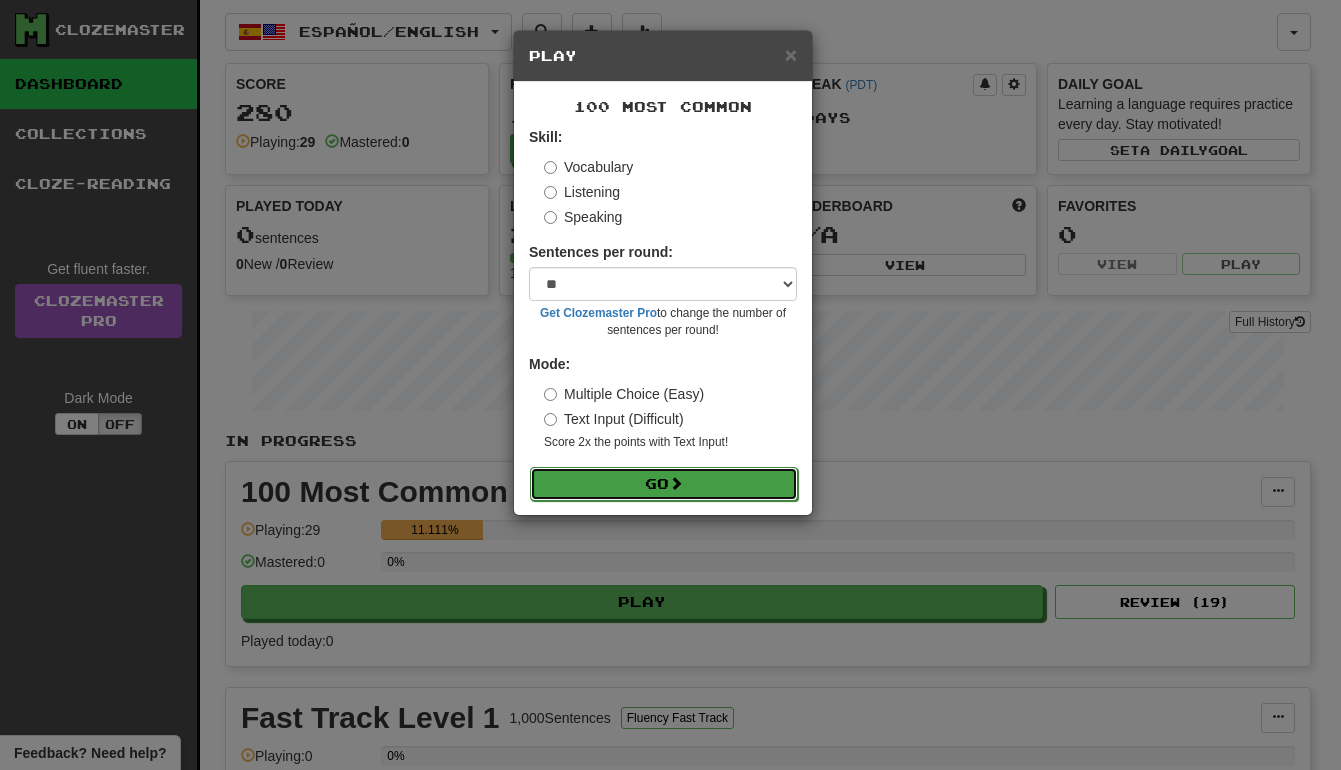 click at bounding box center (676, 483) 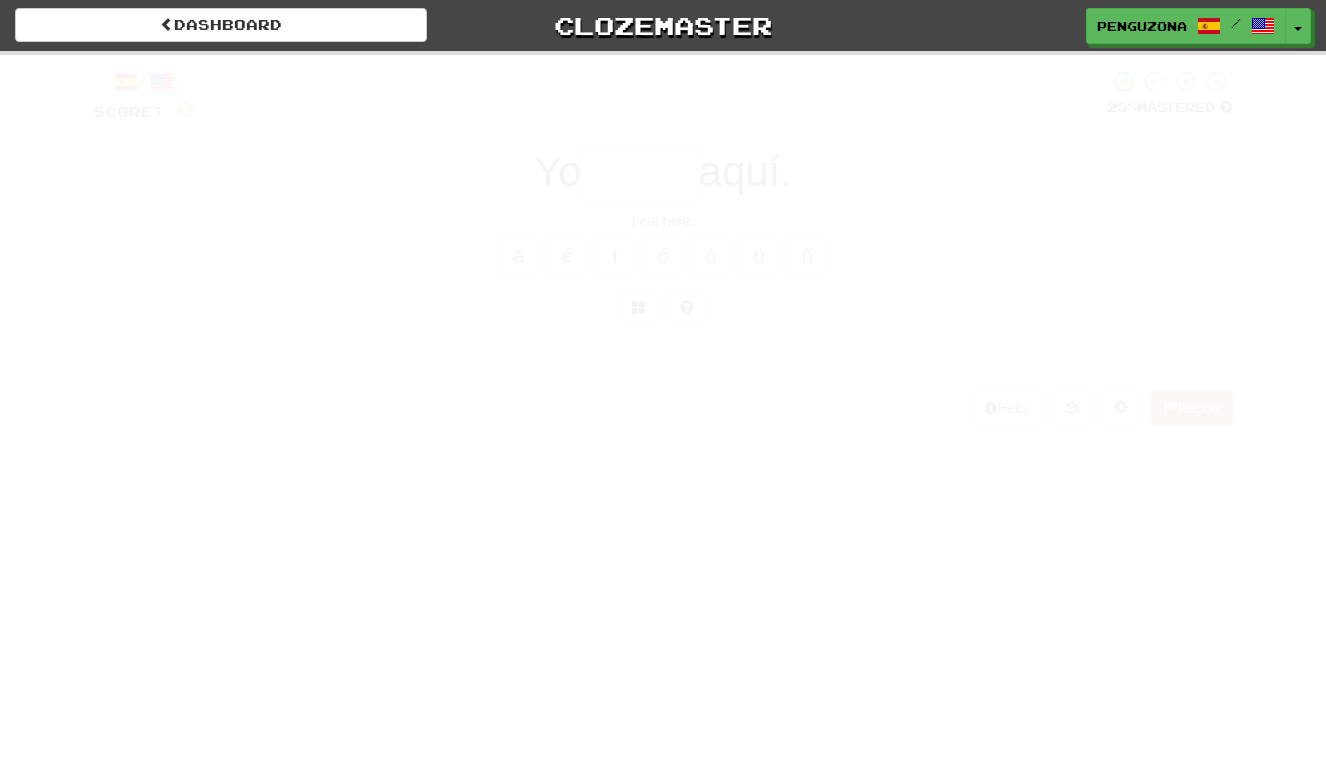scroll, scrollTop: 0, scrollLeft: 0, axis: both 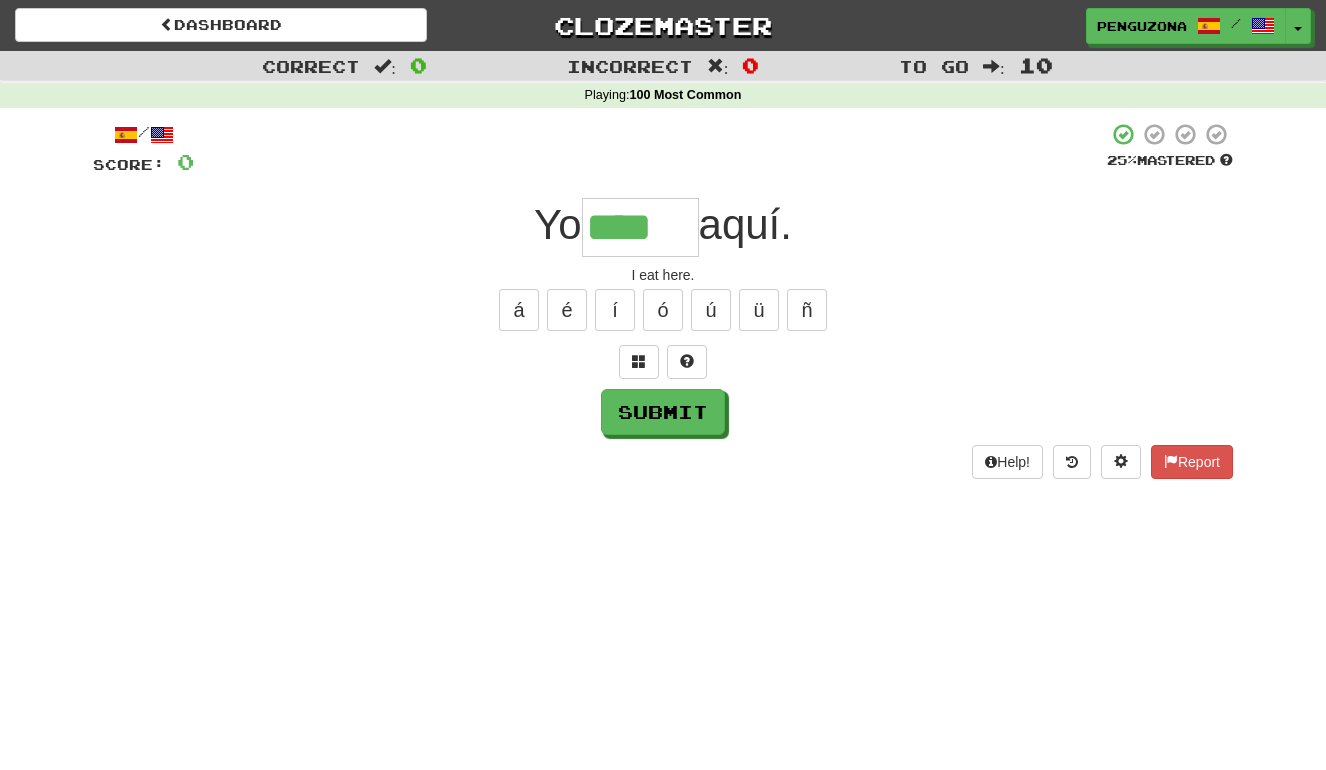 type on "****" 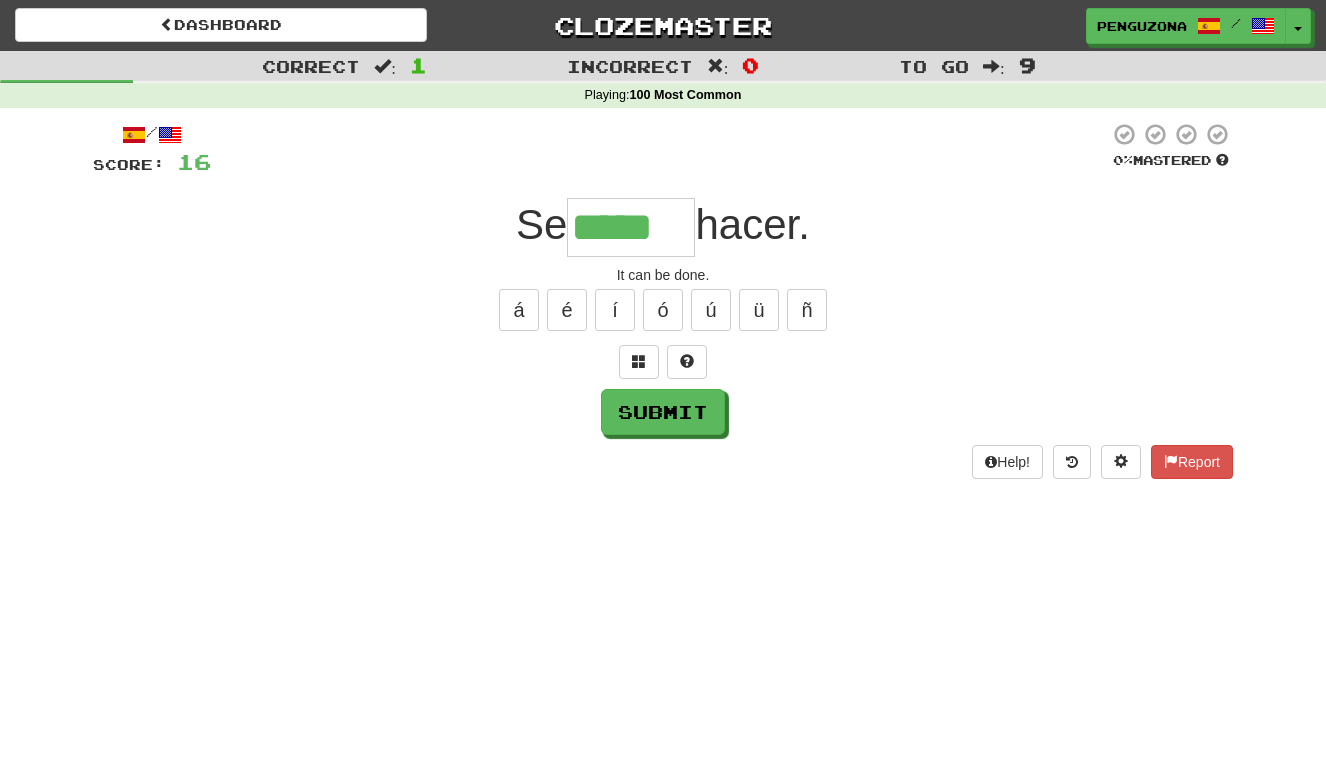 type on "*****" 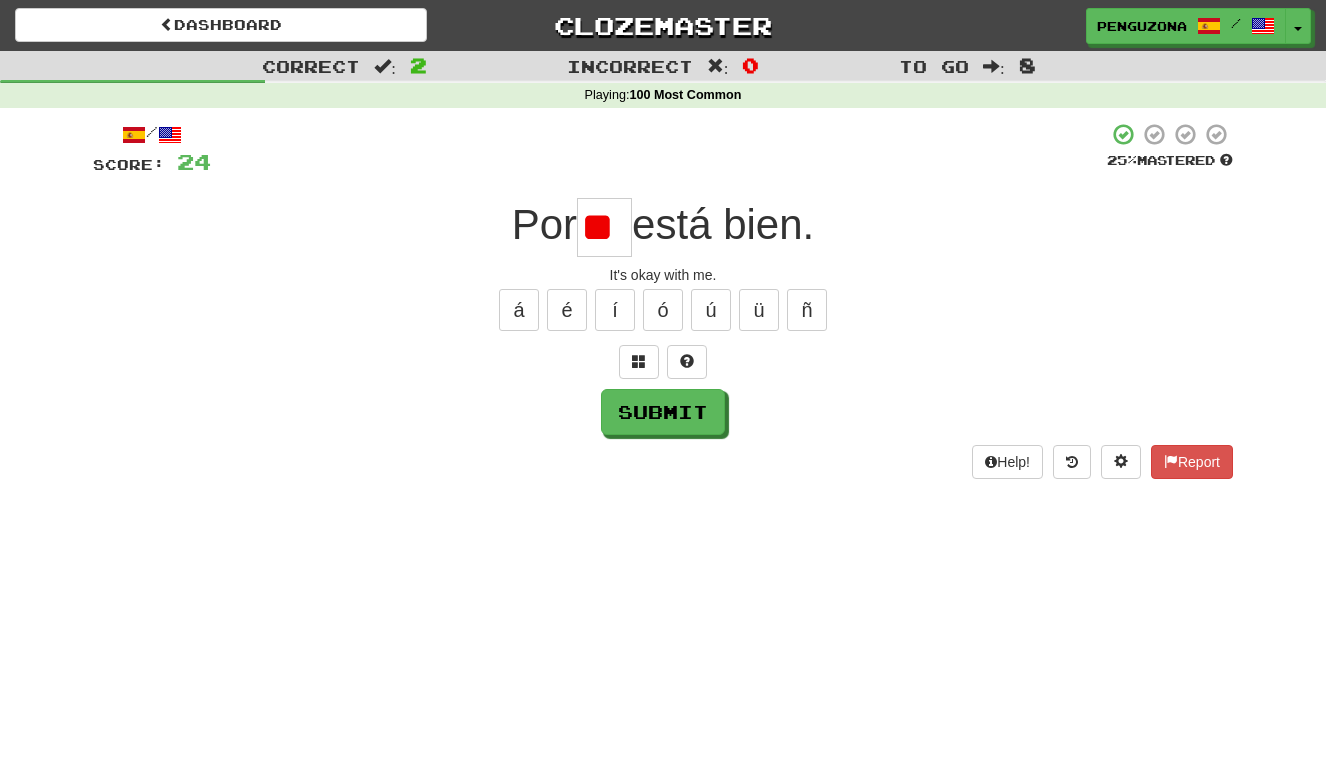 scroll, scrollTop: 0, scrollLeft: 0, axis: both 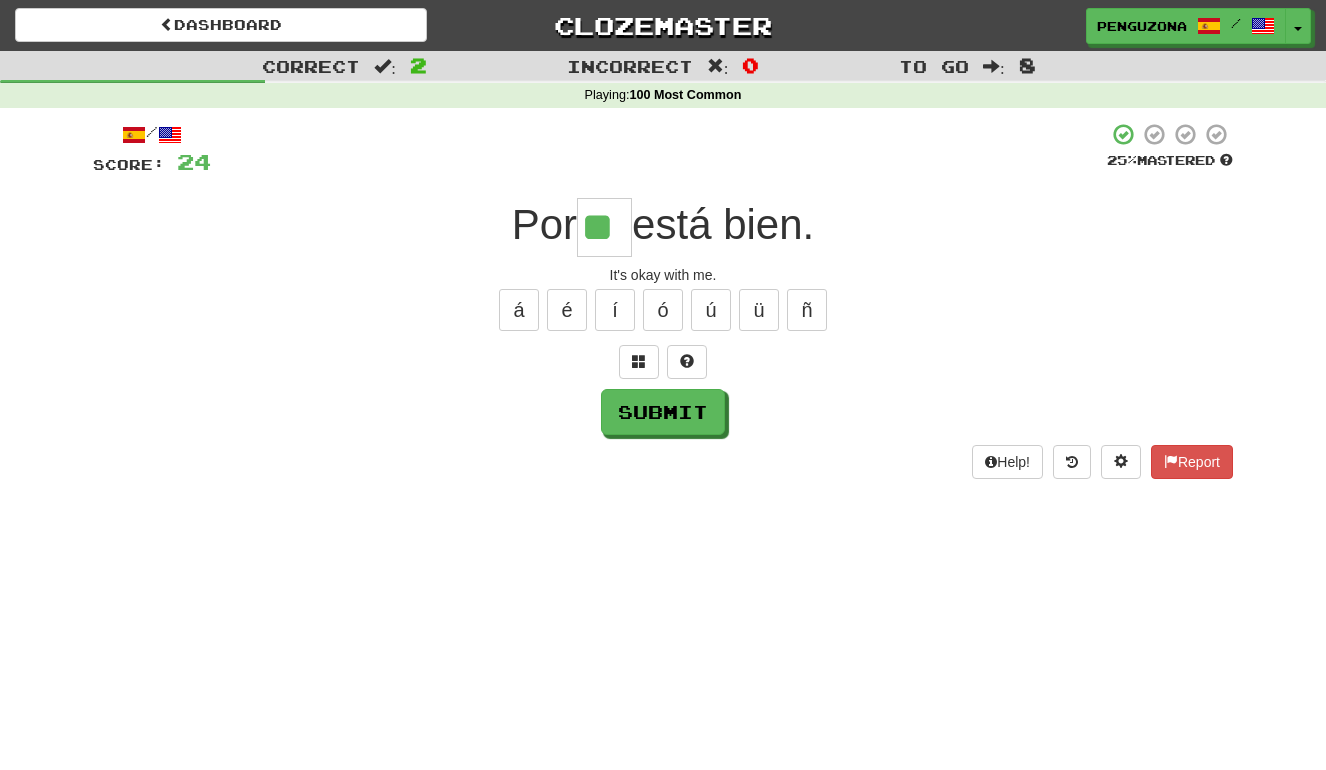 type on "**" 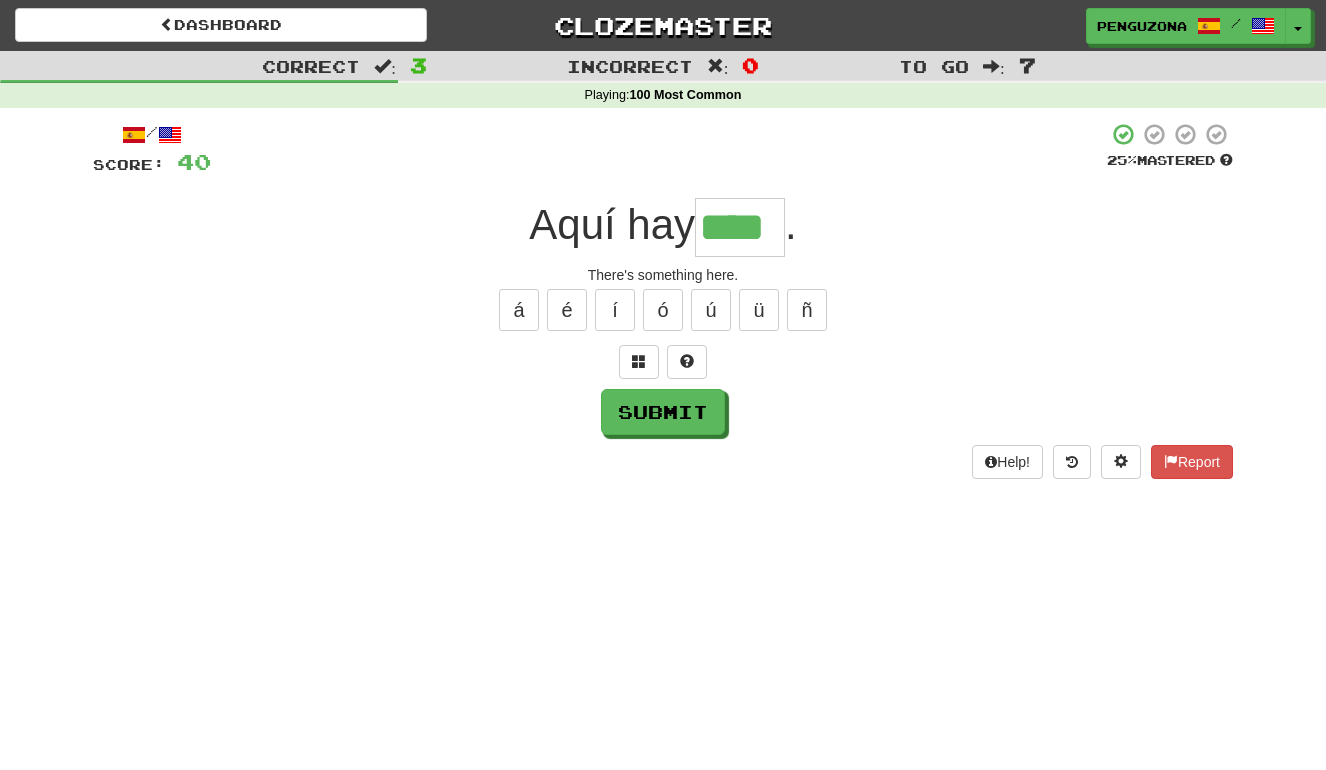 type on "****" 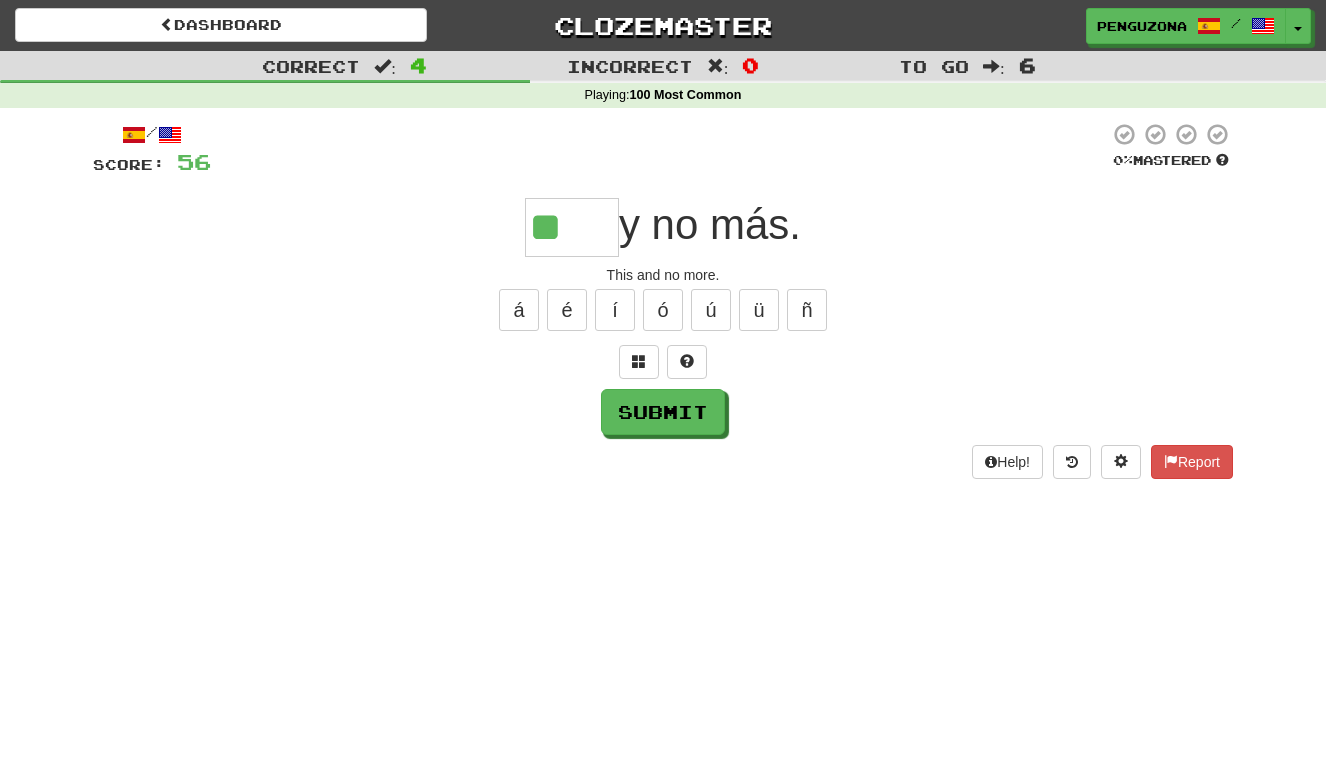 type on "*" 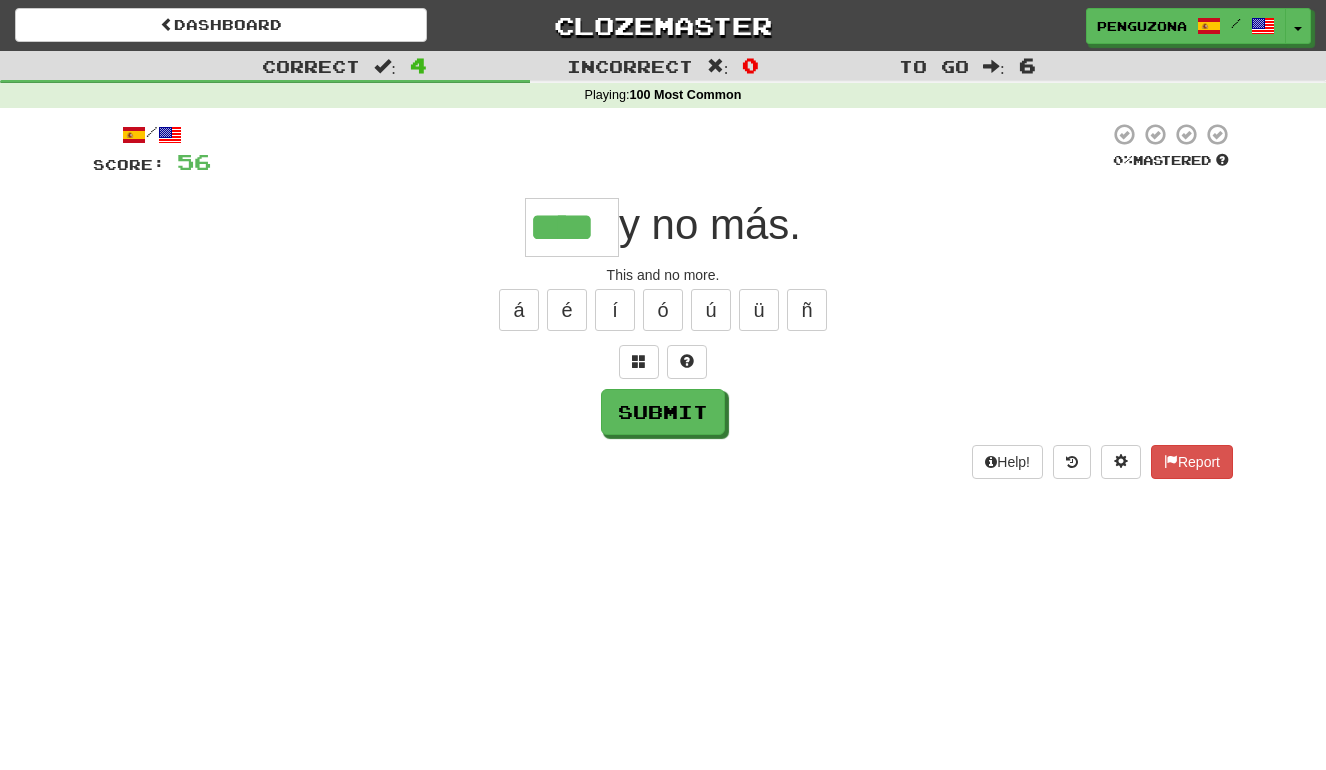 type on "****" 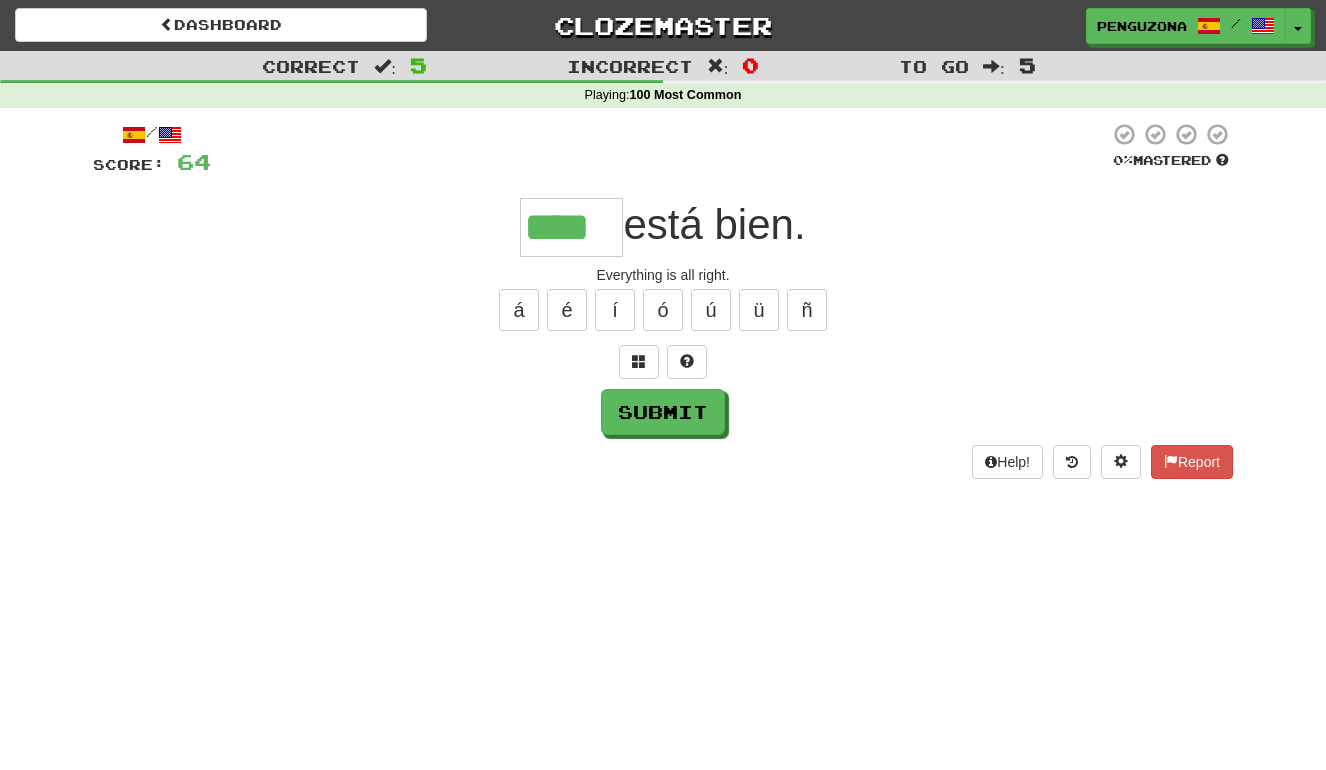 type on "****" 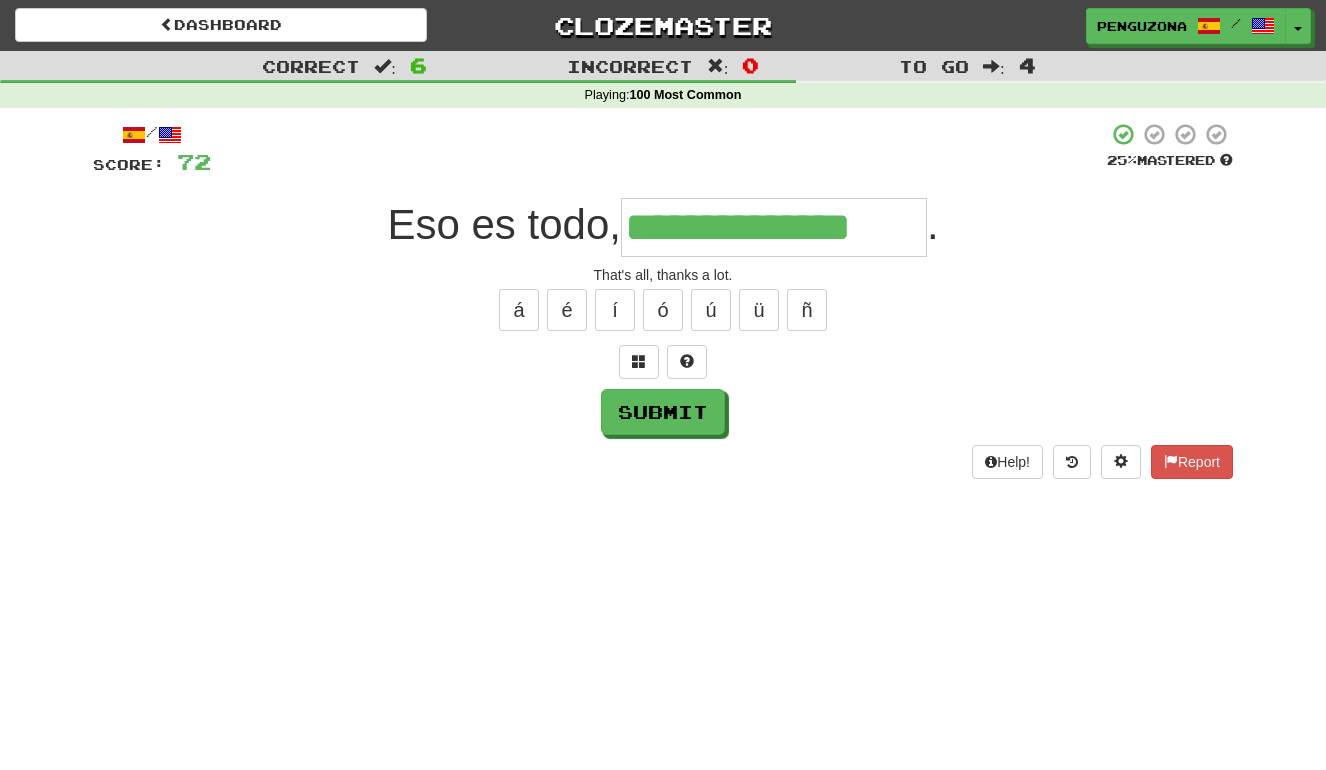type on "**********" 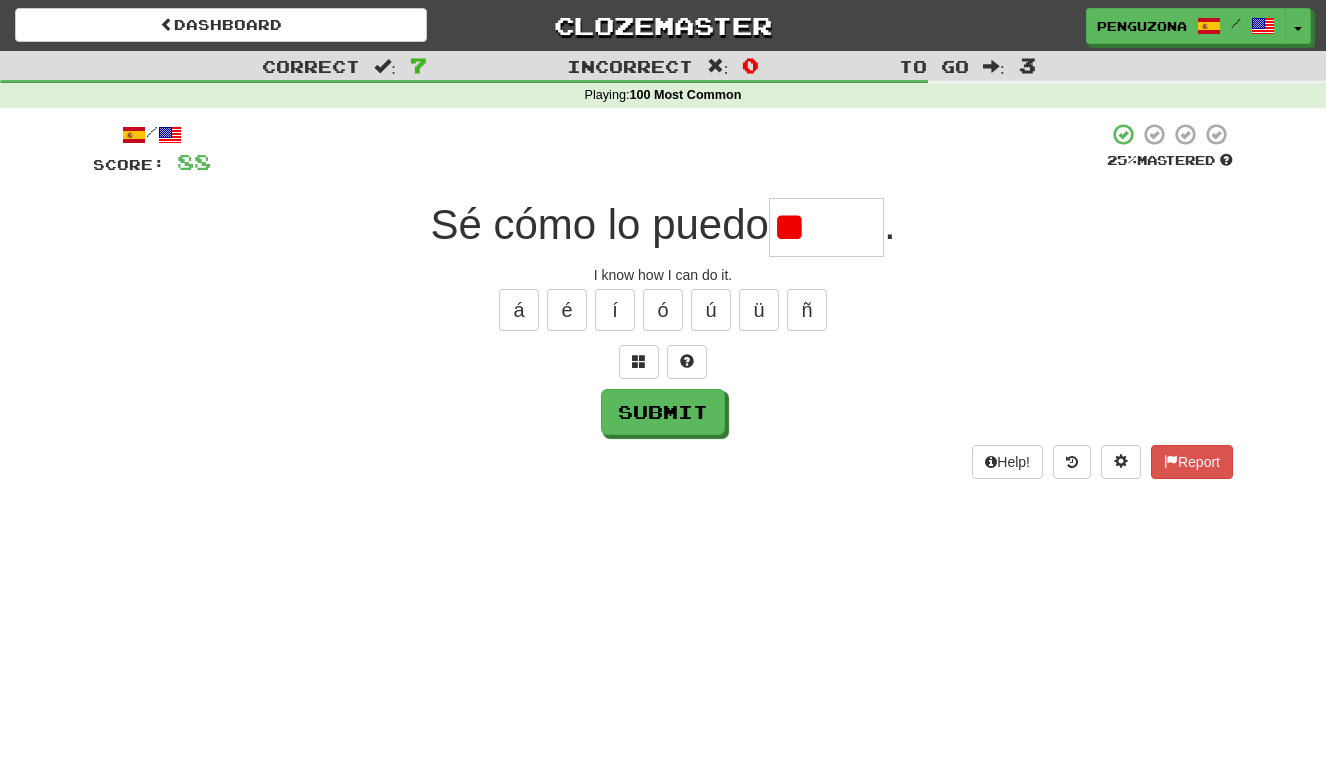 type on "*" 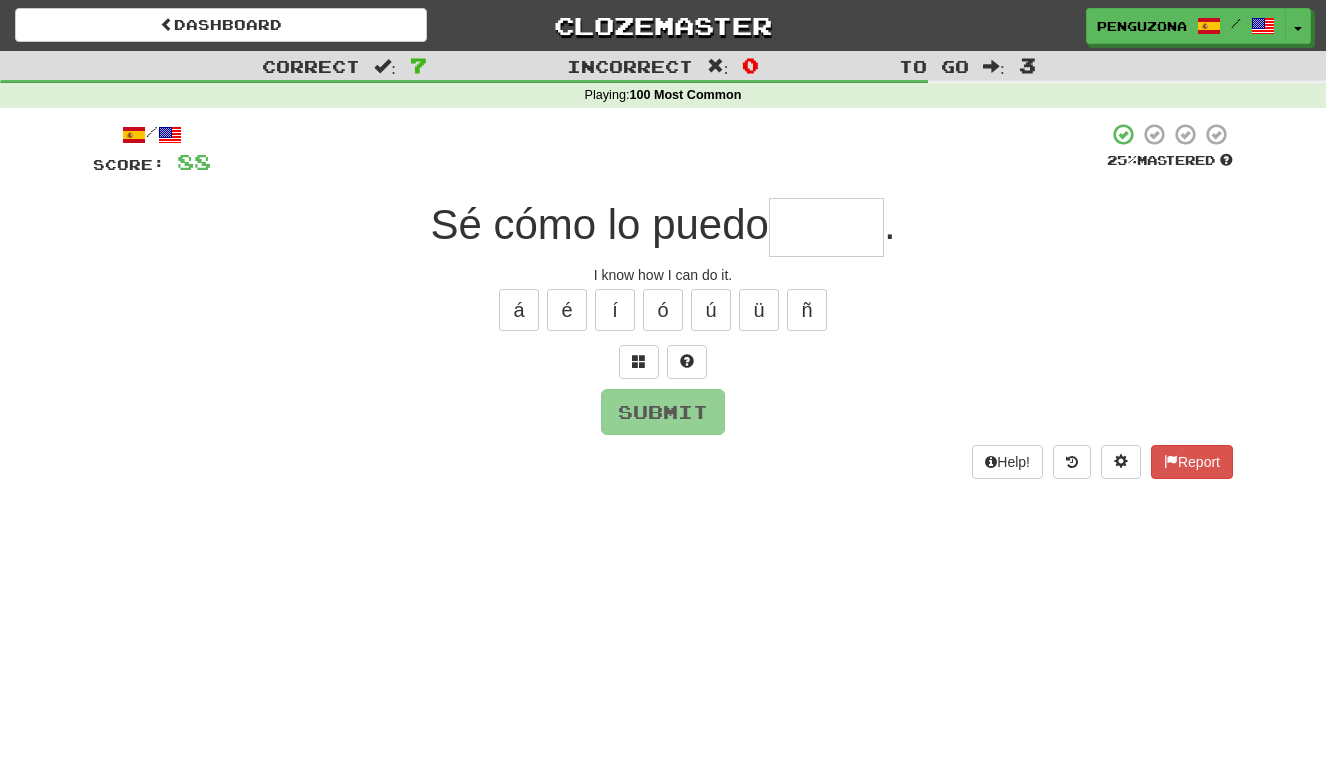 type on "*" 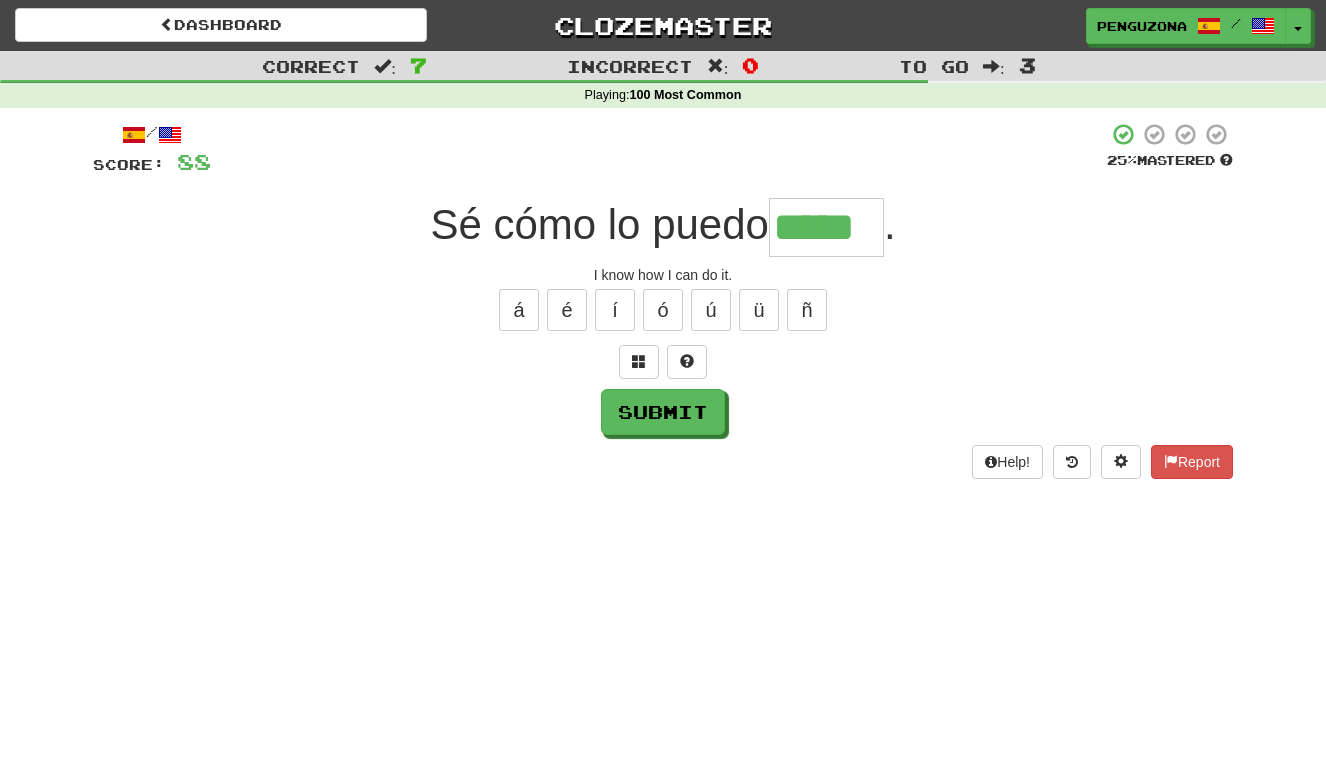 type on "*****" 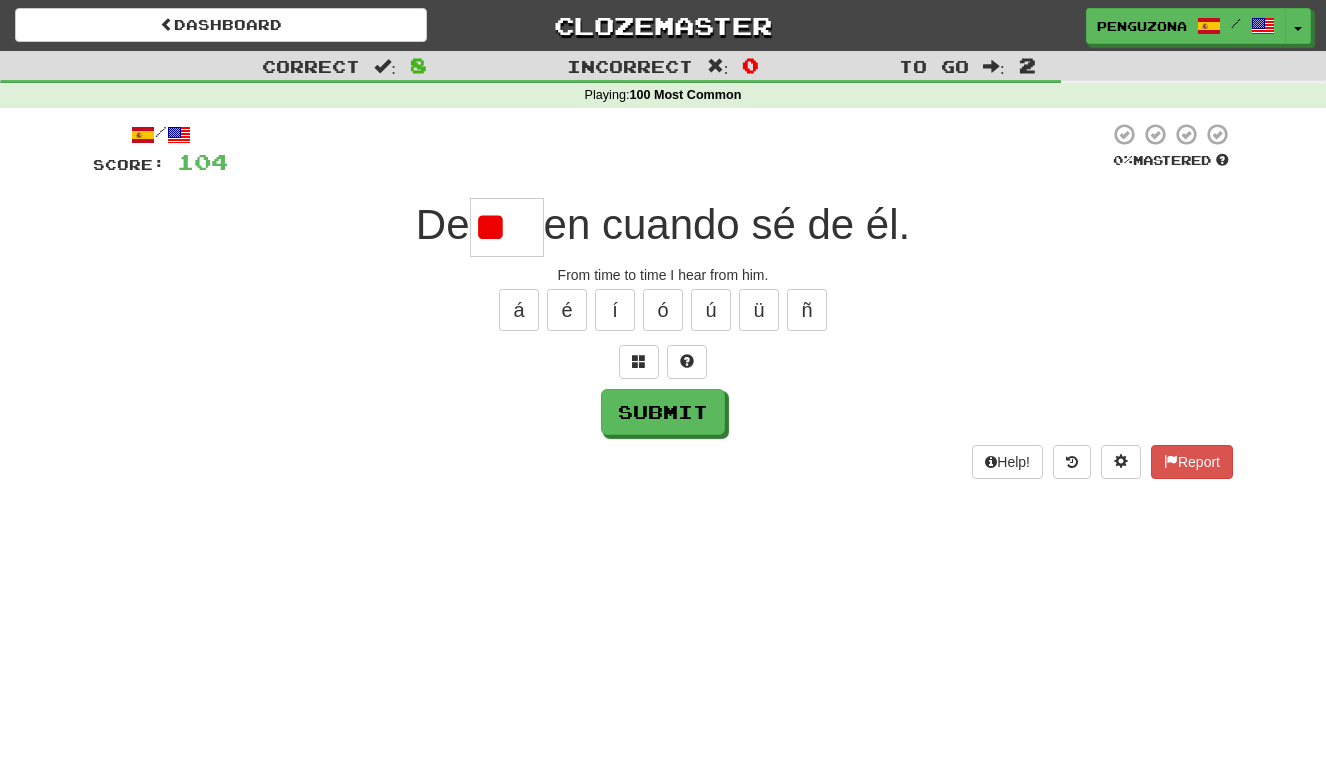 type on "*" 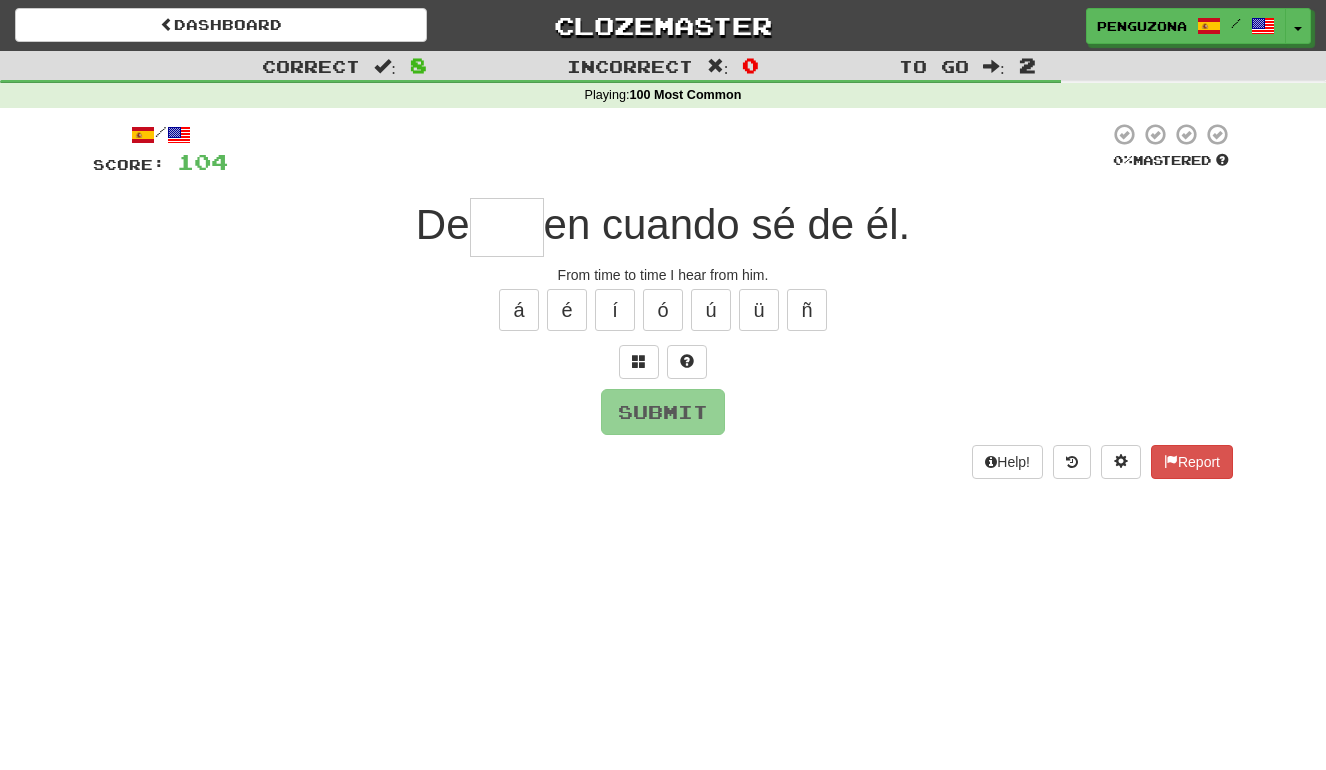 type on "*" 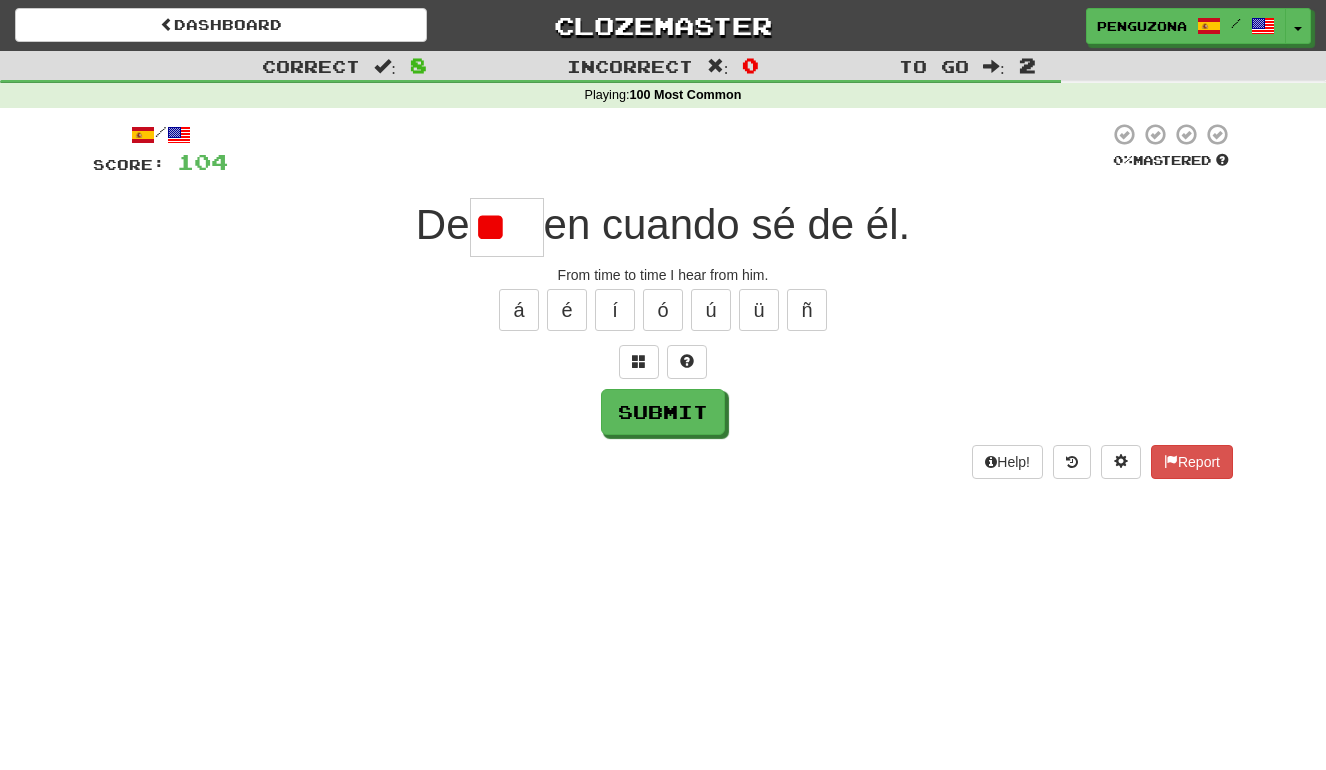 type on "*" 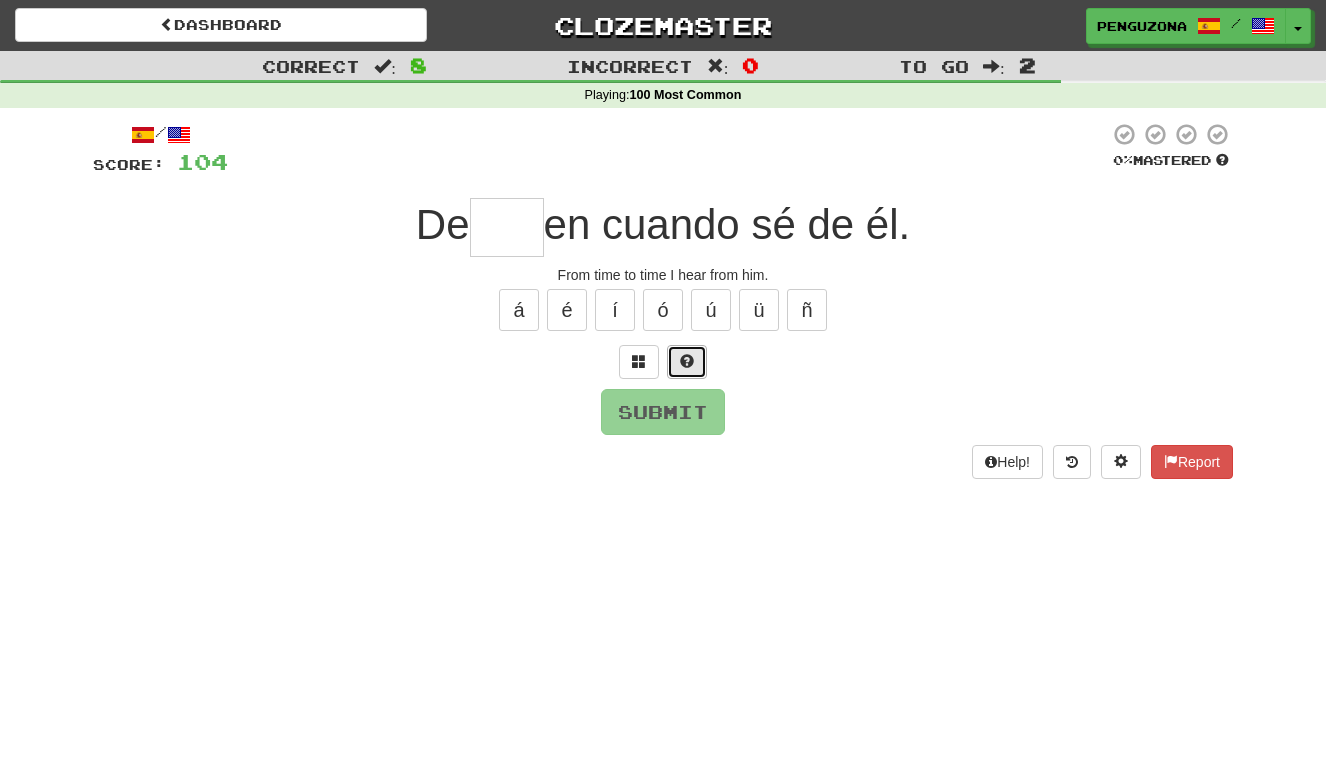 click at bounding box center (687, 361) 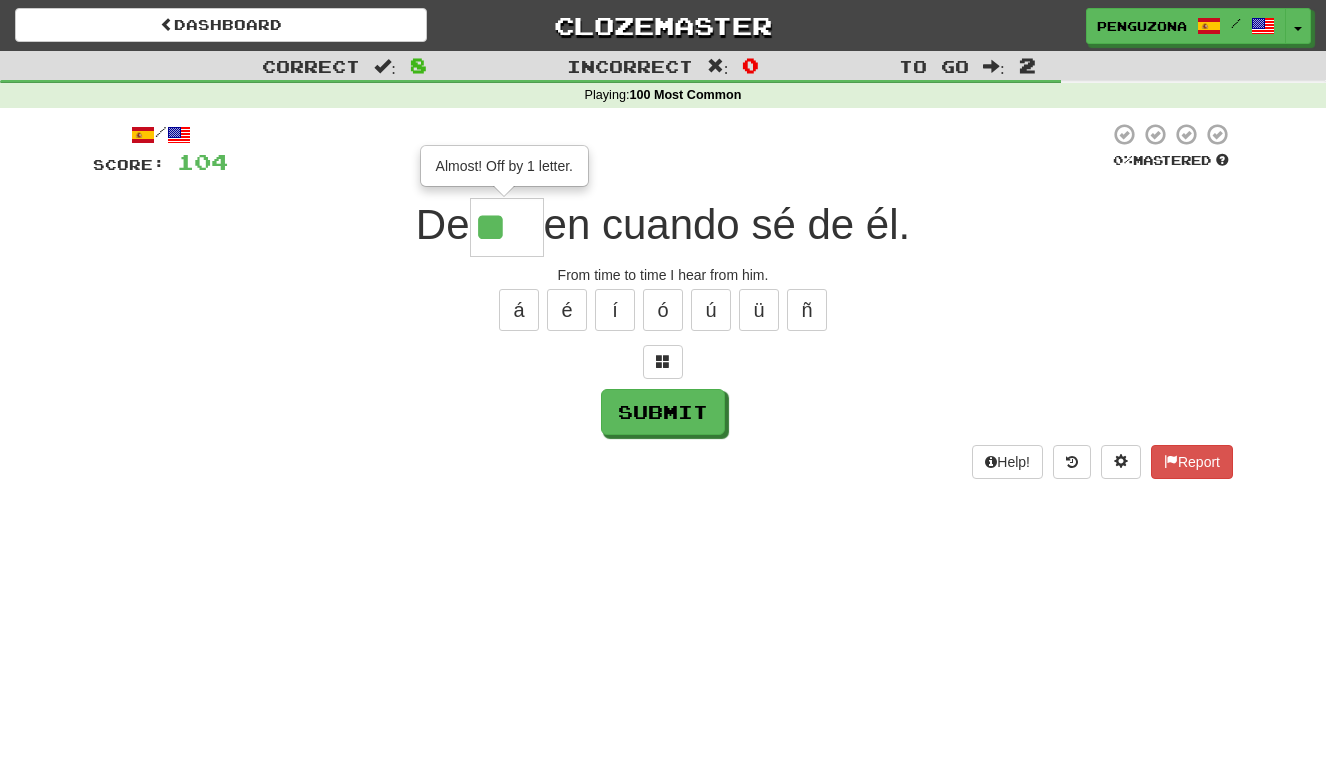 scroll, scrollTop: 0, scrollLeft: 0, axis: both 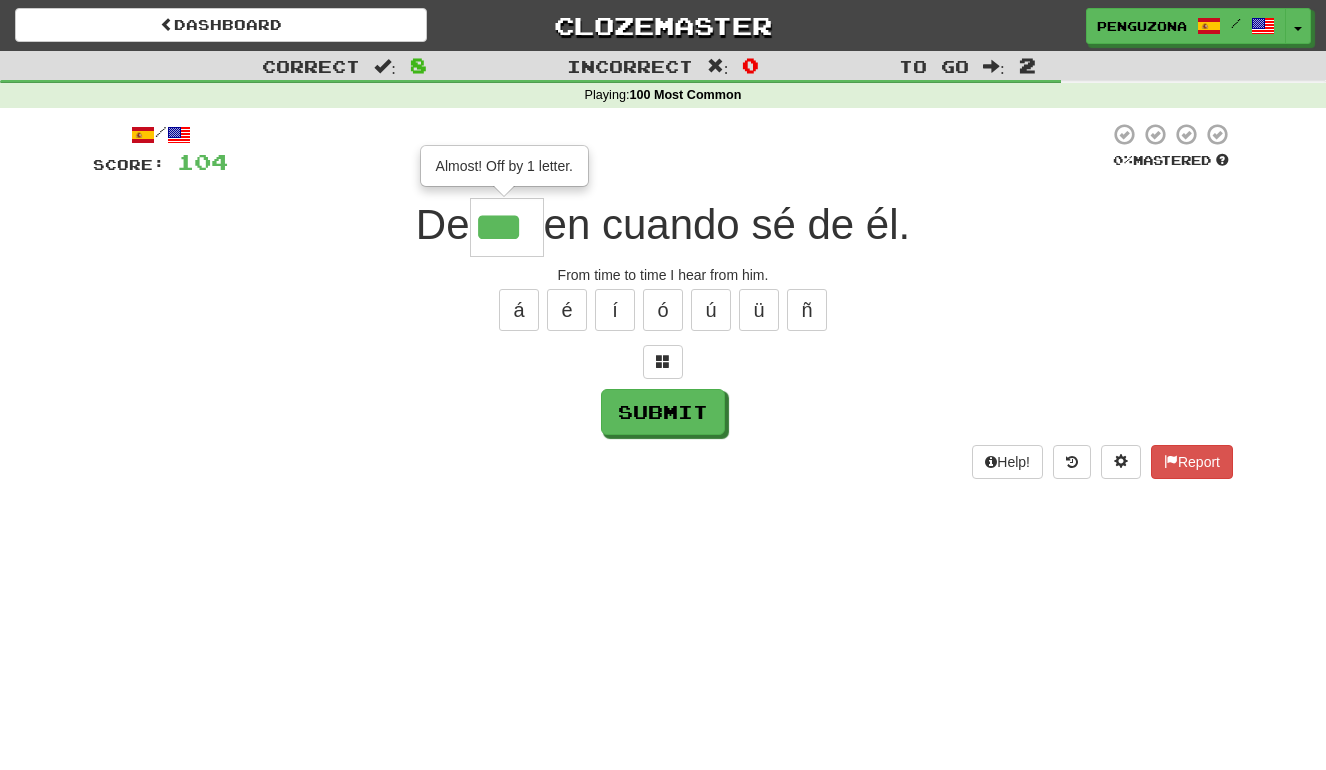 type on "***" 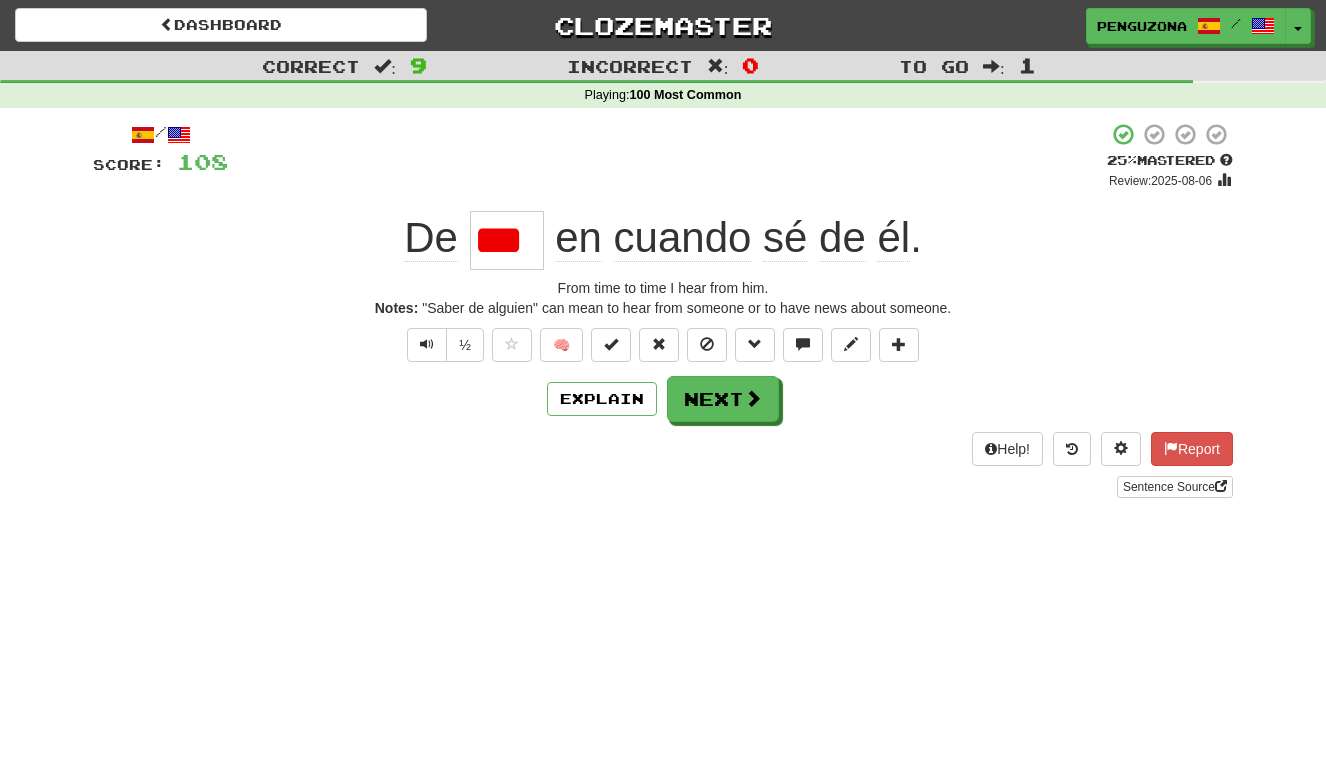 scroll, scrollTop: 0, scrollLeft: 0, axis: both 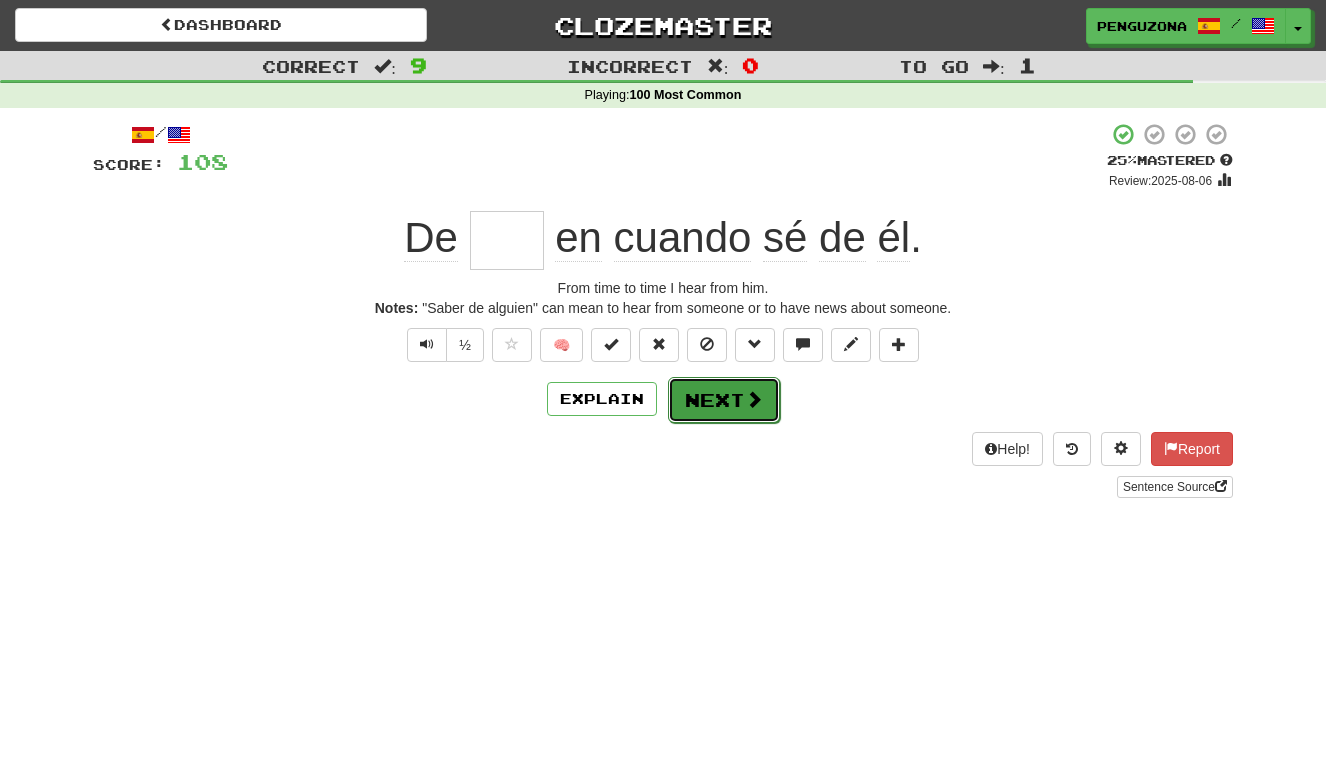 click on "Next" at bounding box center (724, 400) 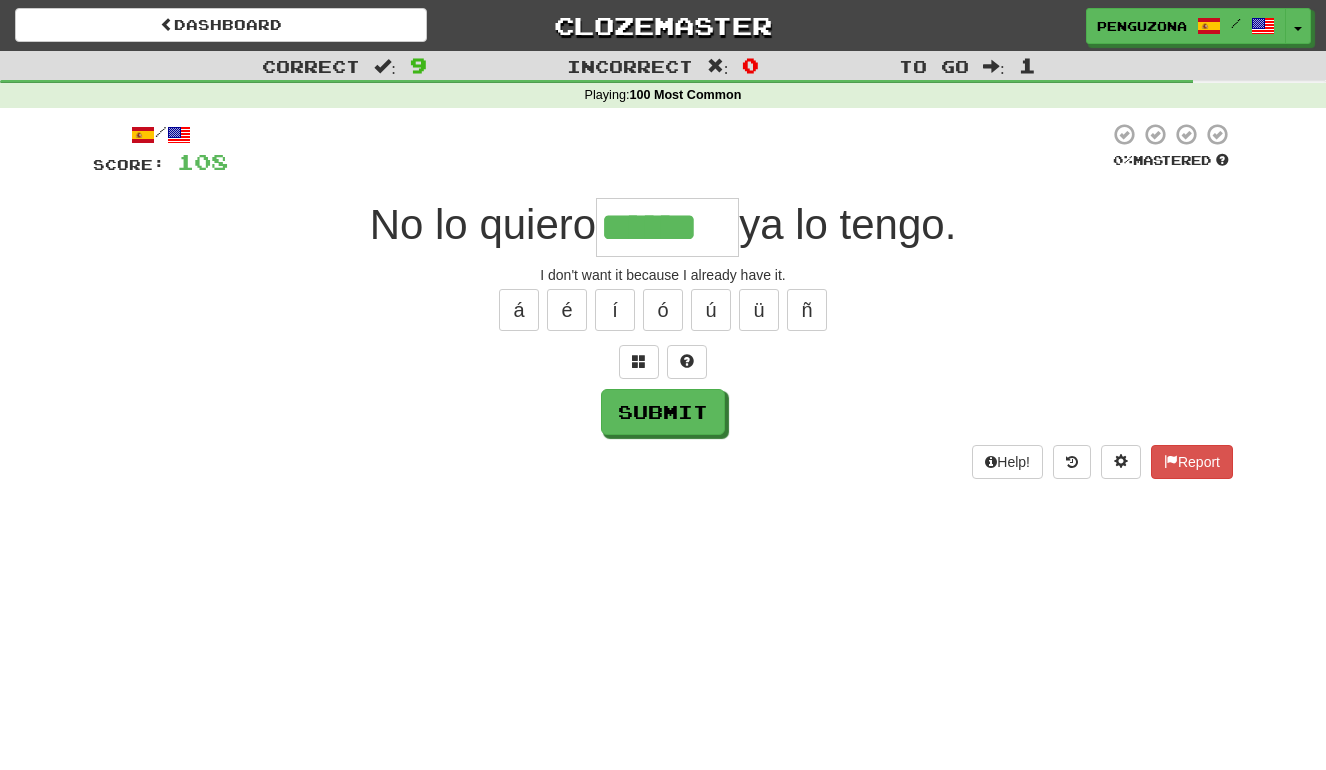 type on "******" 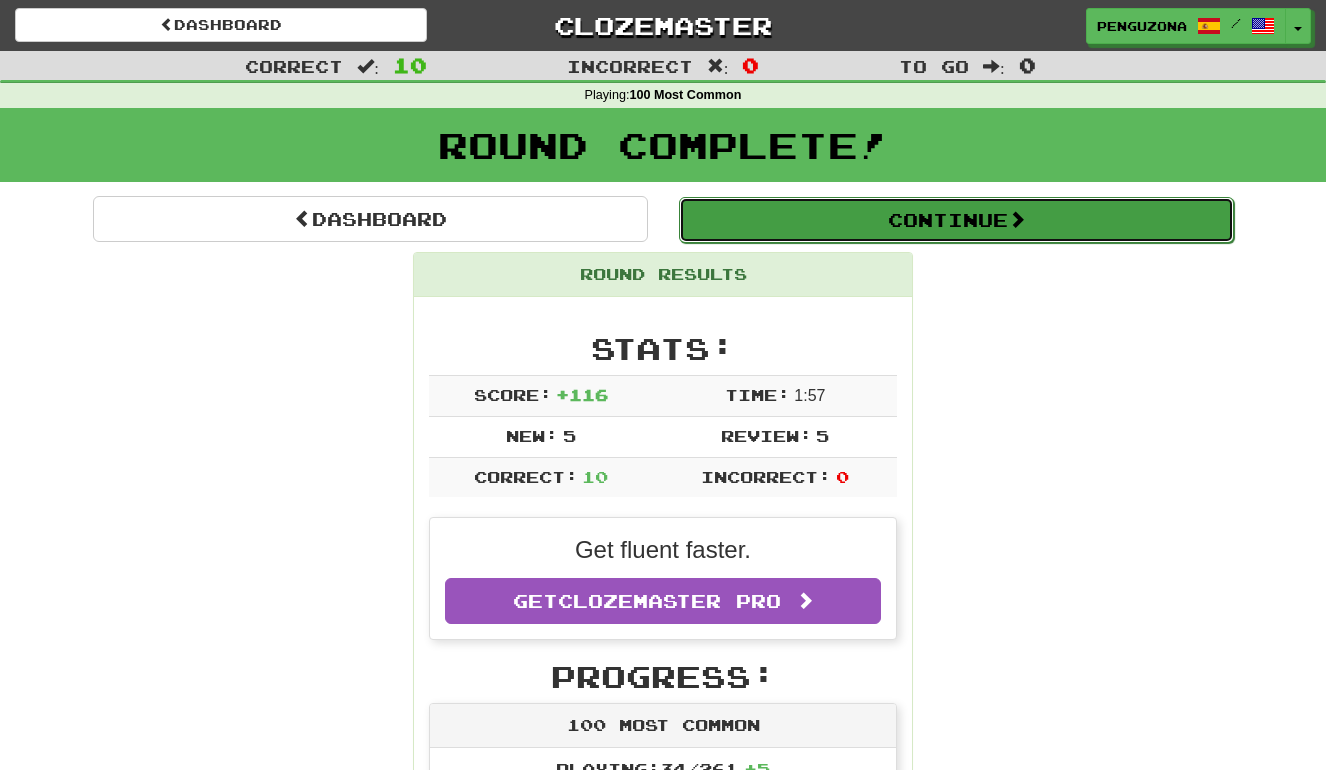 click on "Continue" at bounding box center (956, 220) 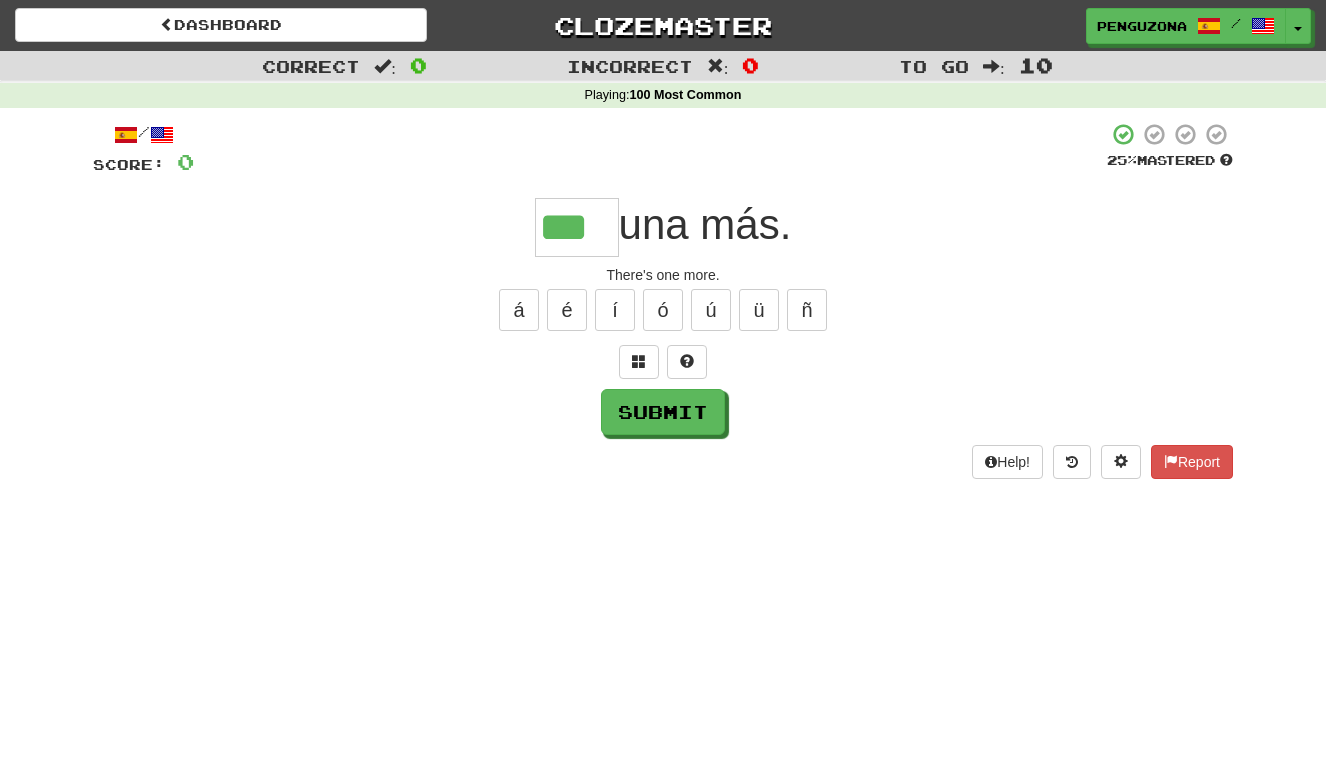 type on "***" 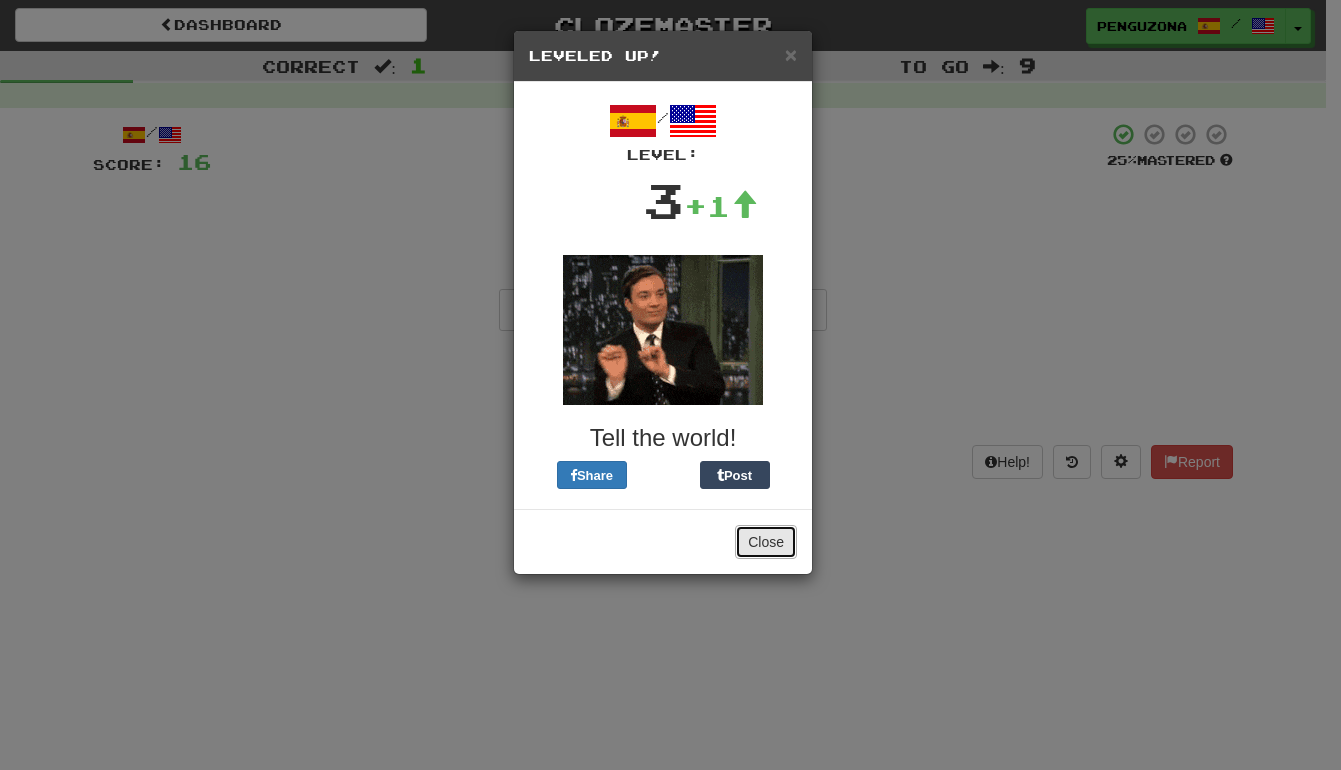 click on "Close" at bounding box center (766, 542) 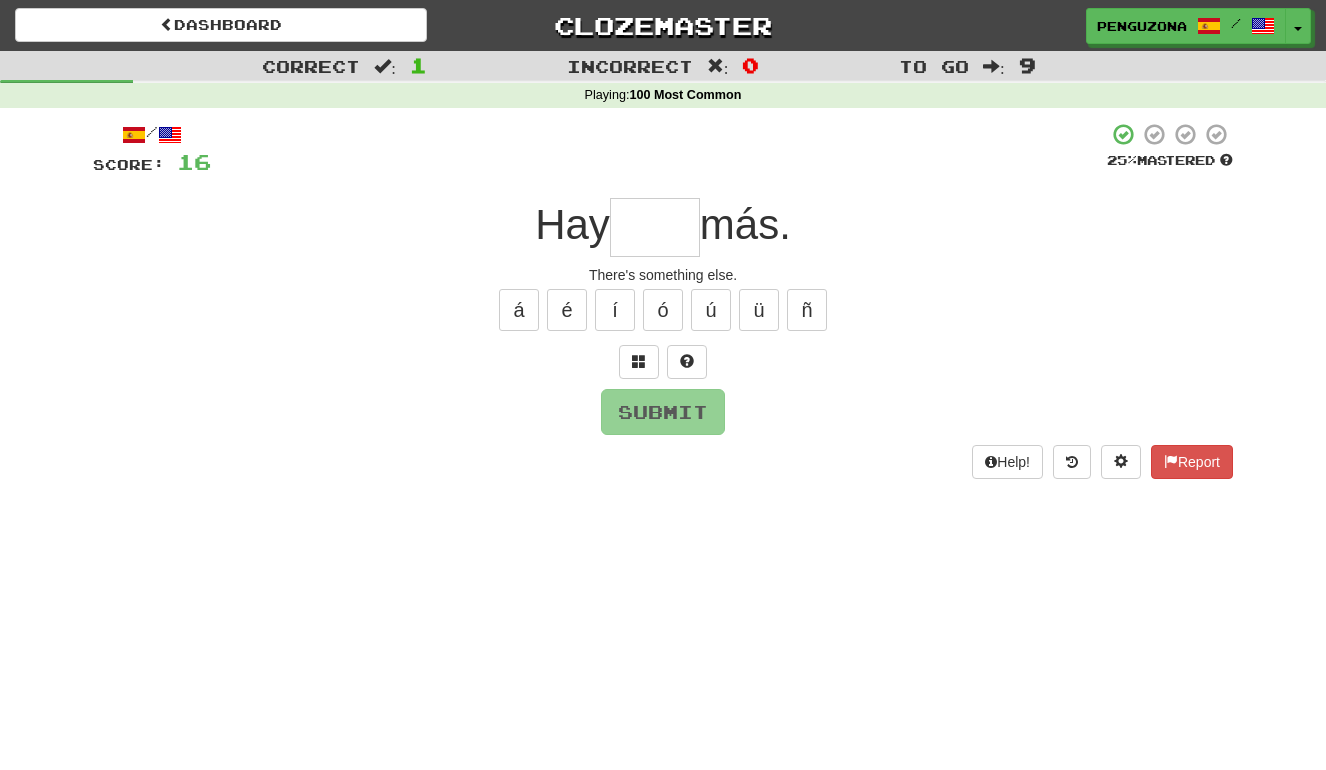 click at bounding box center (655, 227) 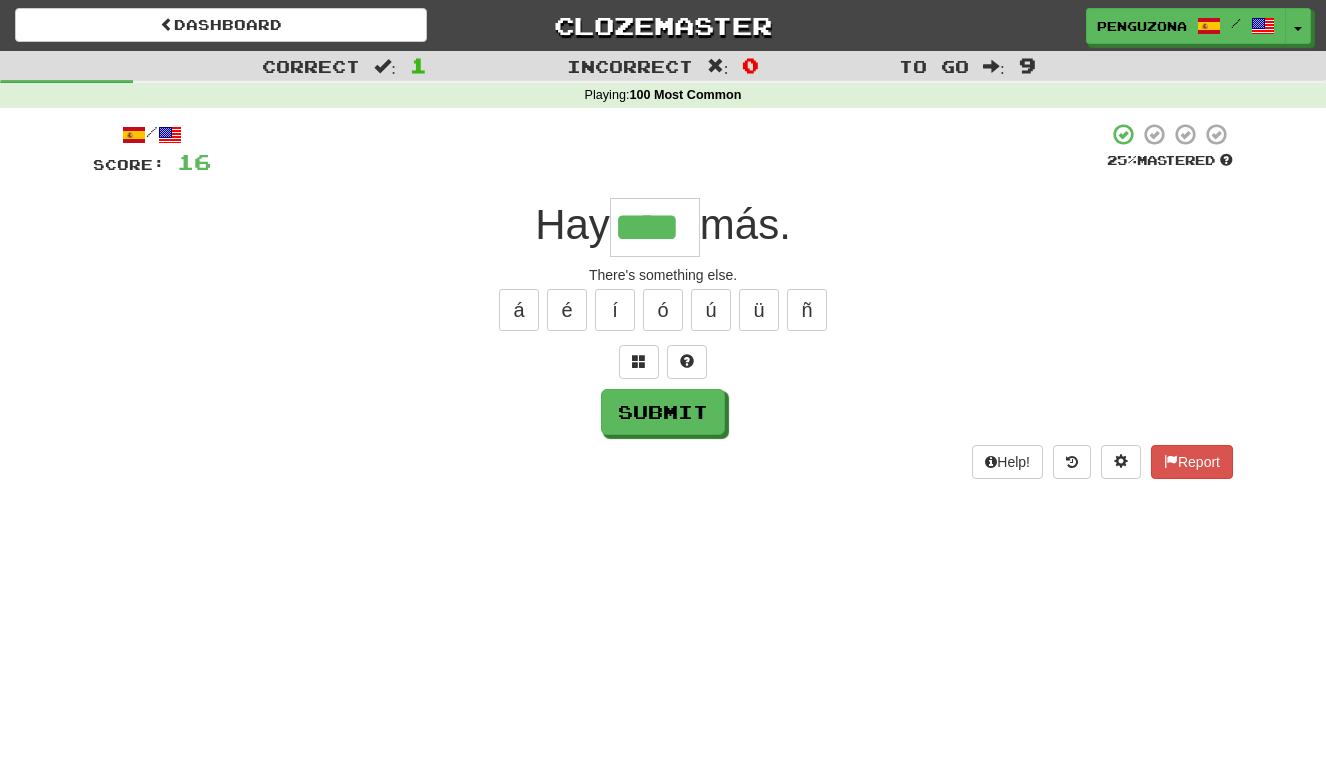 type on "****" 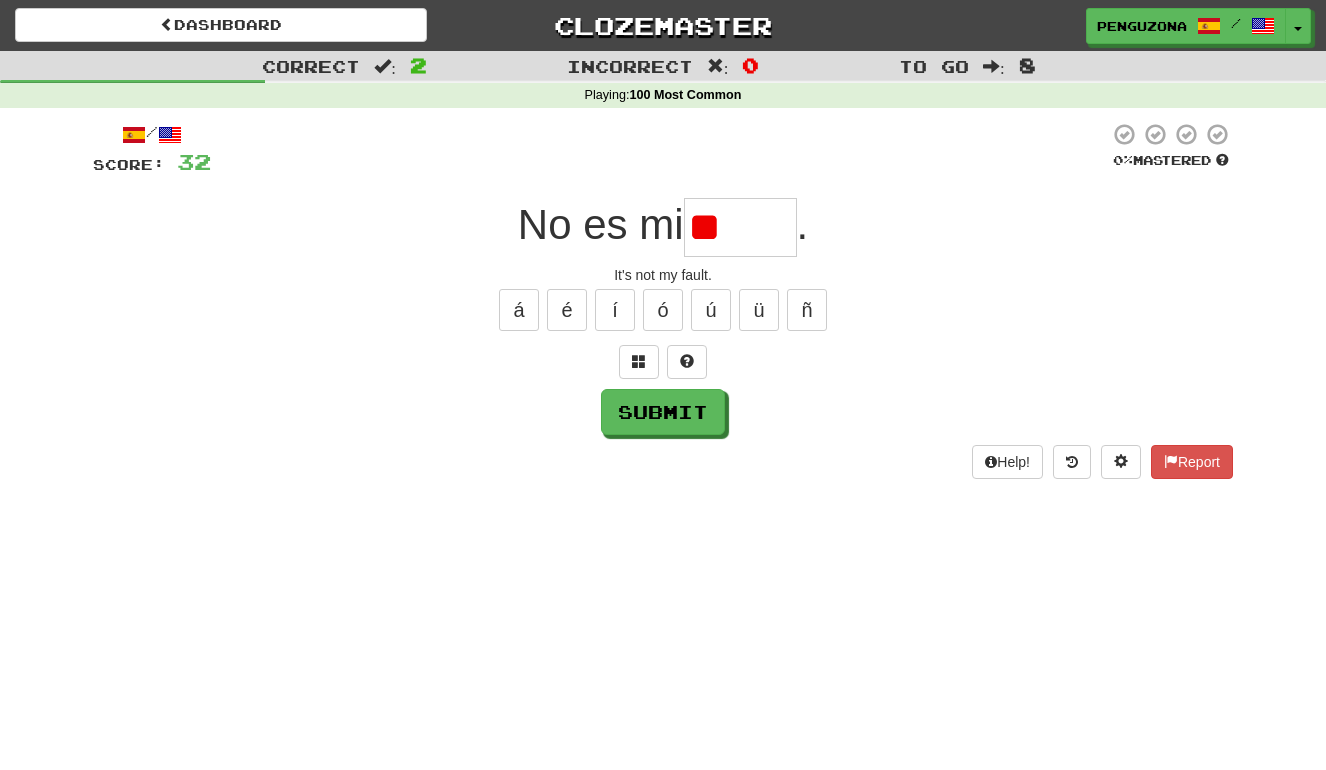 type on "*" 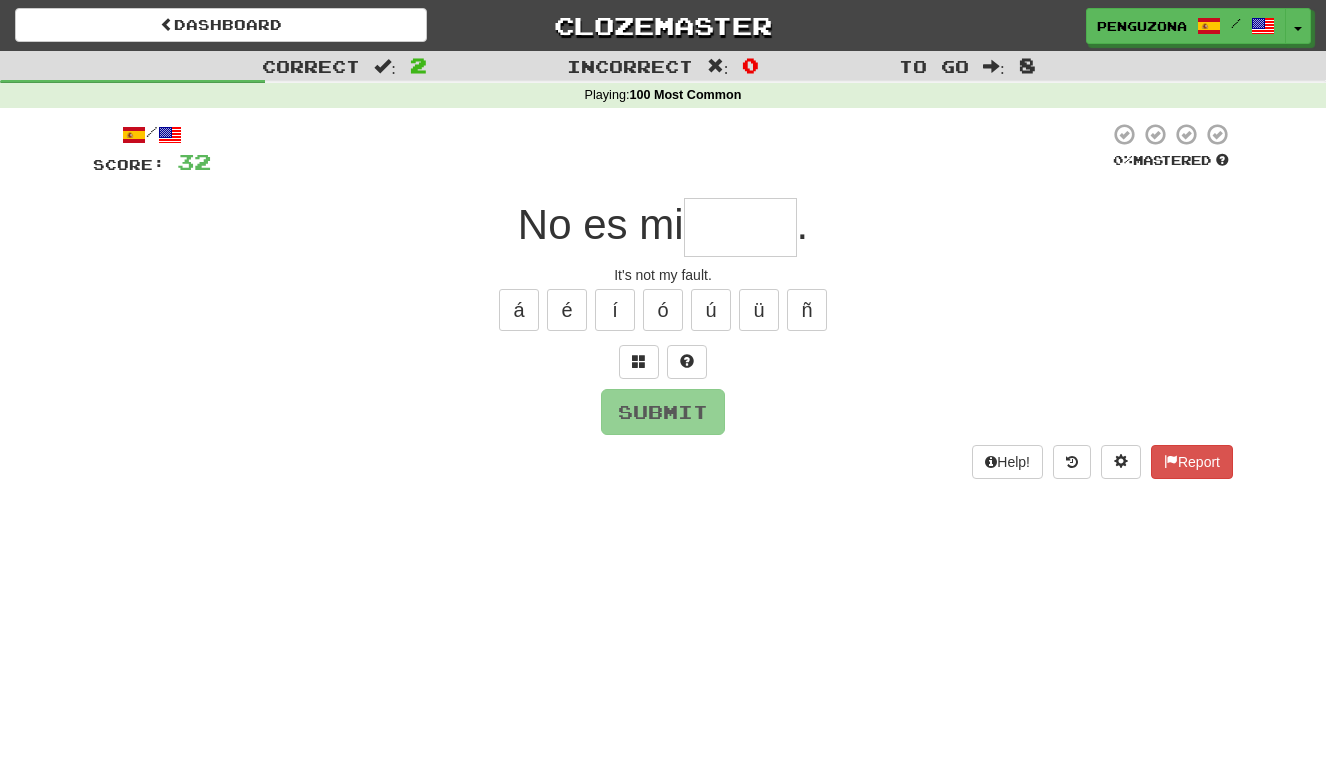 type on "*" 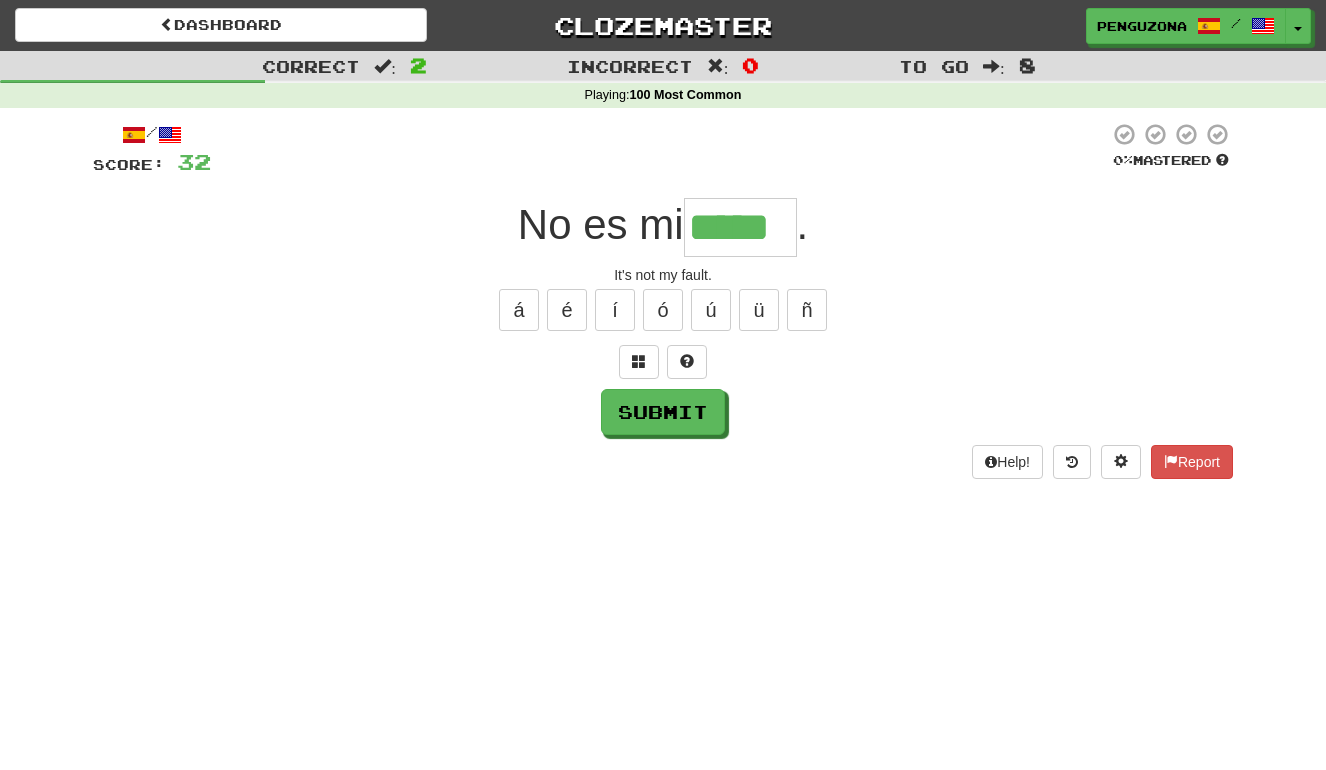 type on "*****" 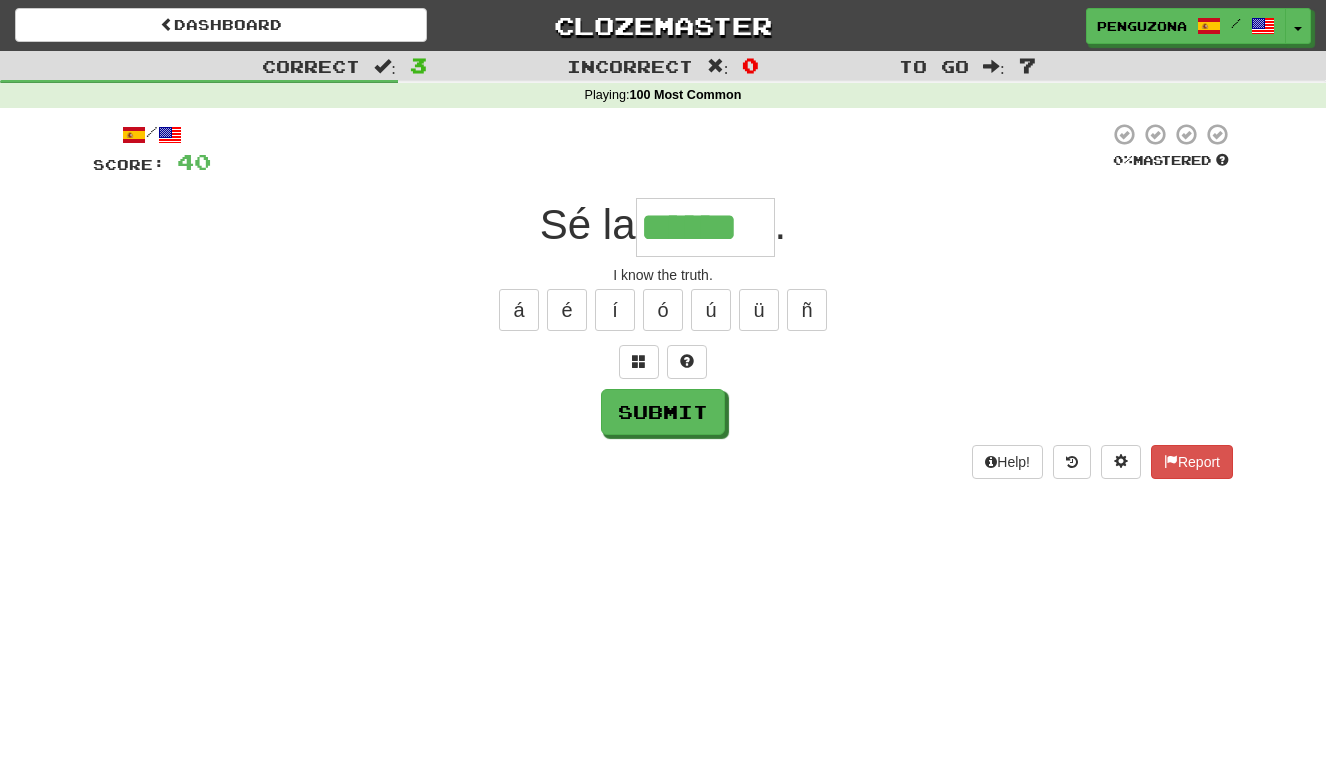 type on "******" 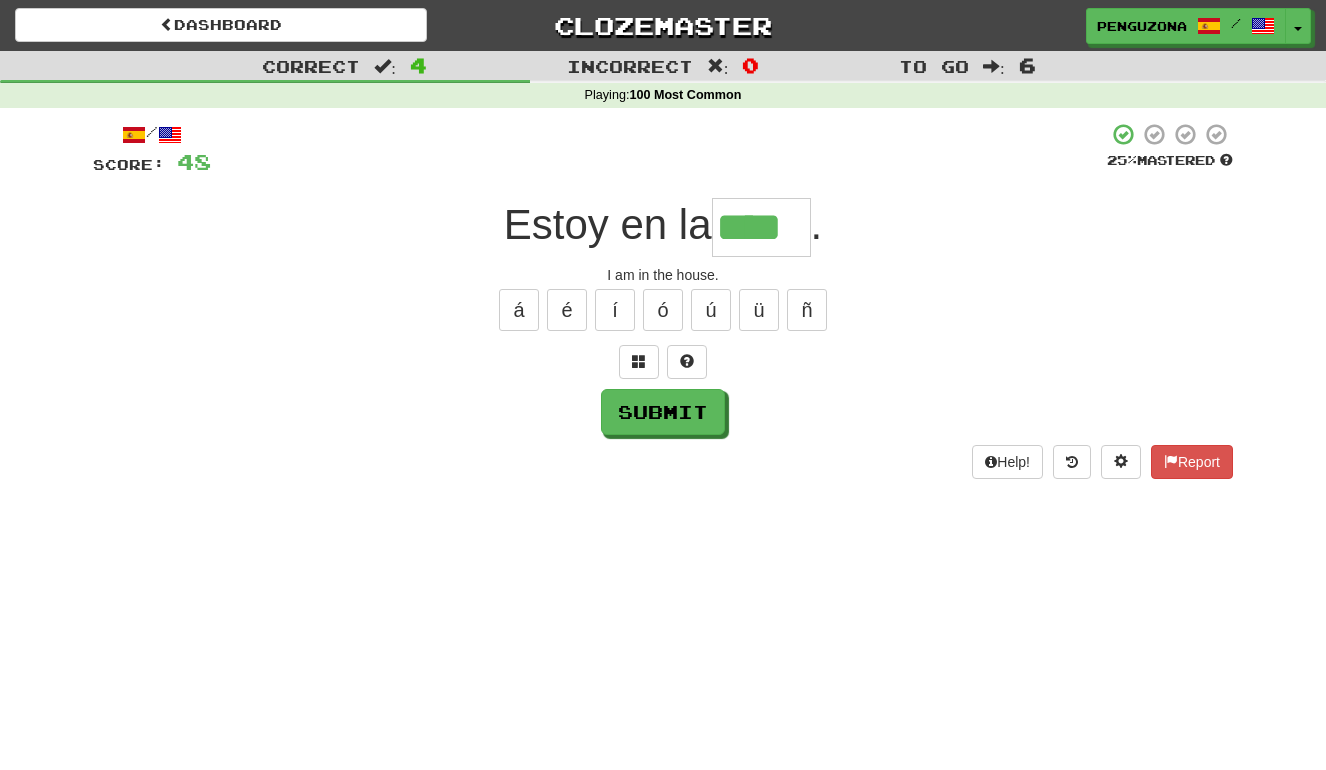 type on "****" 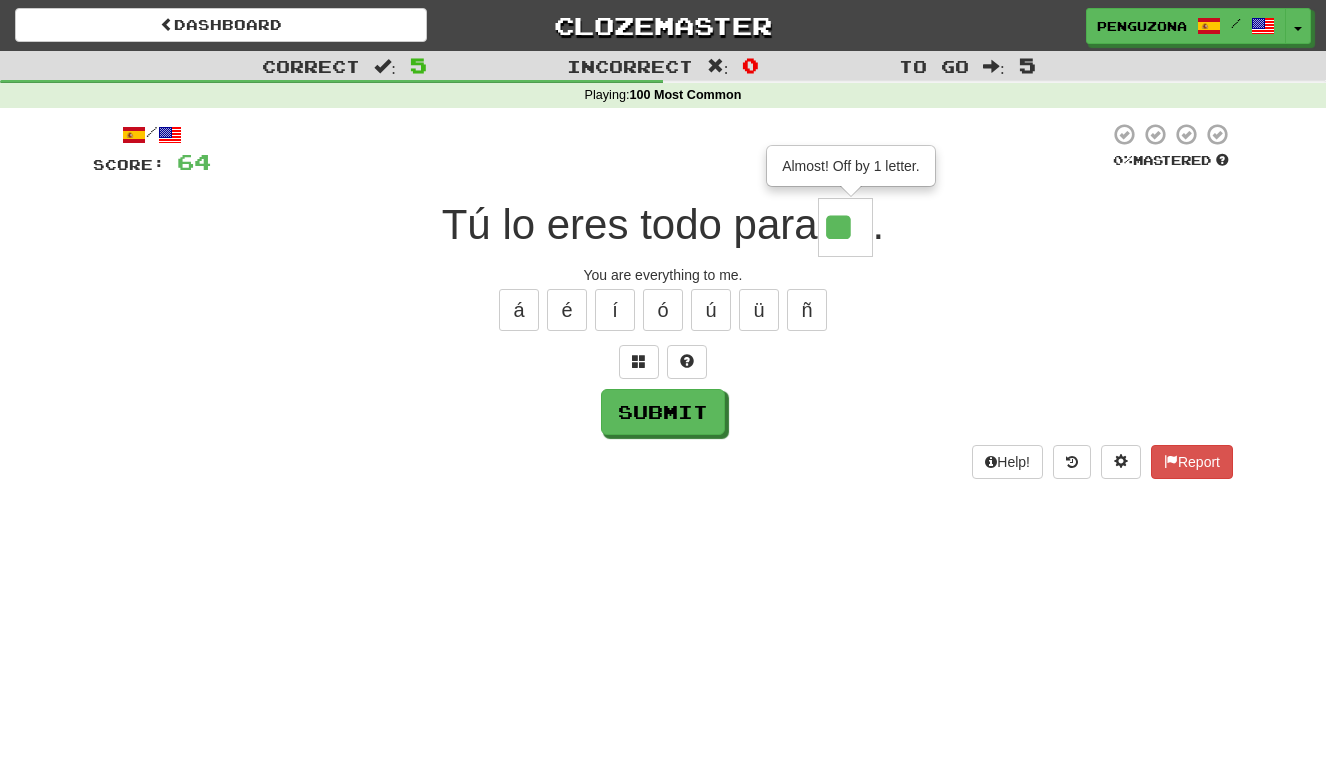 type on "**" 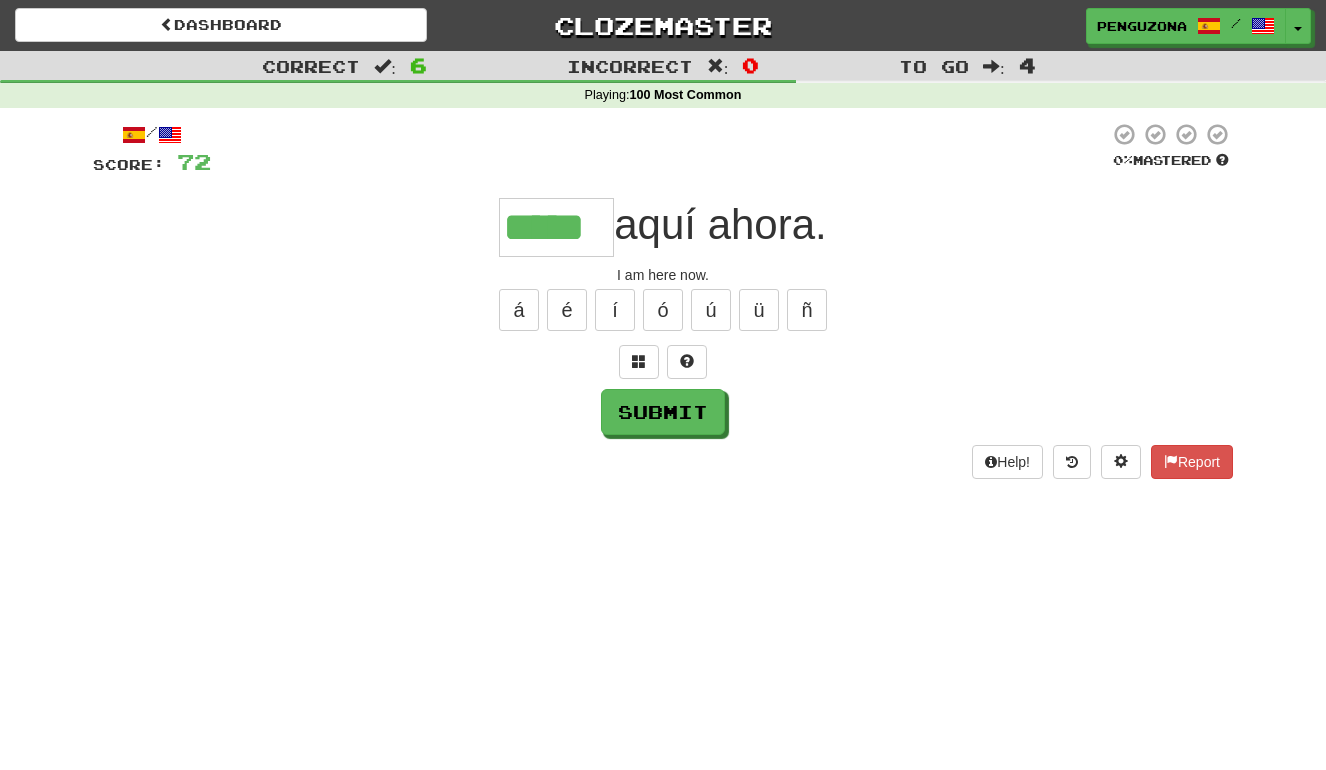 type on "*****" 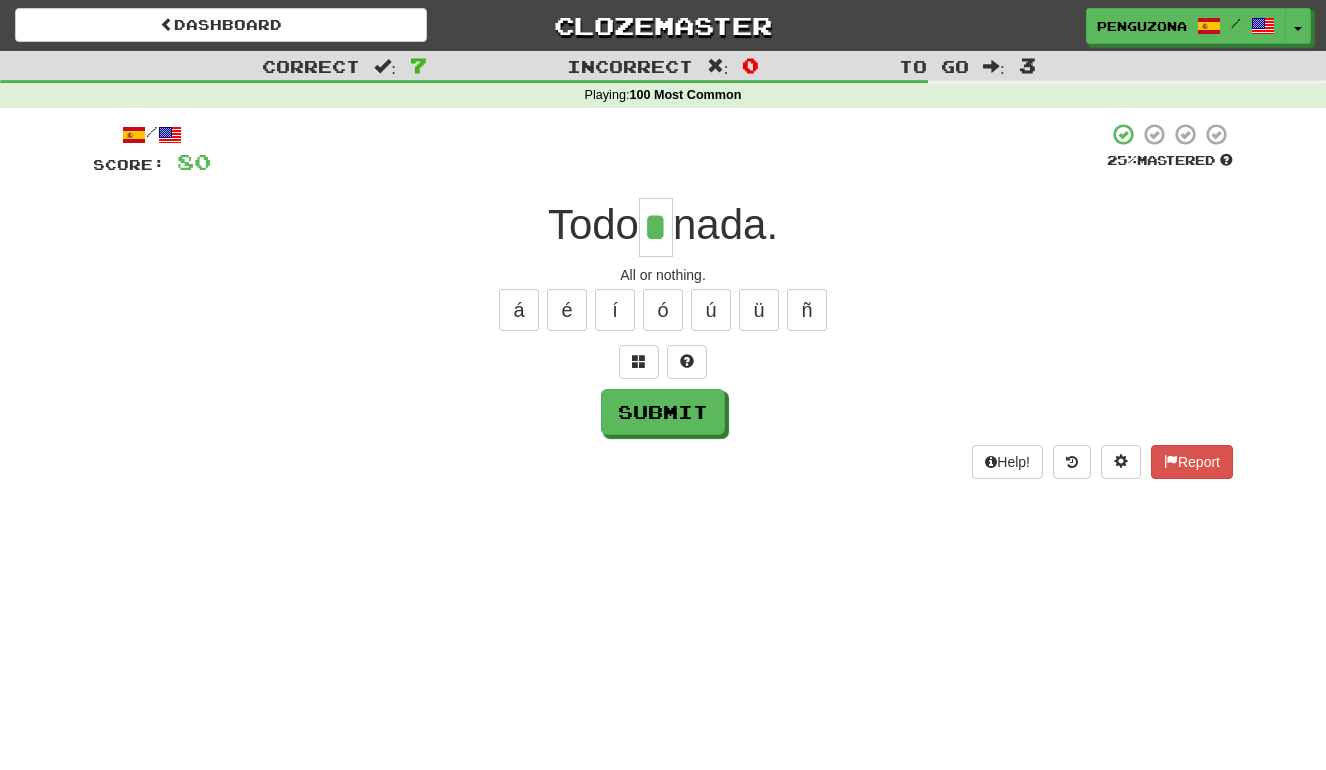 type on "*" 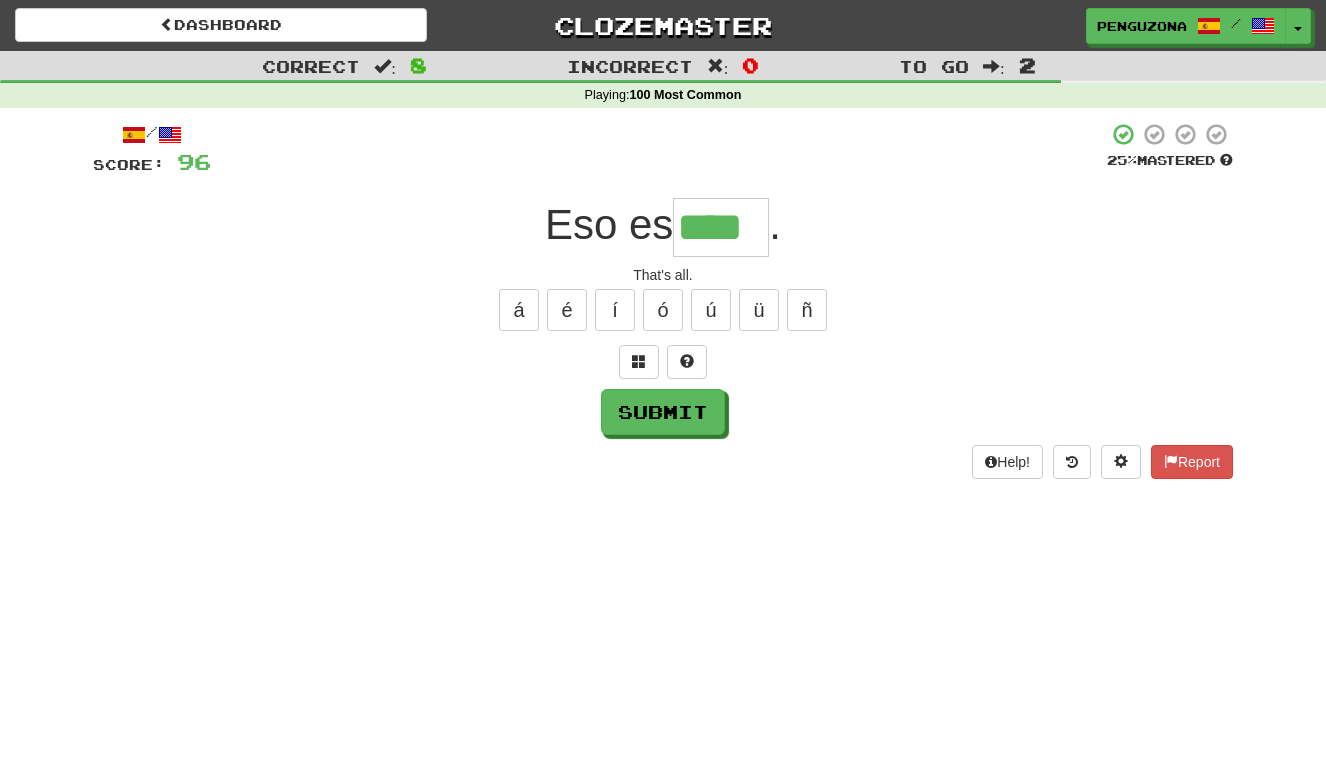 type on "****" 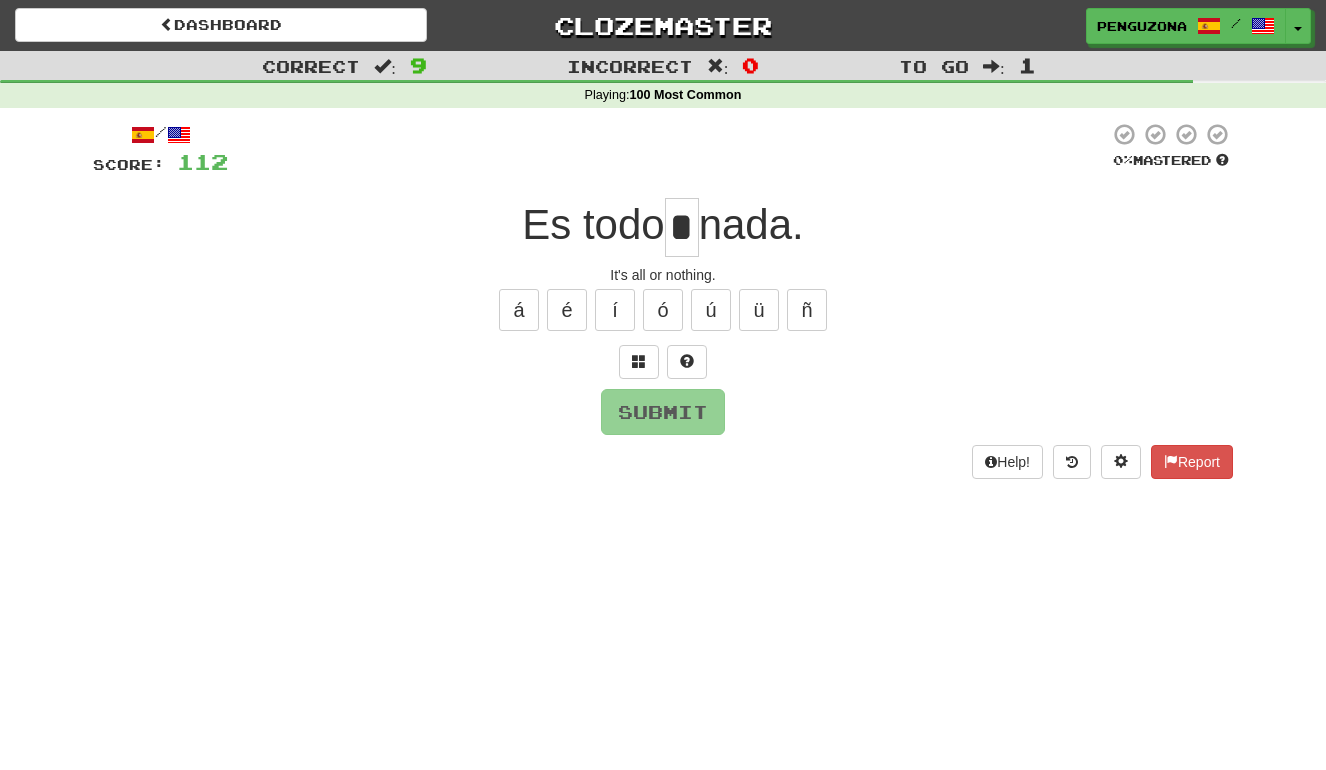 type on "*" 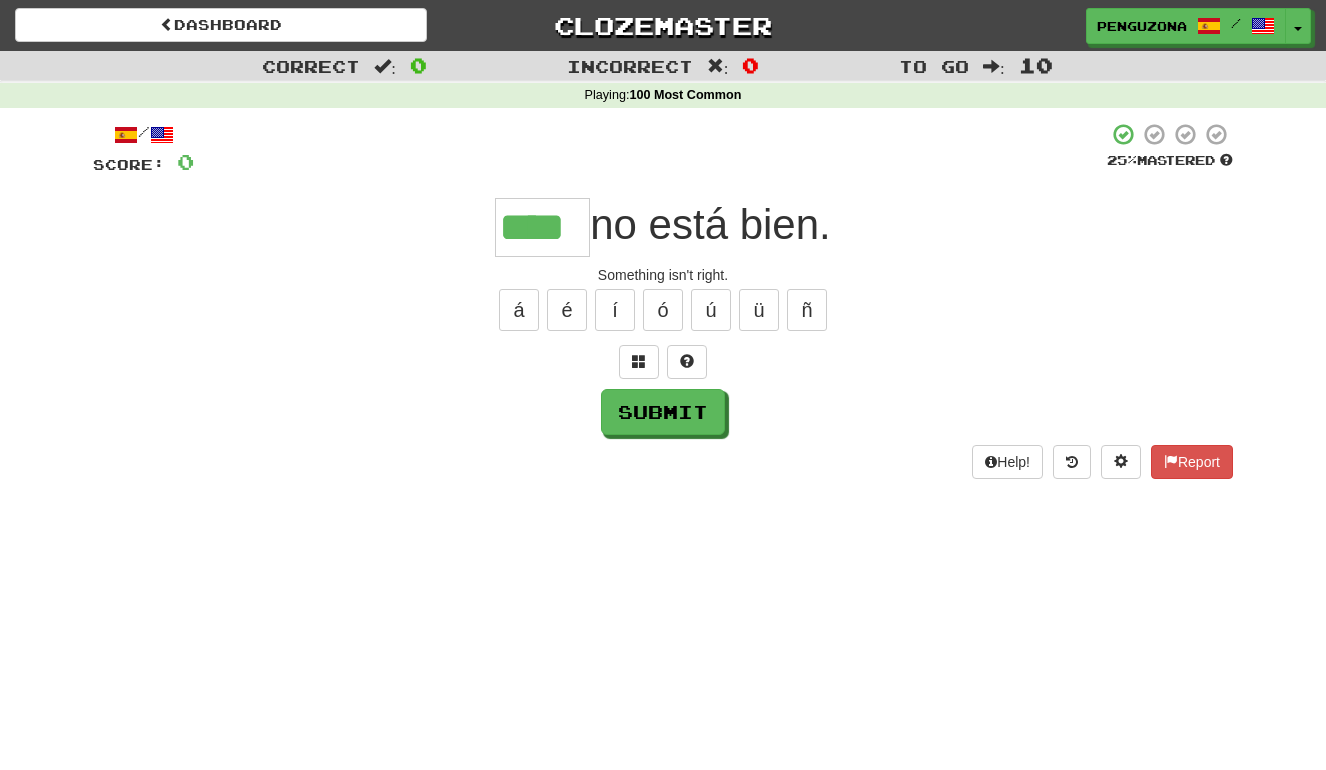 type on "****" 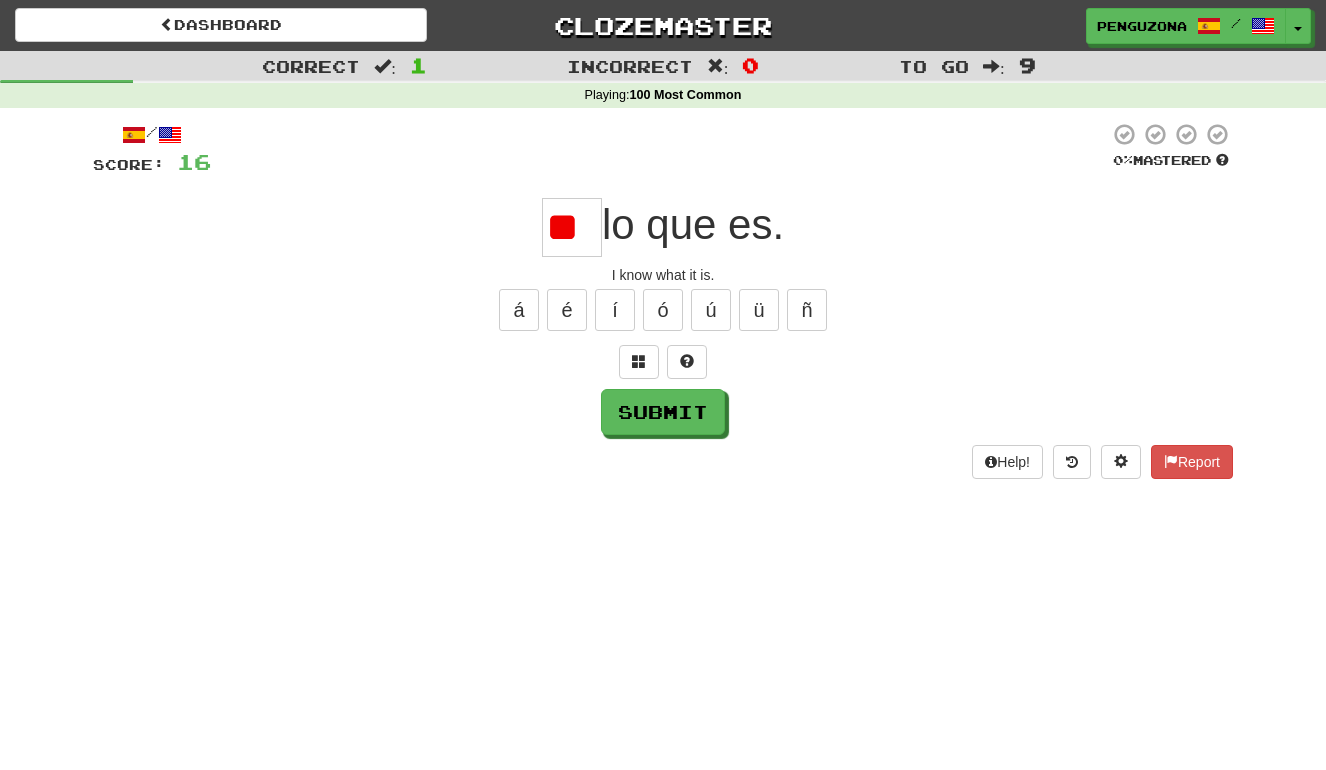 scroll, scrollTop: 0, scrollLeft: 0, axis: both 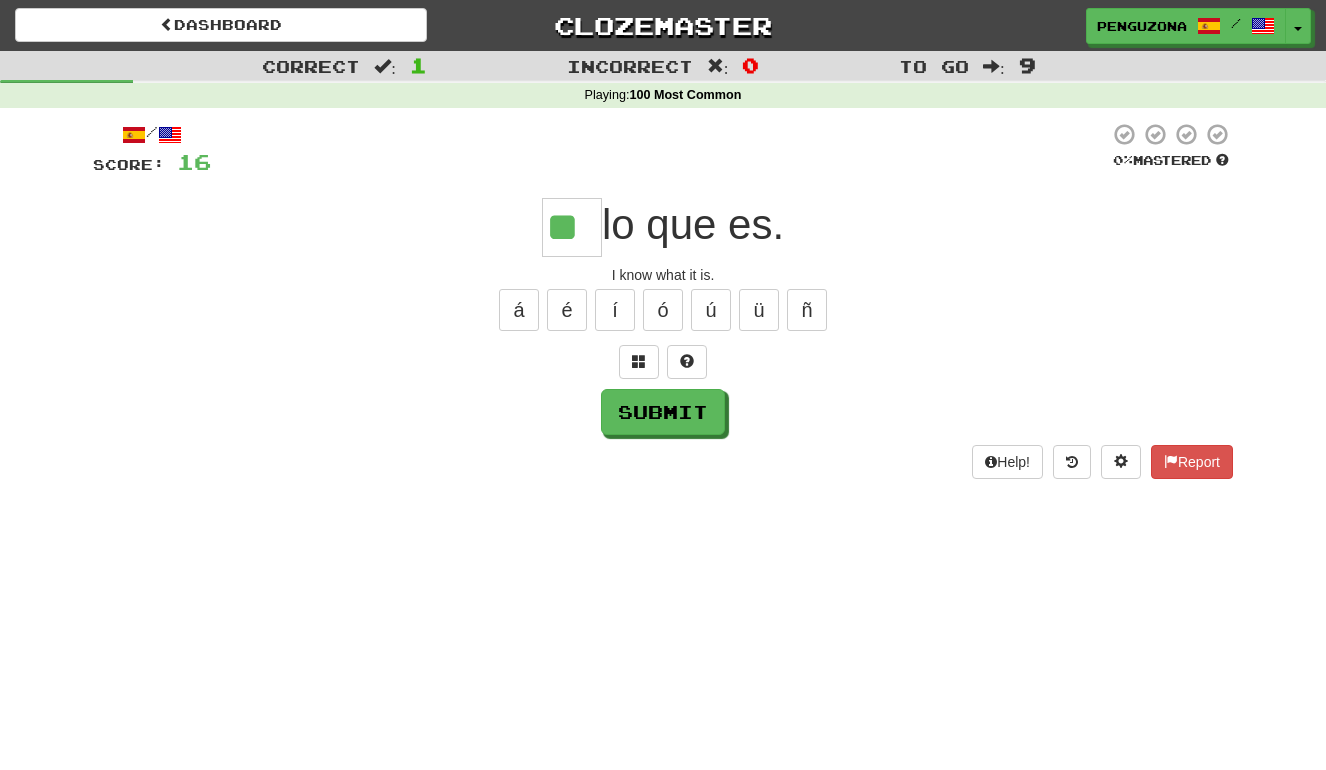 type on "**" 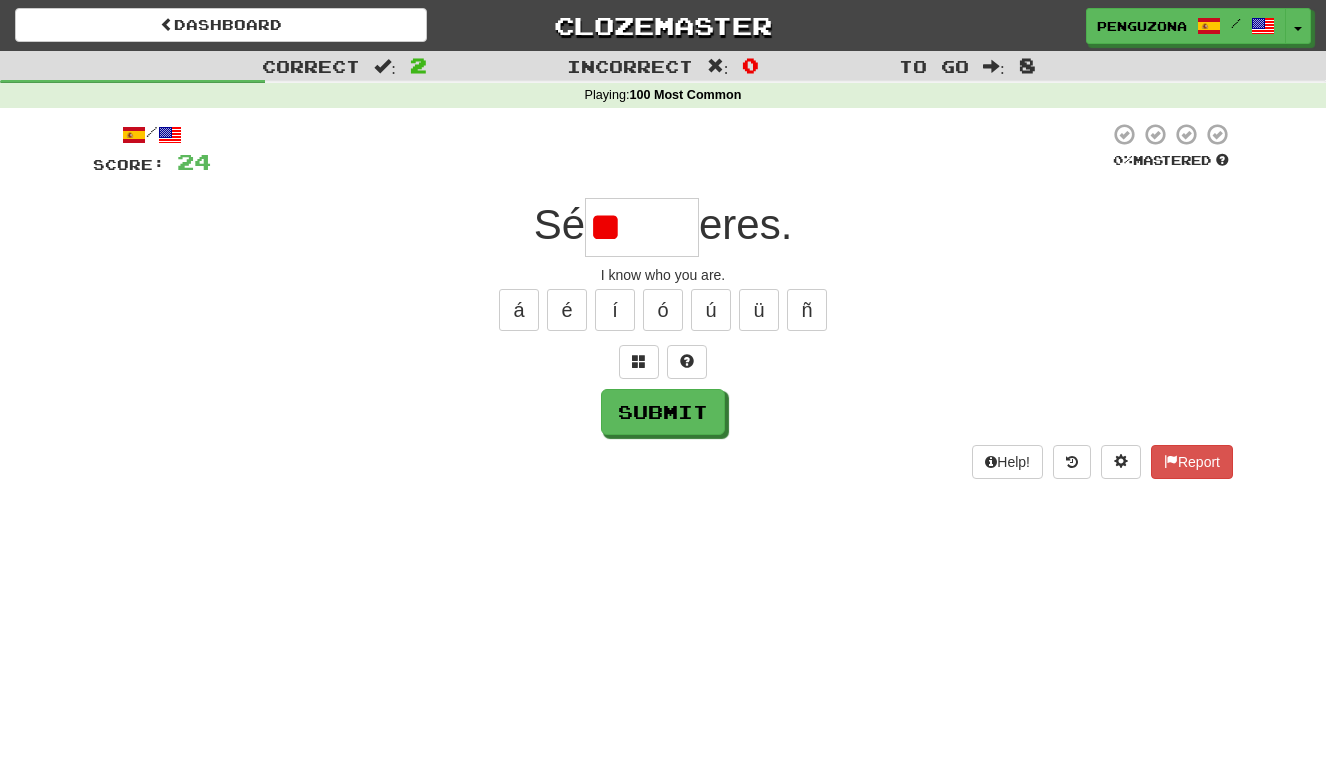 type on "*" 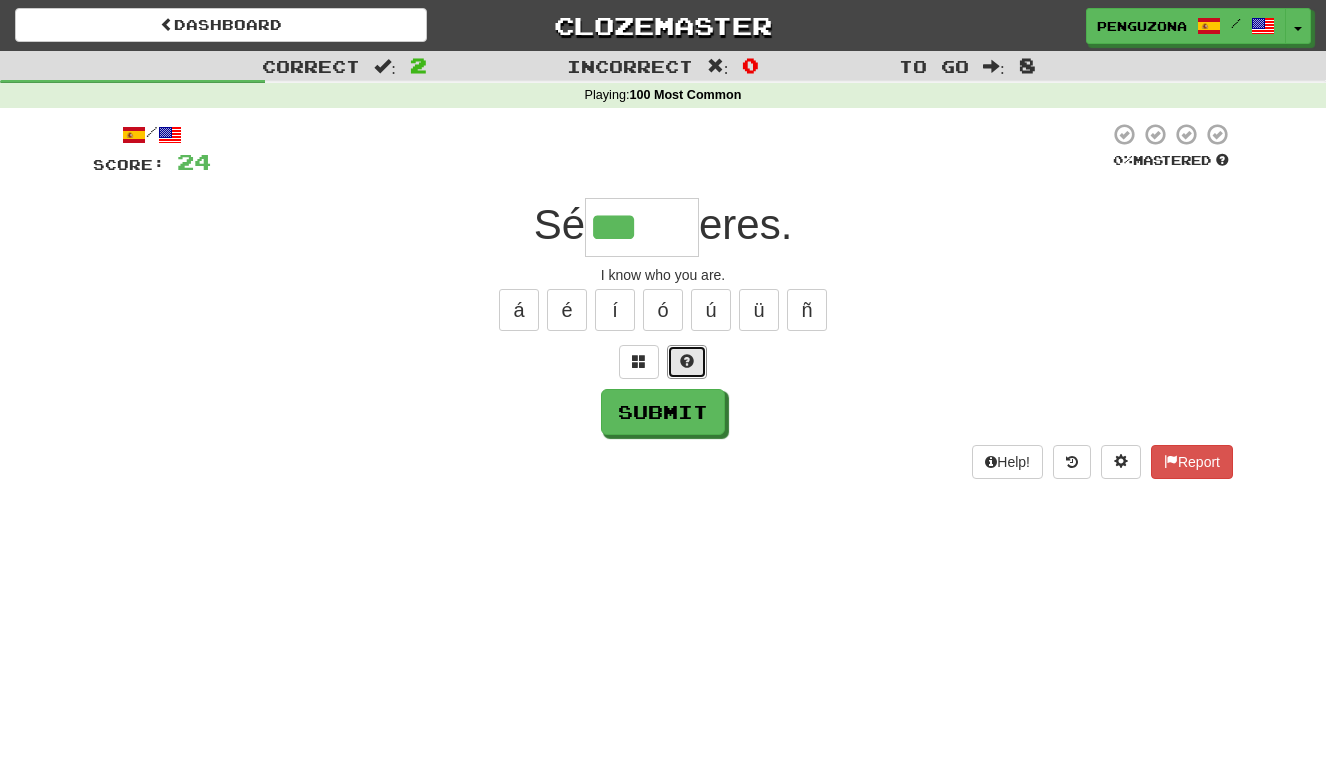 click at bounding box center (687, 361) 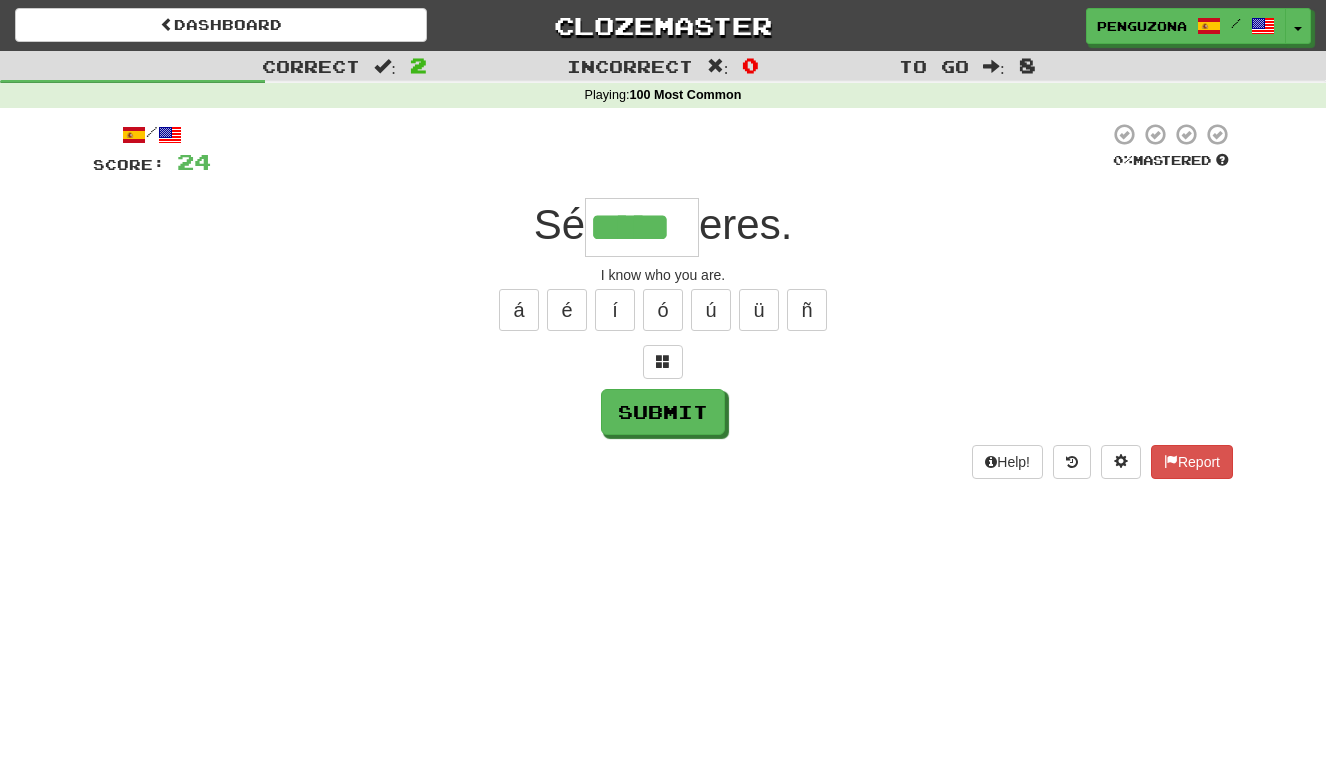 type on "*****" 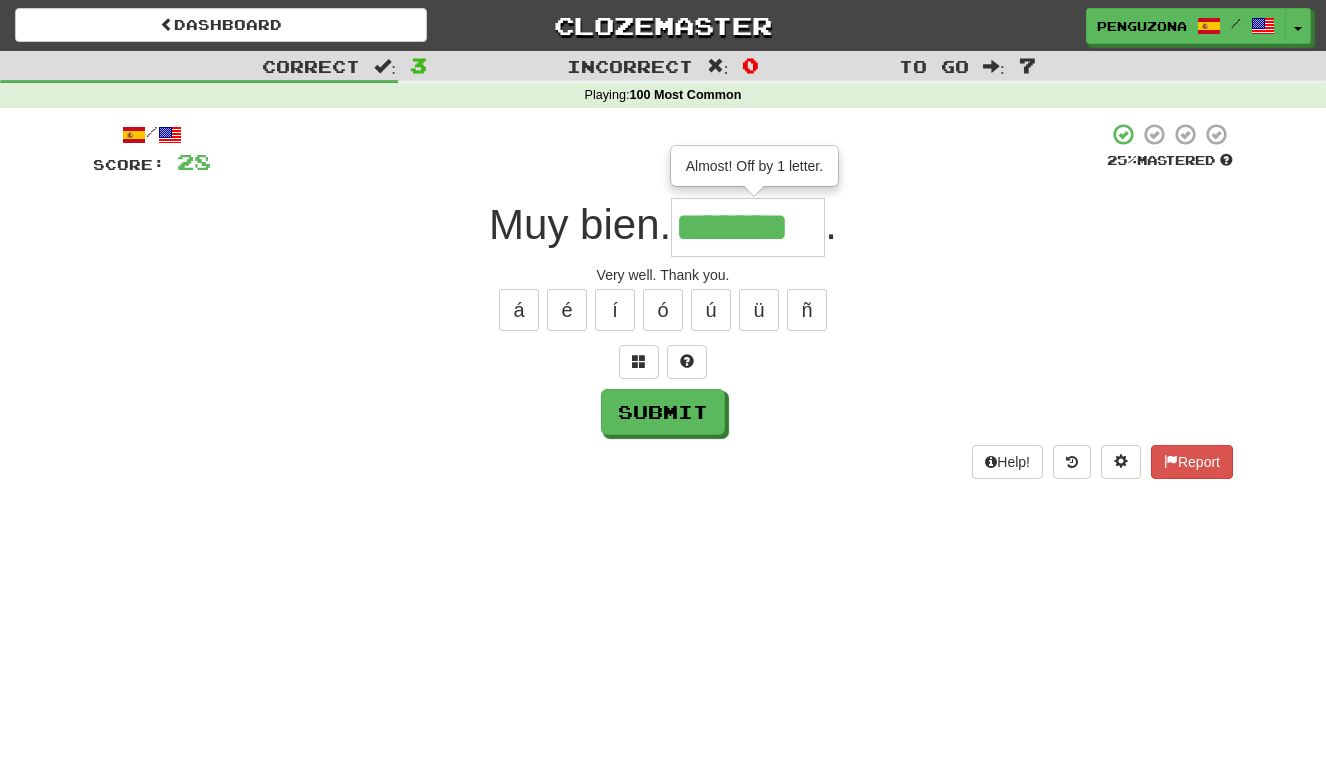 type on "*******" 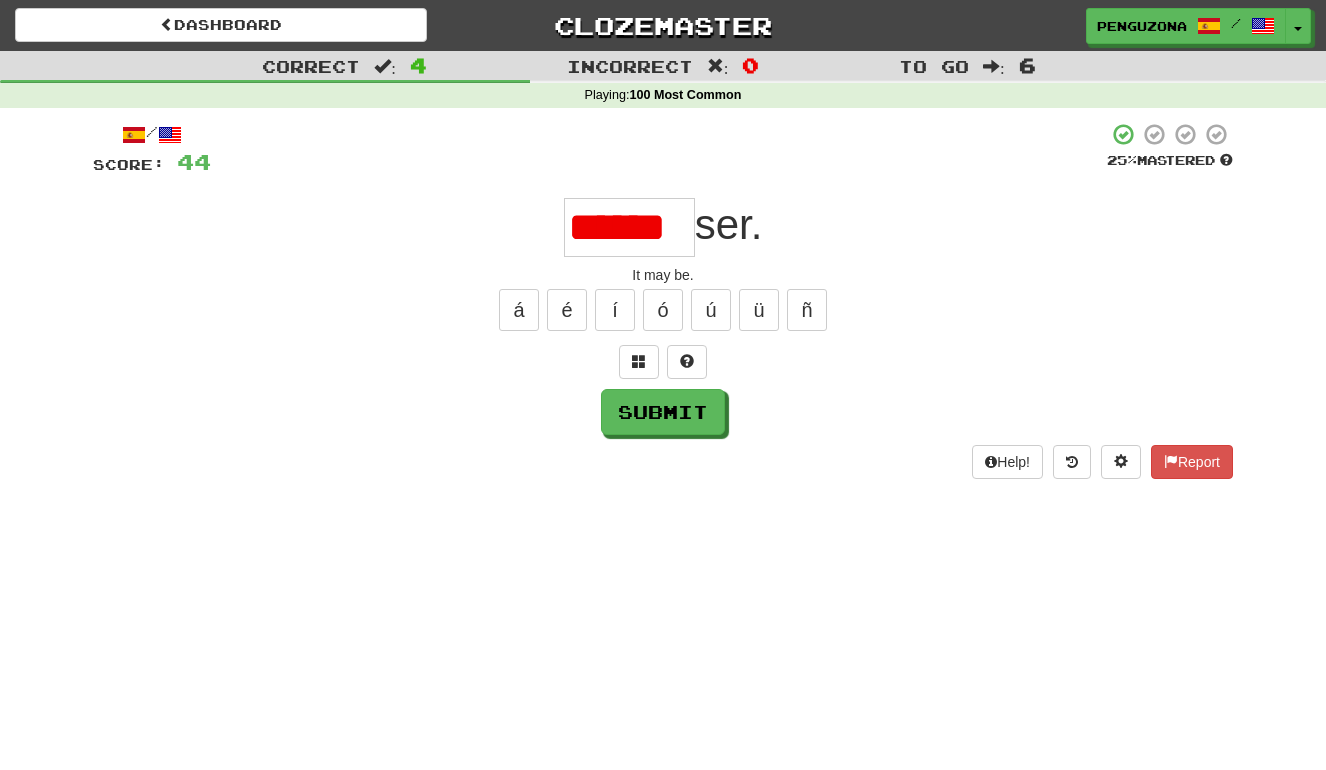 scroll, scrollTop: 0, scrollLeft: 0, axis: both 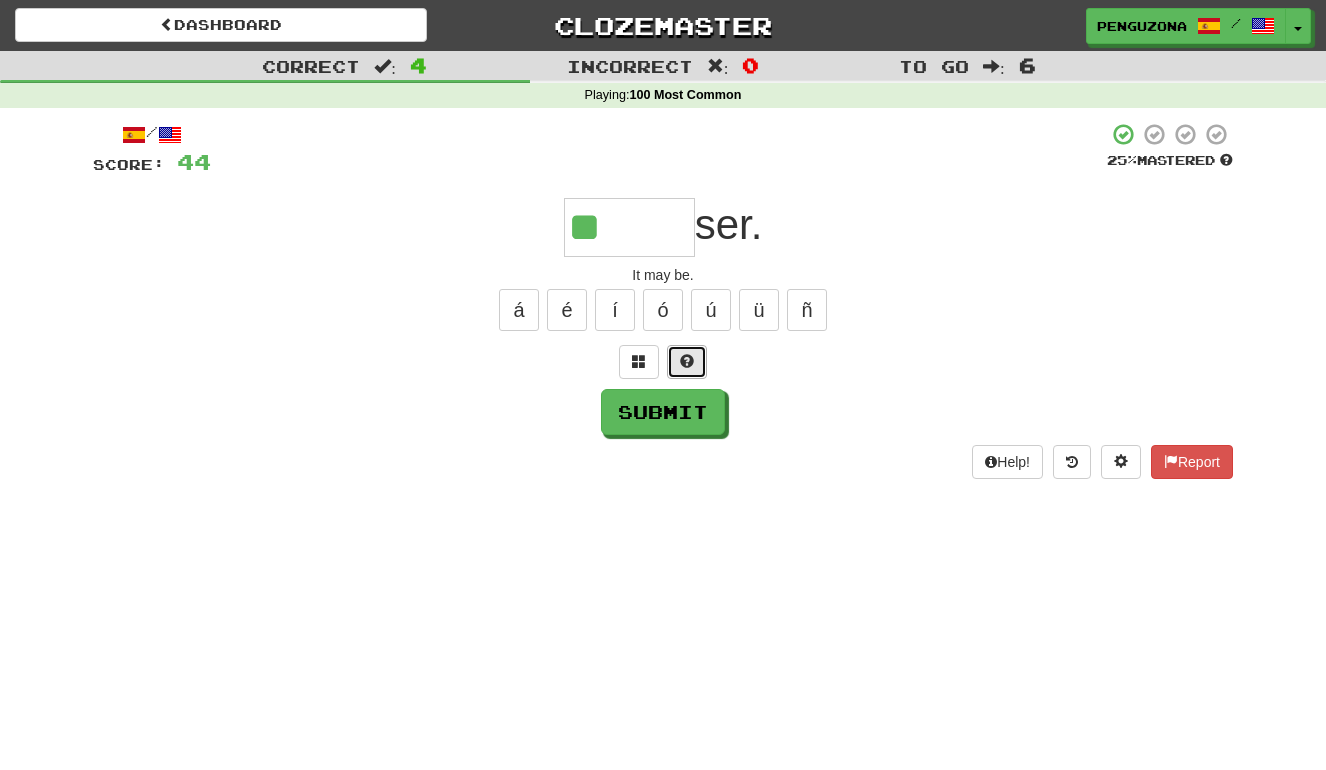 click at bounding box center [687, 362] 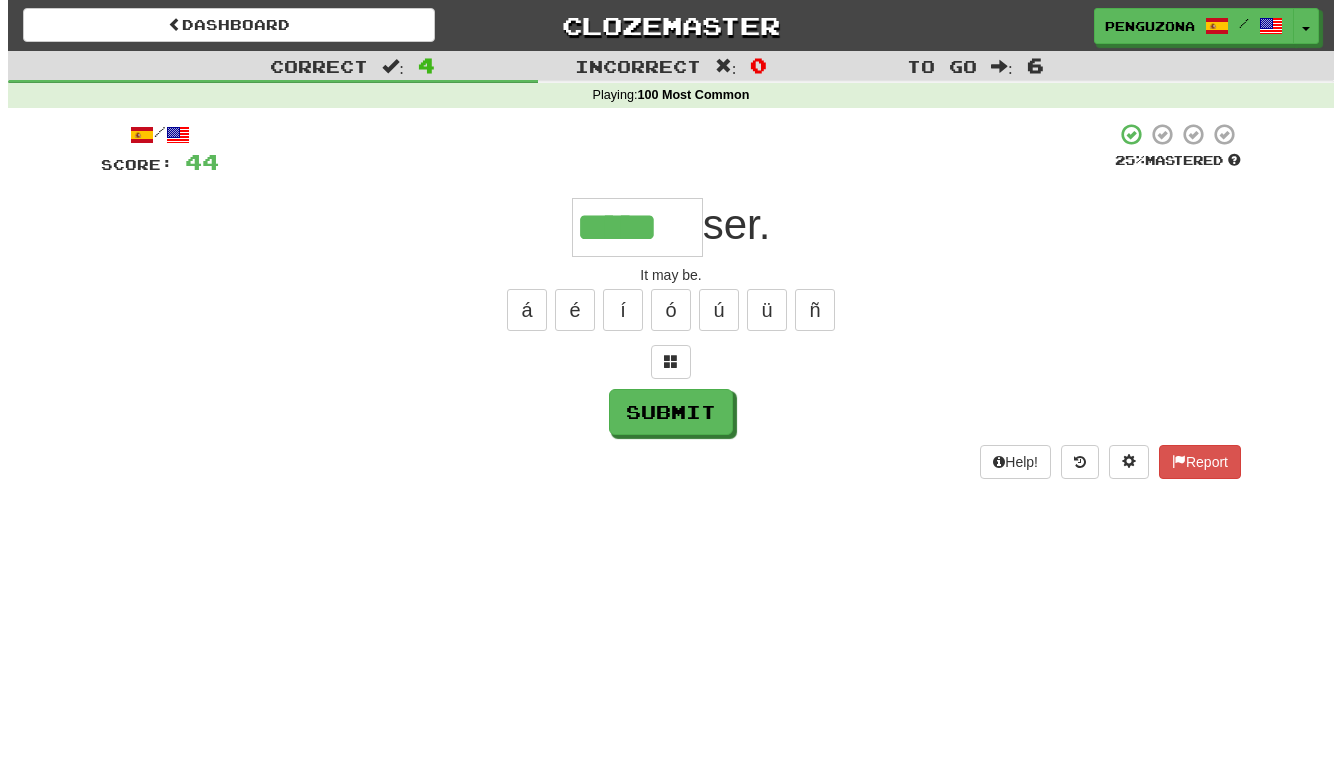 scroll, scrollTop: 0, scrollLeft: 0, axis: both 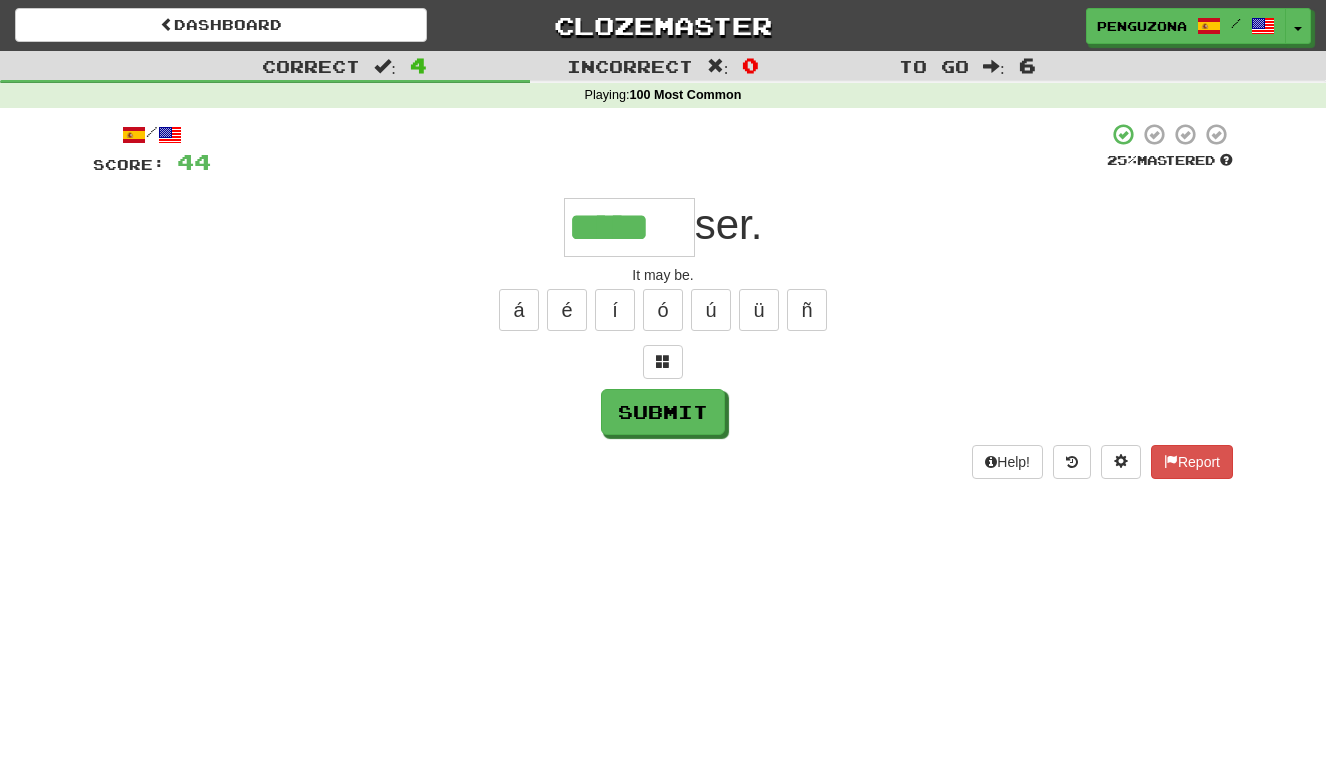 type on "*****" 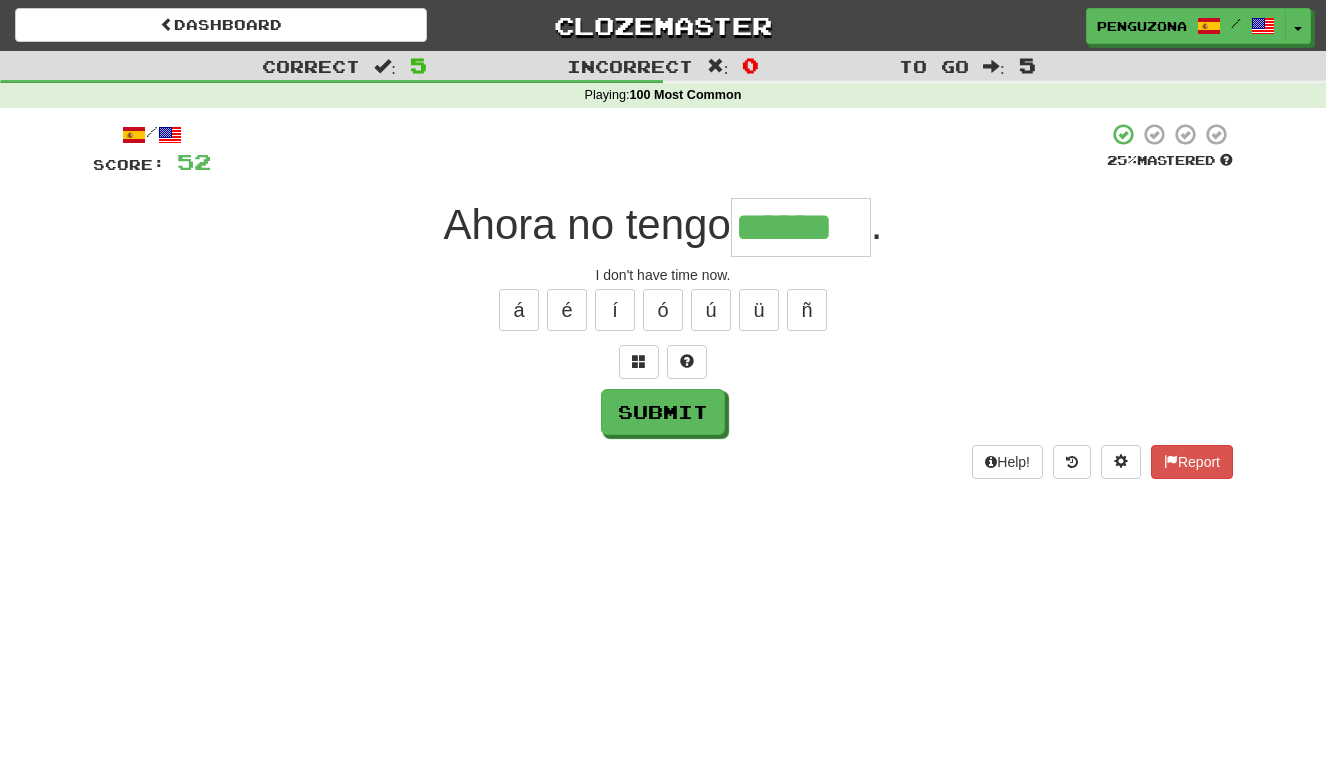 type on "******" 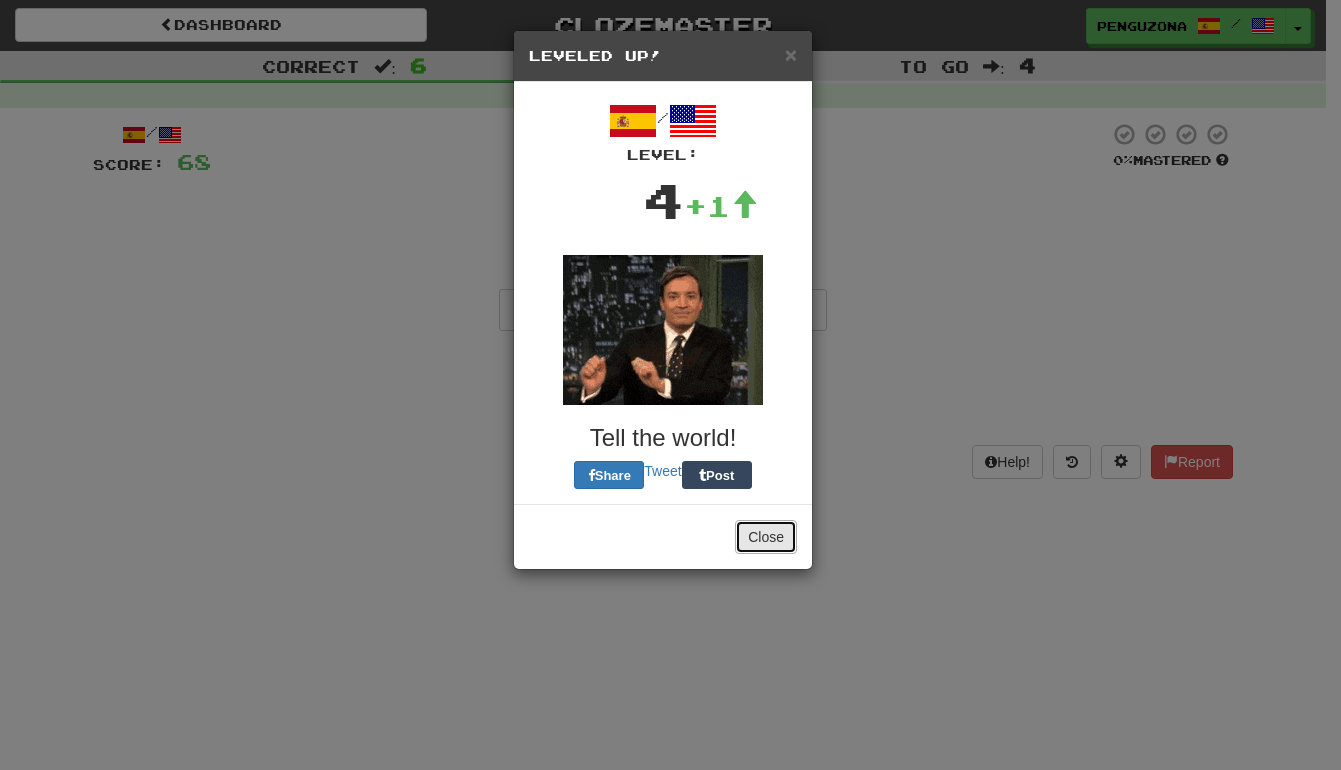 click on "Close" at bounding box center [766, 537] 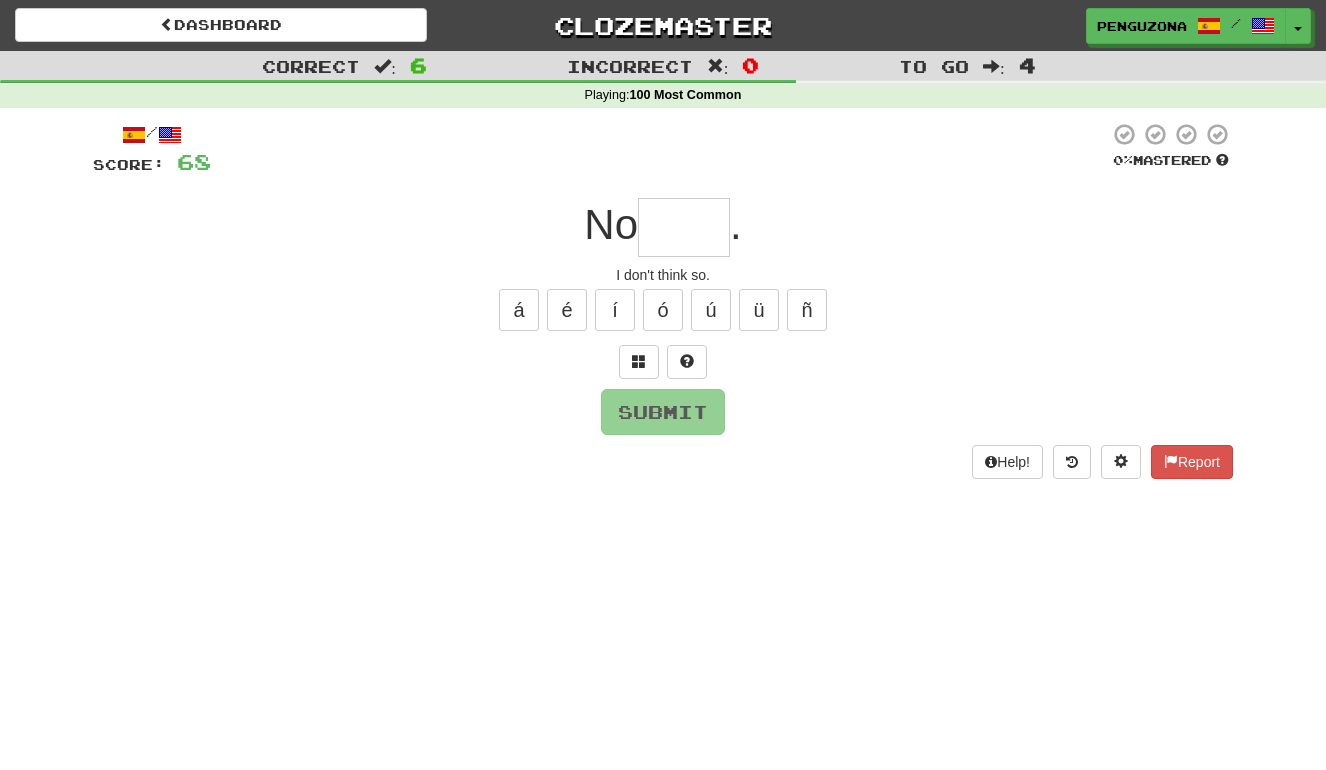 click at bounding box center (684, 227) 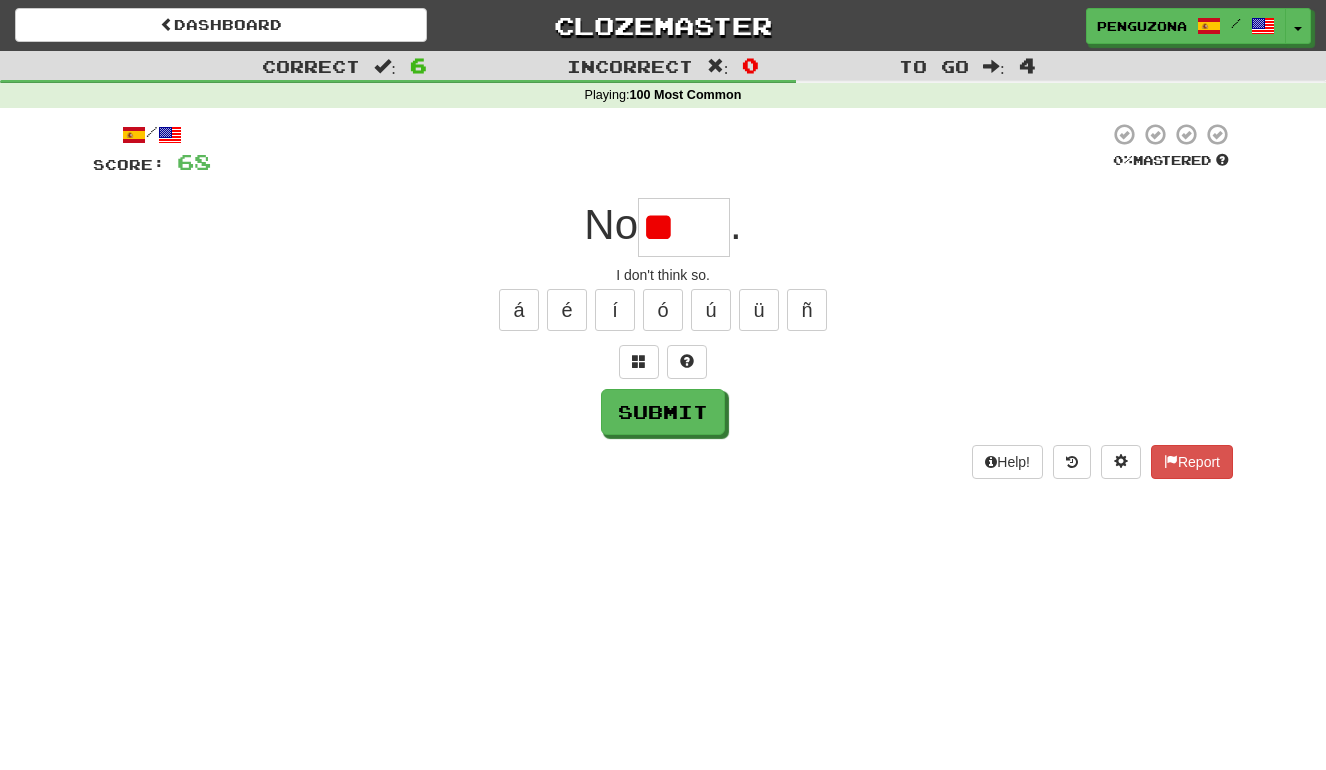 type on "*" 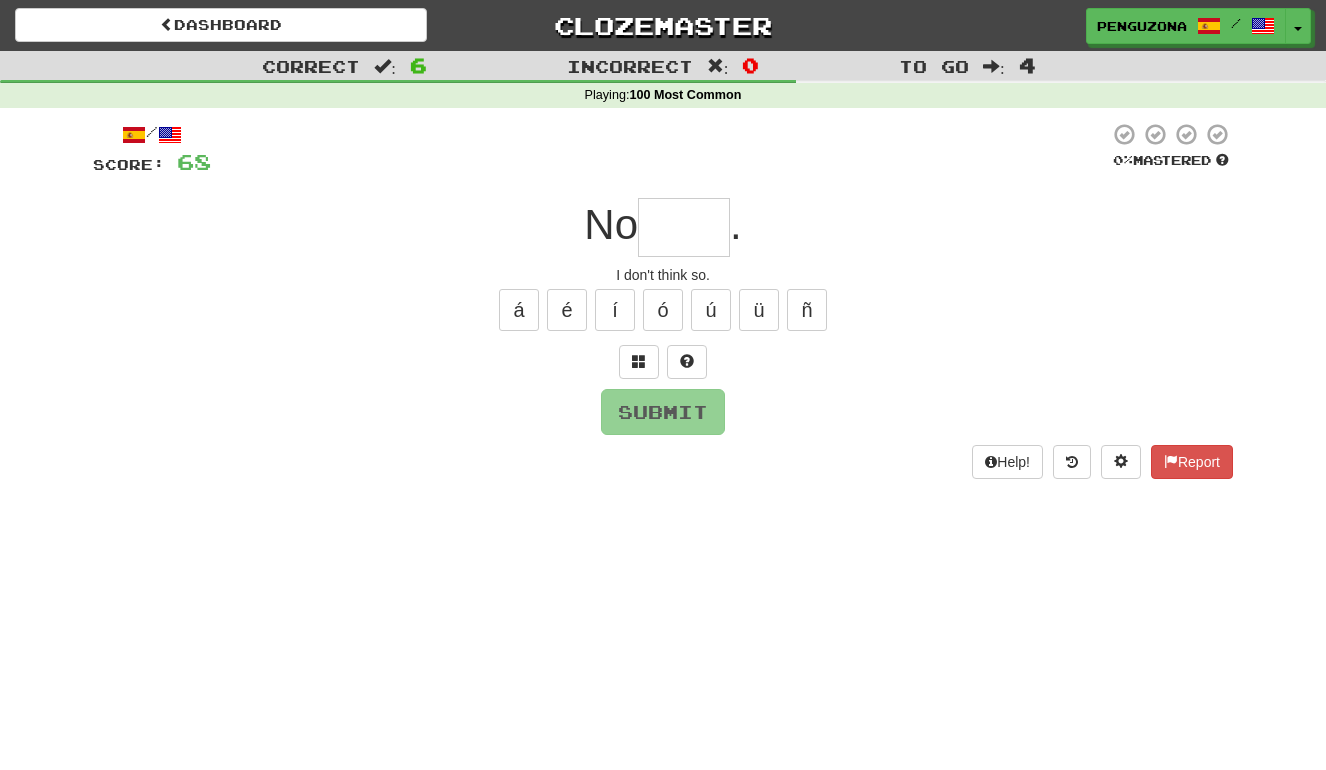 type on "*" 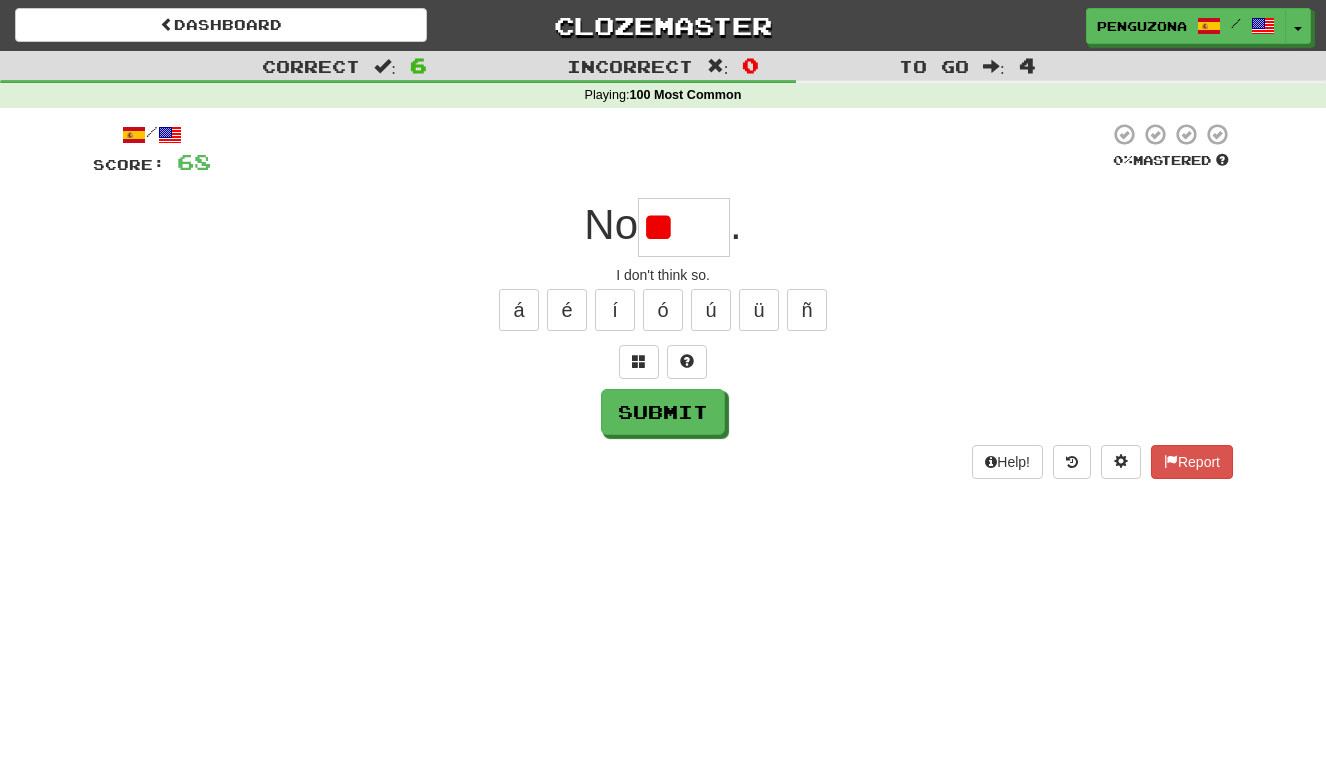 type on "*" 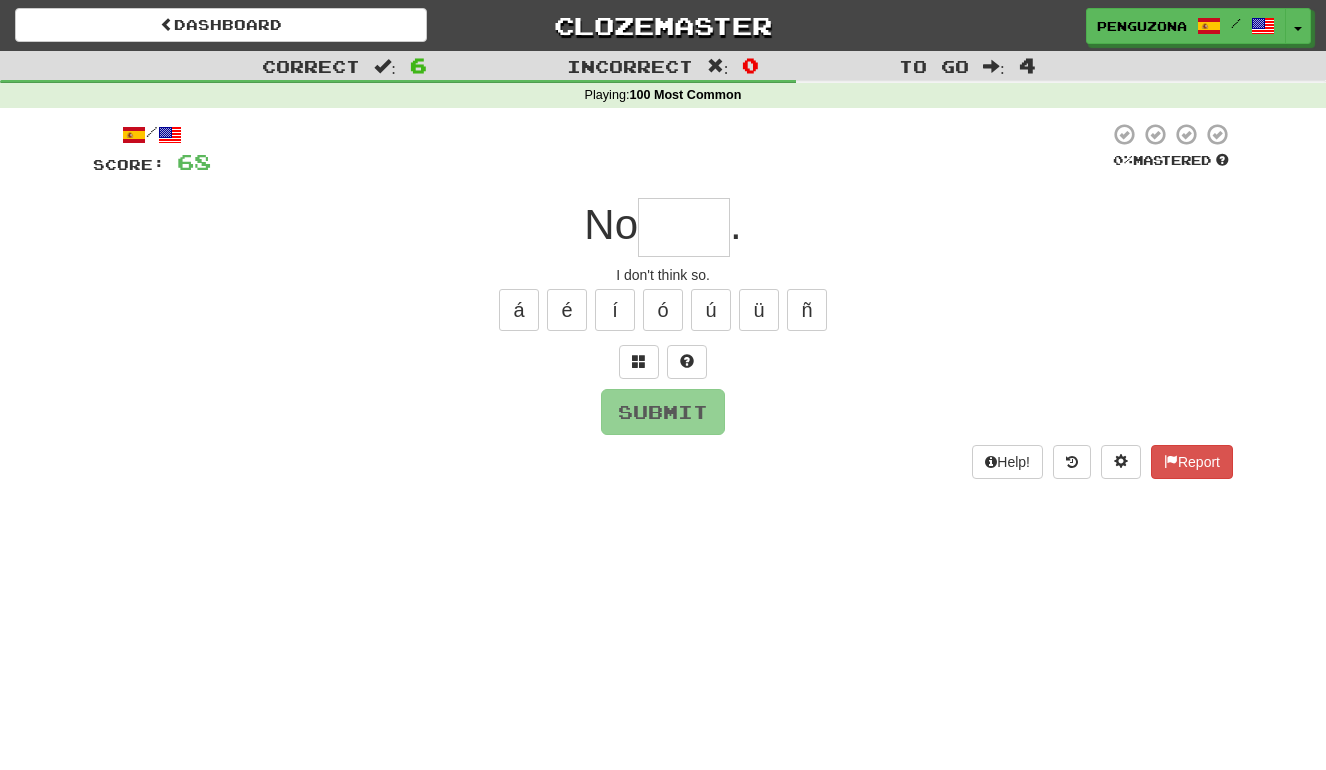 type on "*" 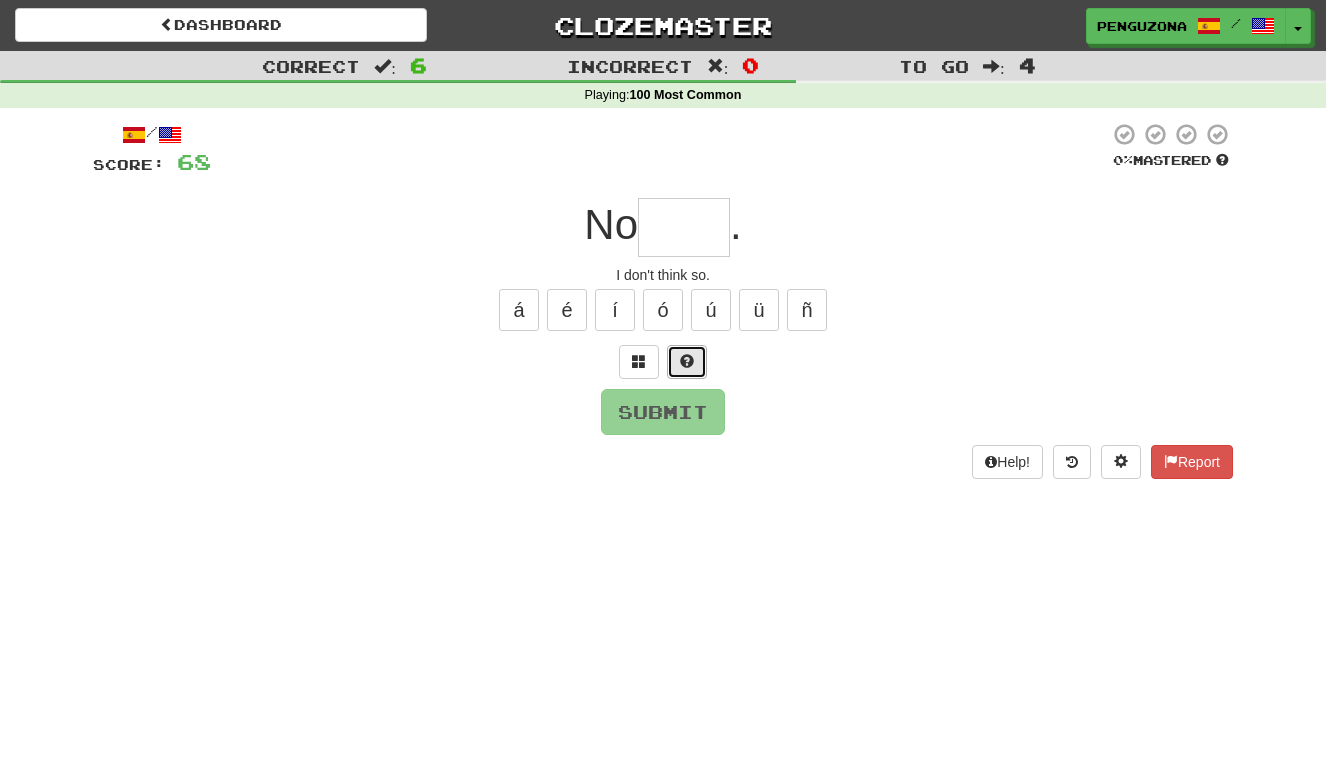 click at bounding box center [687, 361] 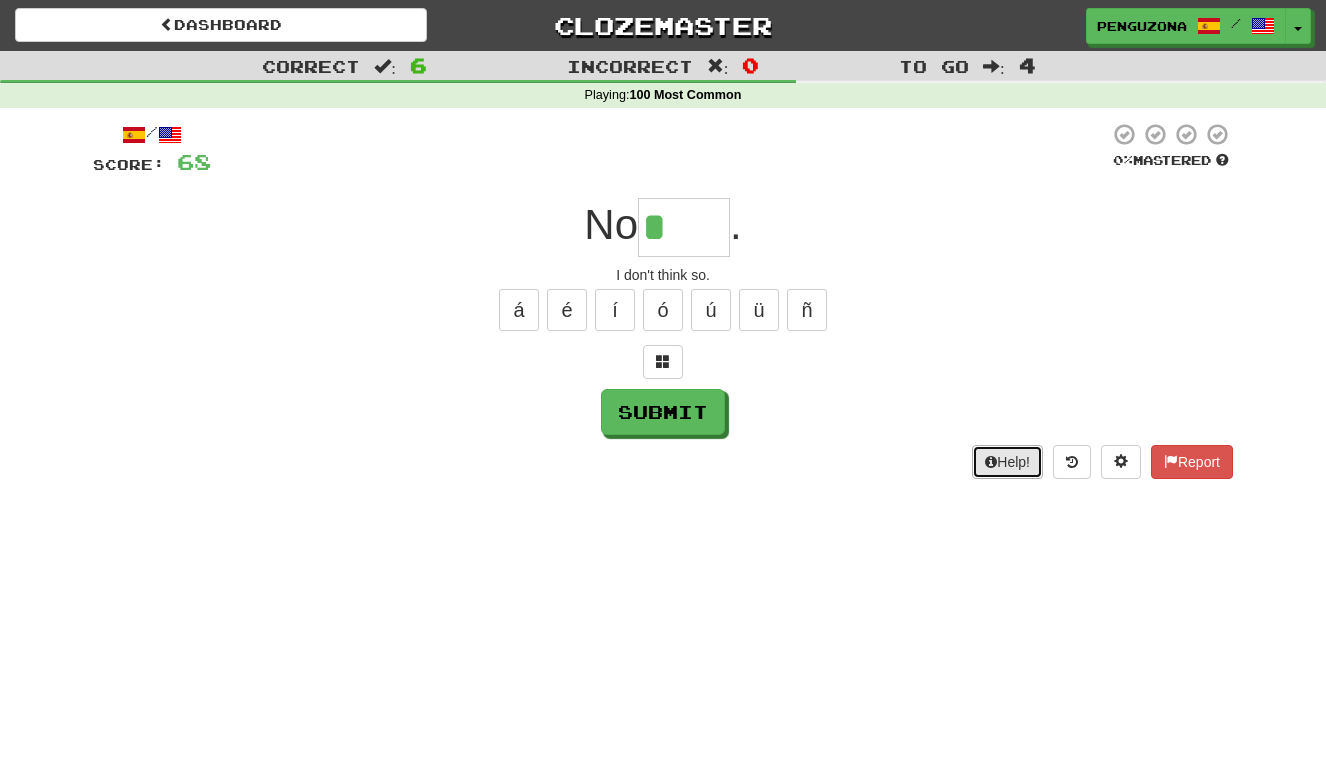 click on "Help!" at bounding box center (1007, 462) 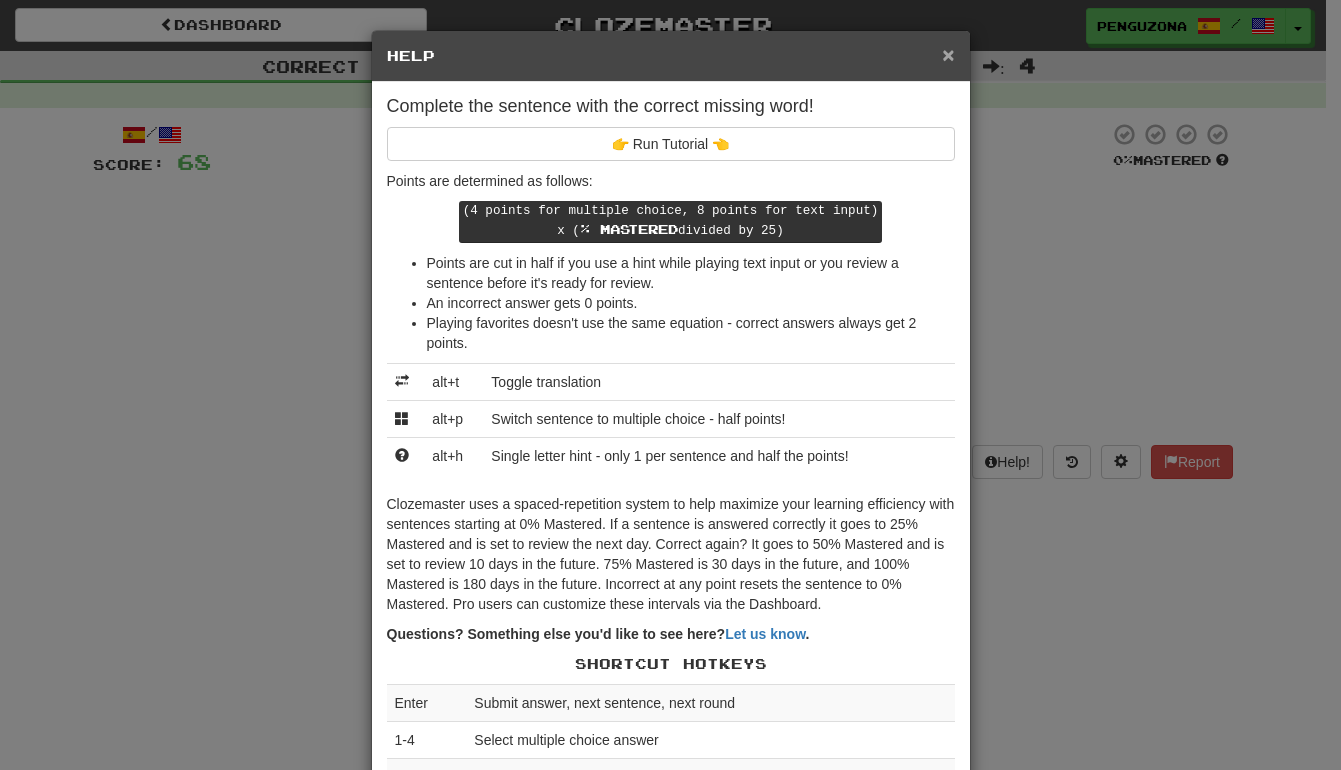 click on "×" at bounding box center (948, 54) 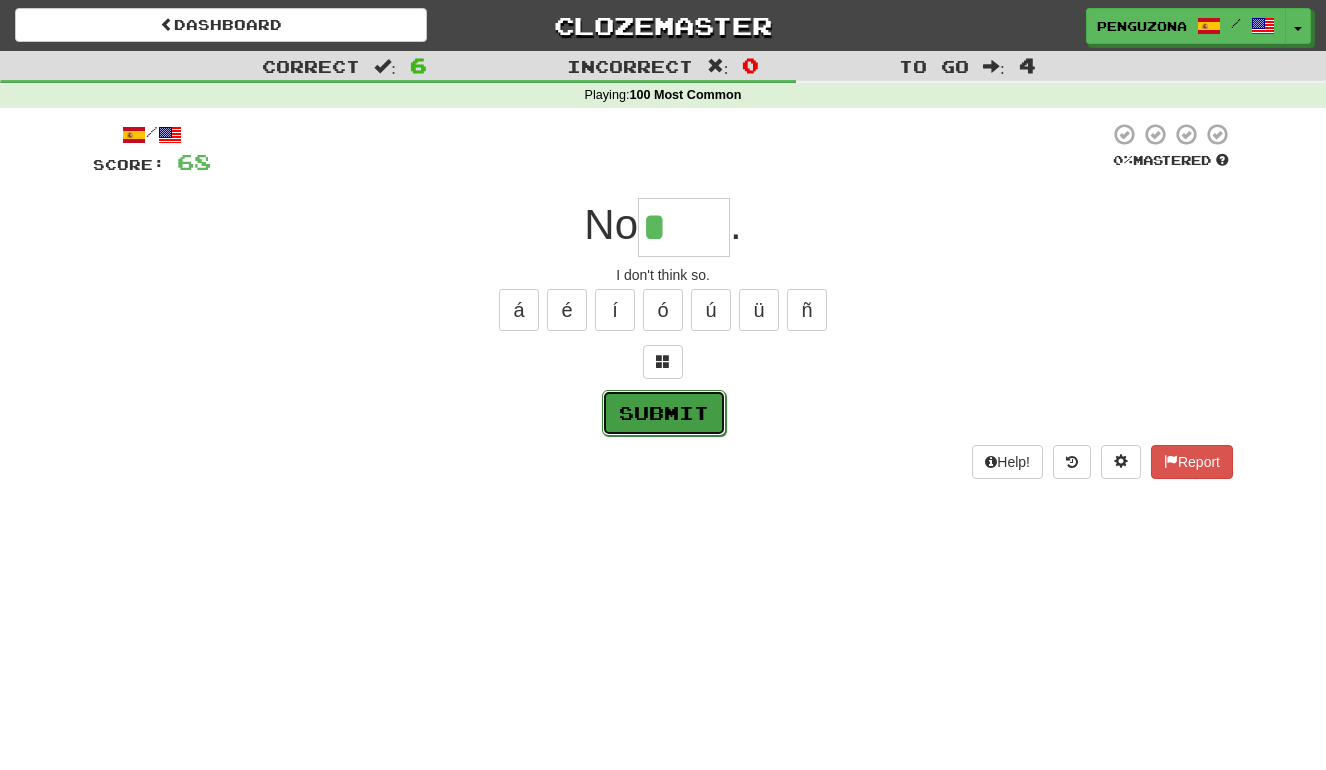click on "Submit" at bounding box center [664, 413] 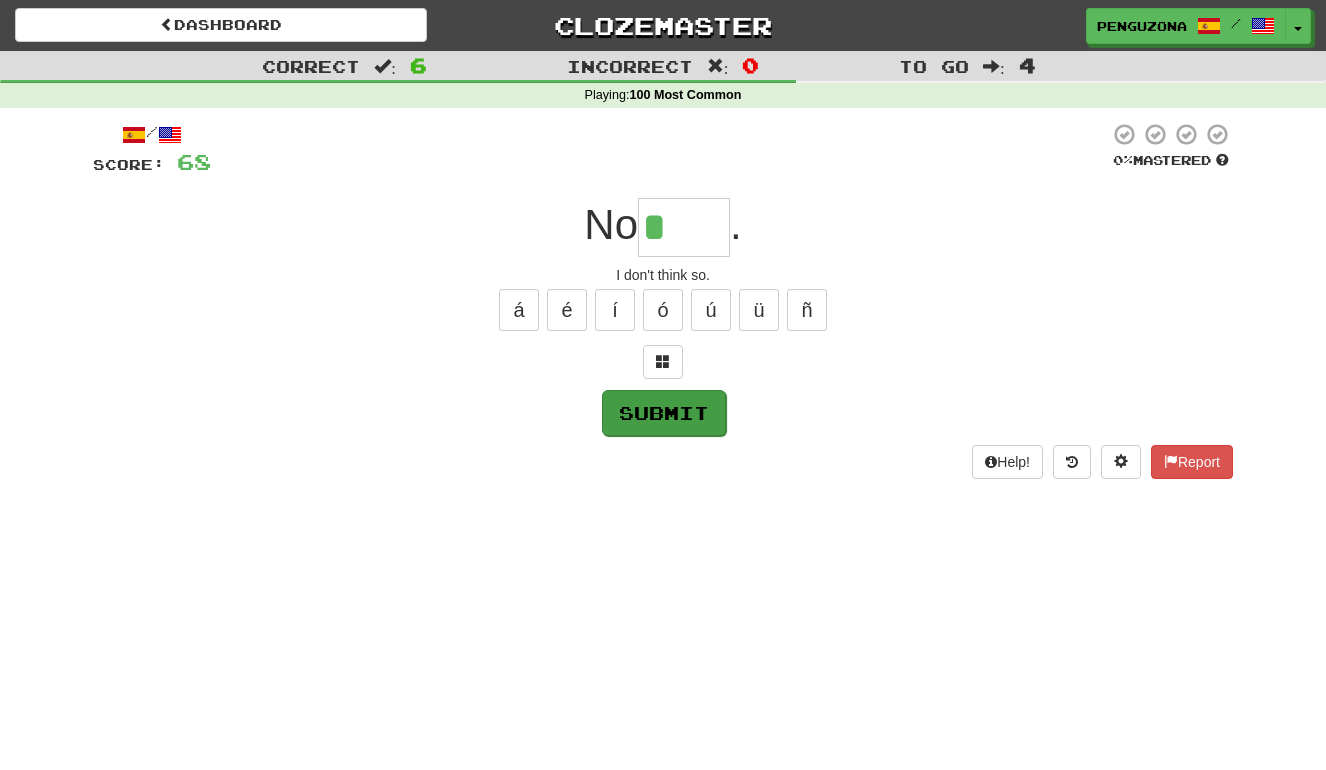 type on "****" 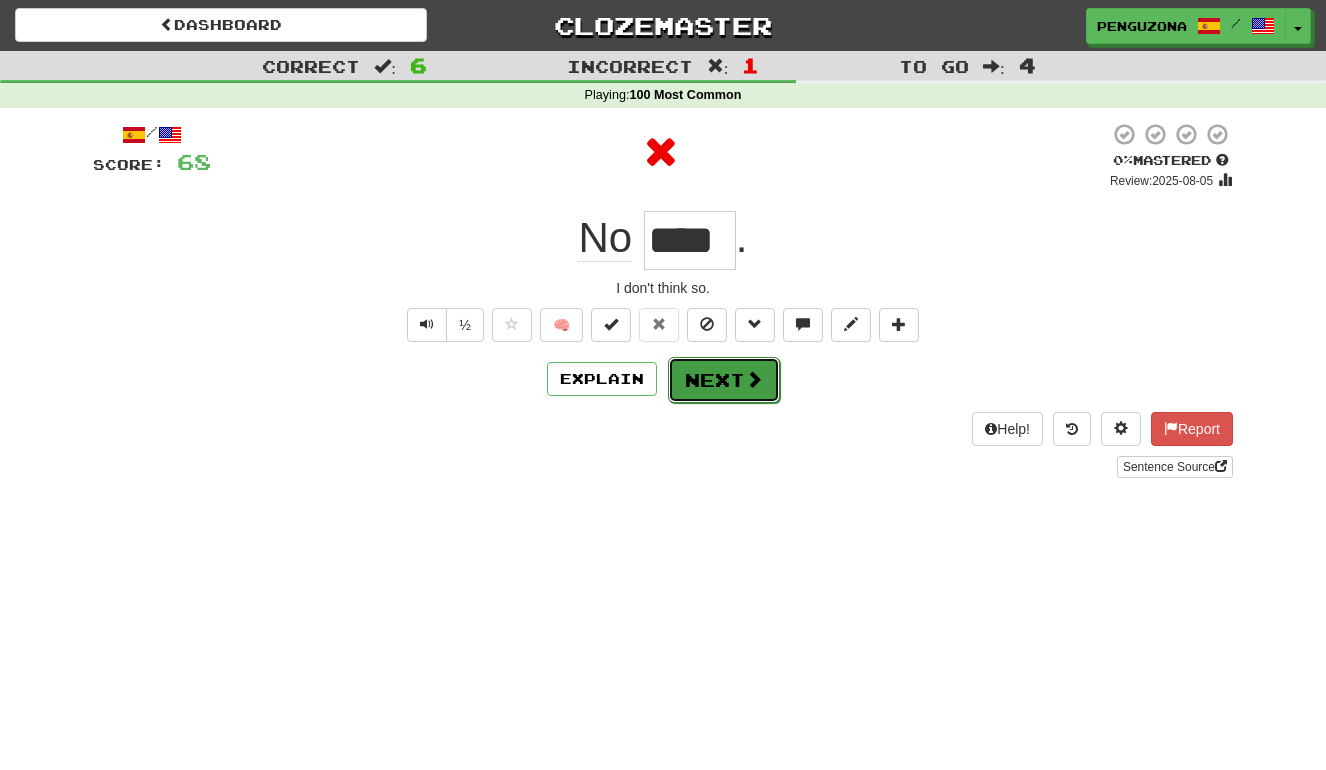 click on "Next" at bounding box center [724, 380] 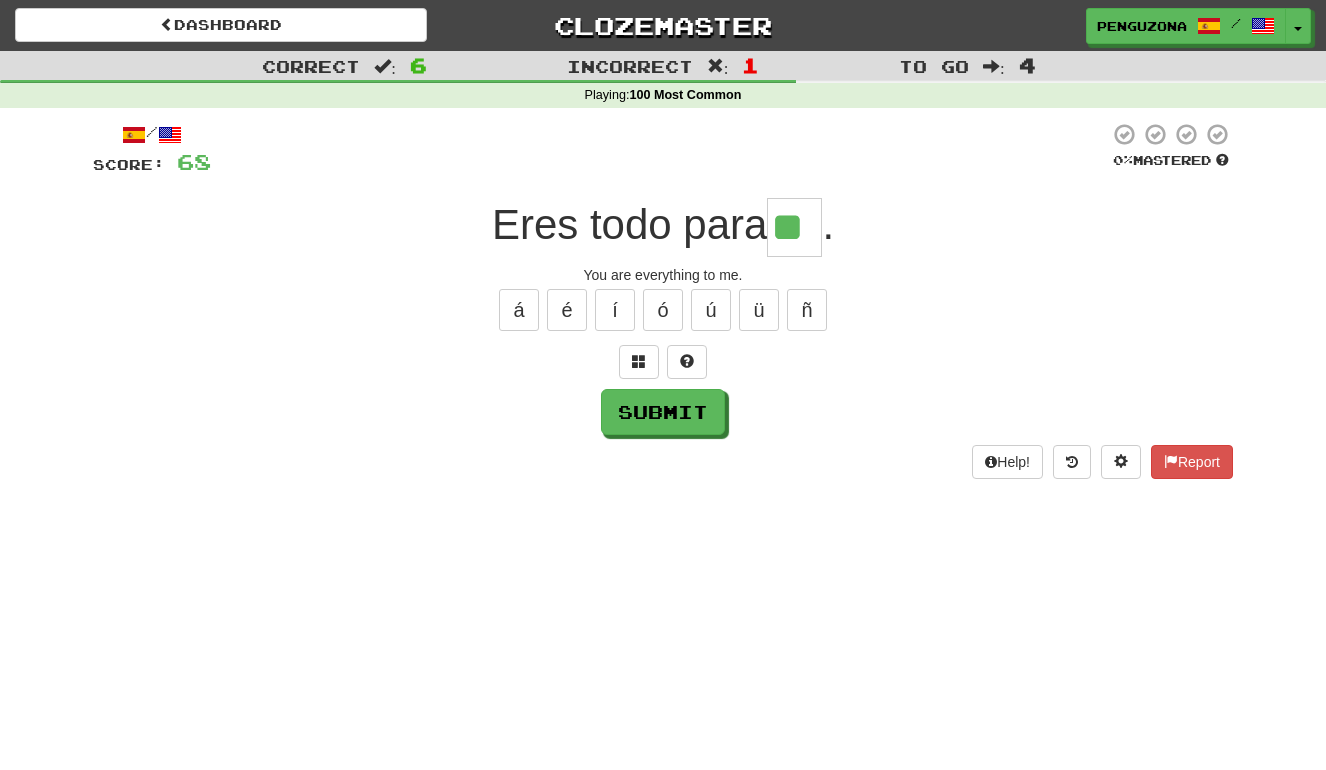 type on "**" 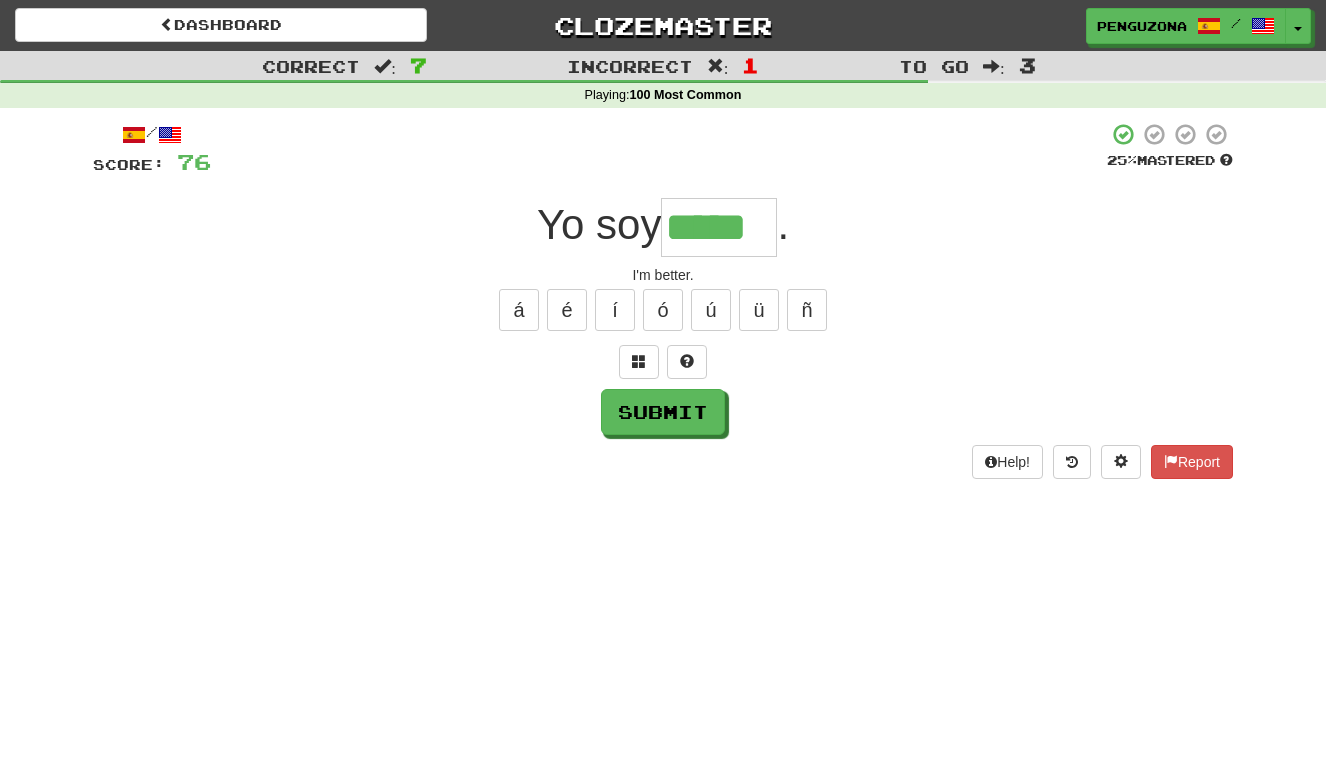 type on "*****" 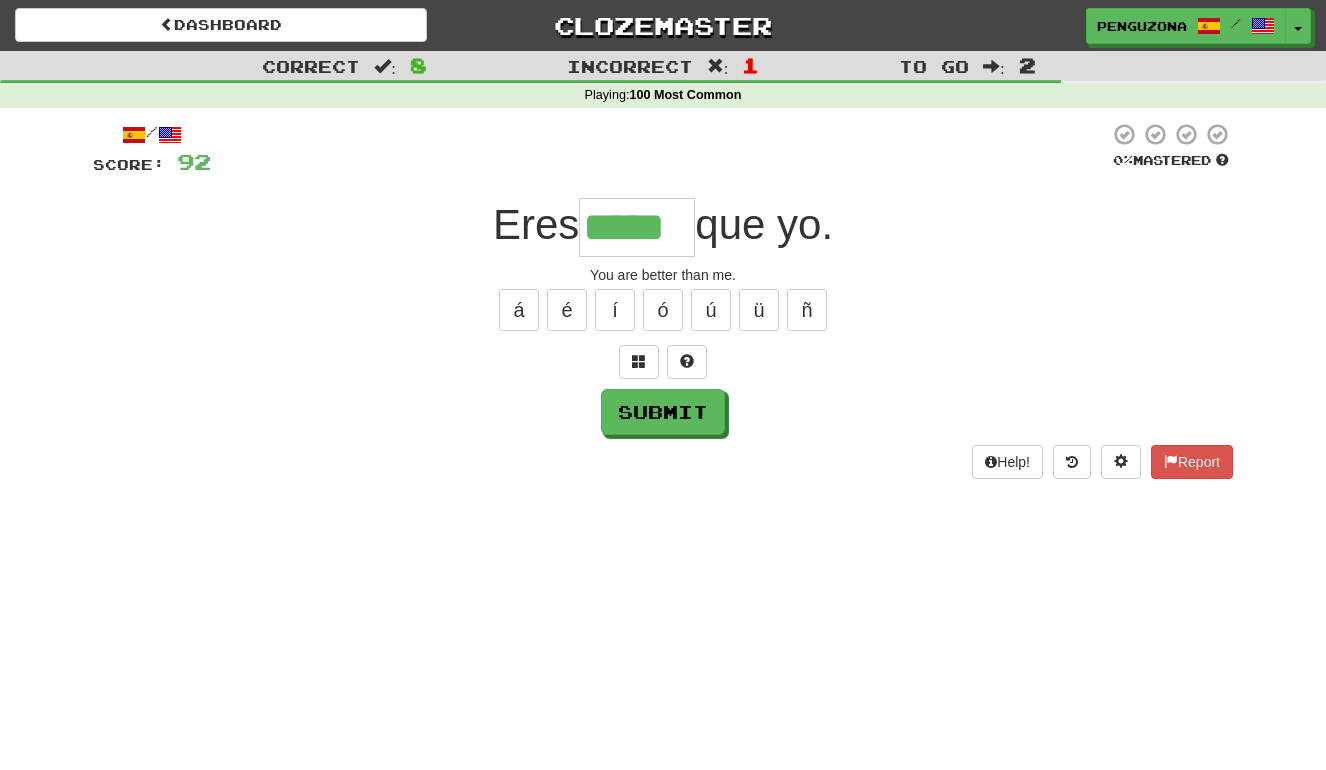 type on "*****" 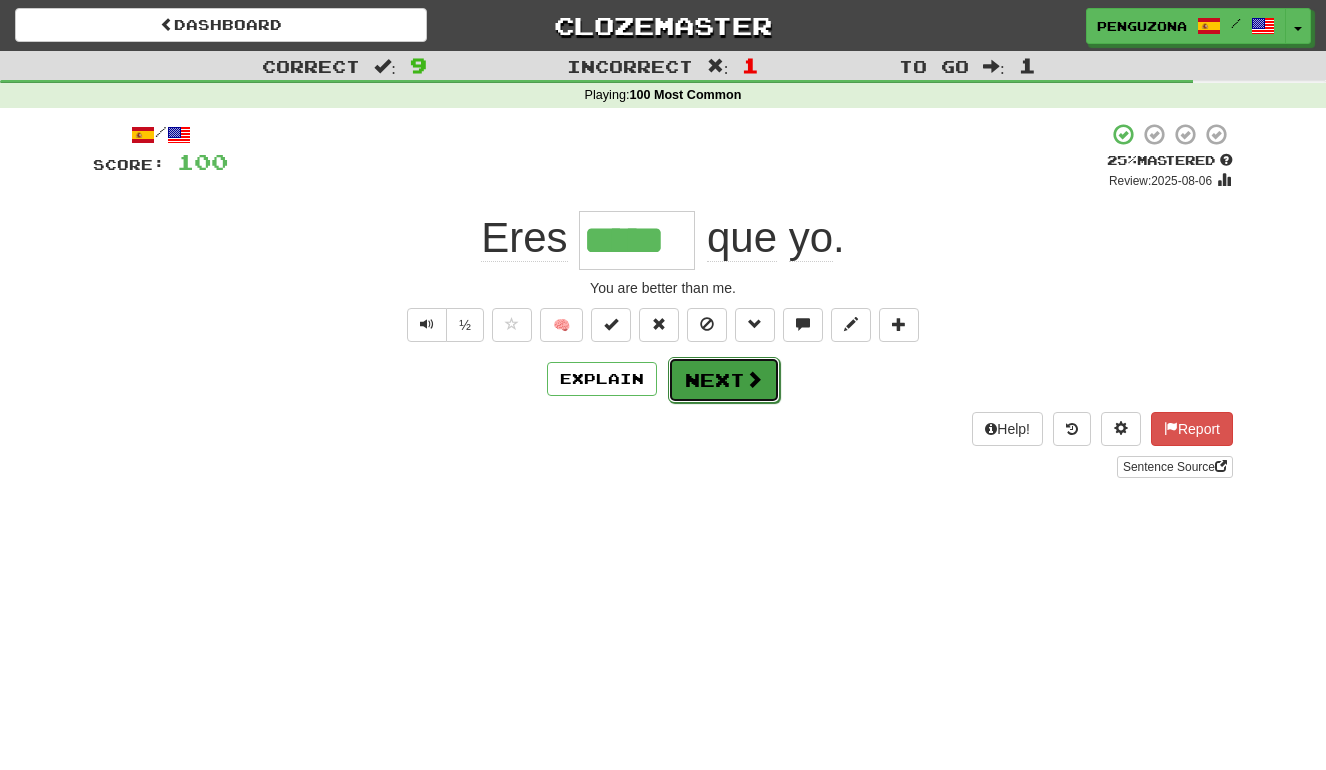click on "Next" at bounding box center (724, 380) 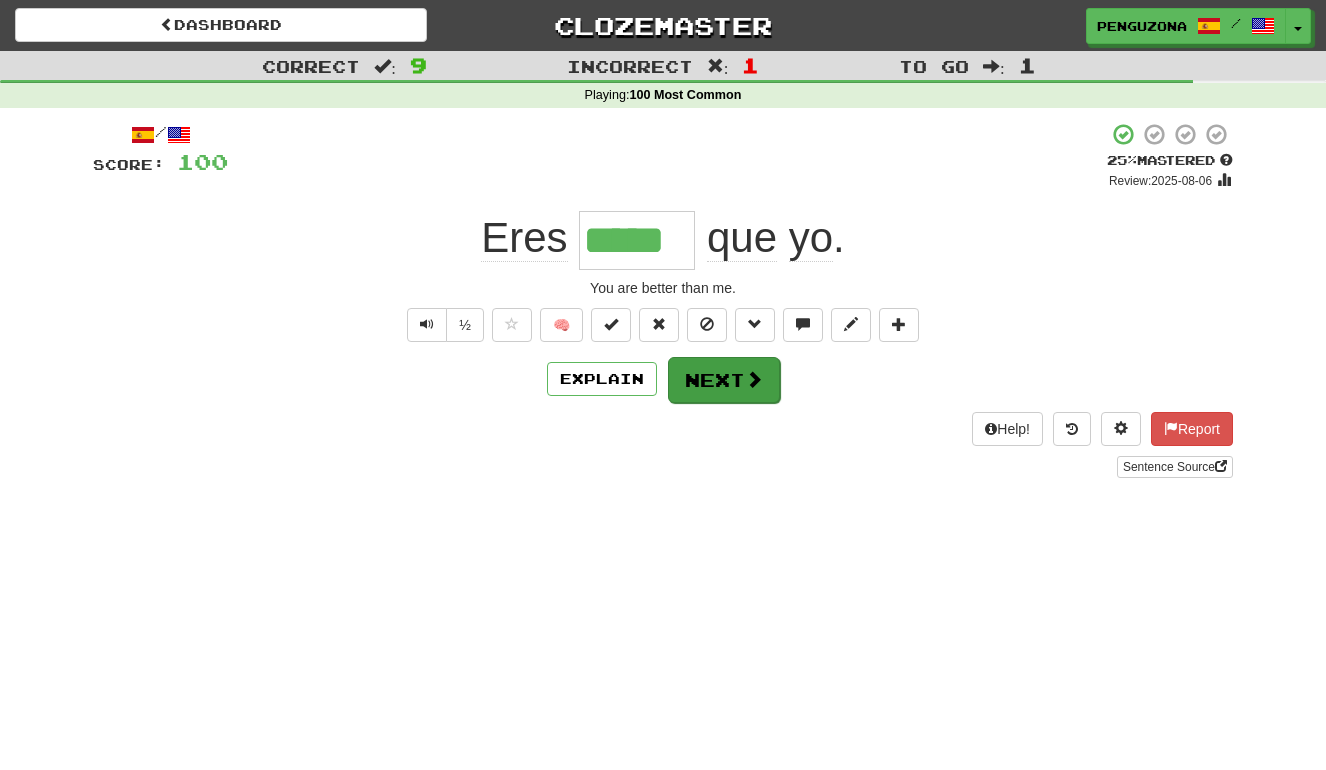 type 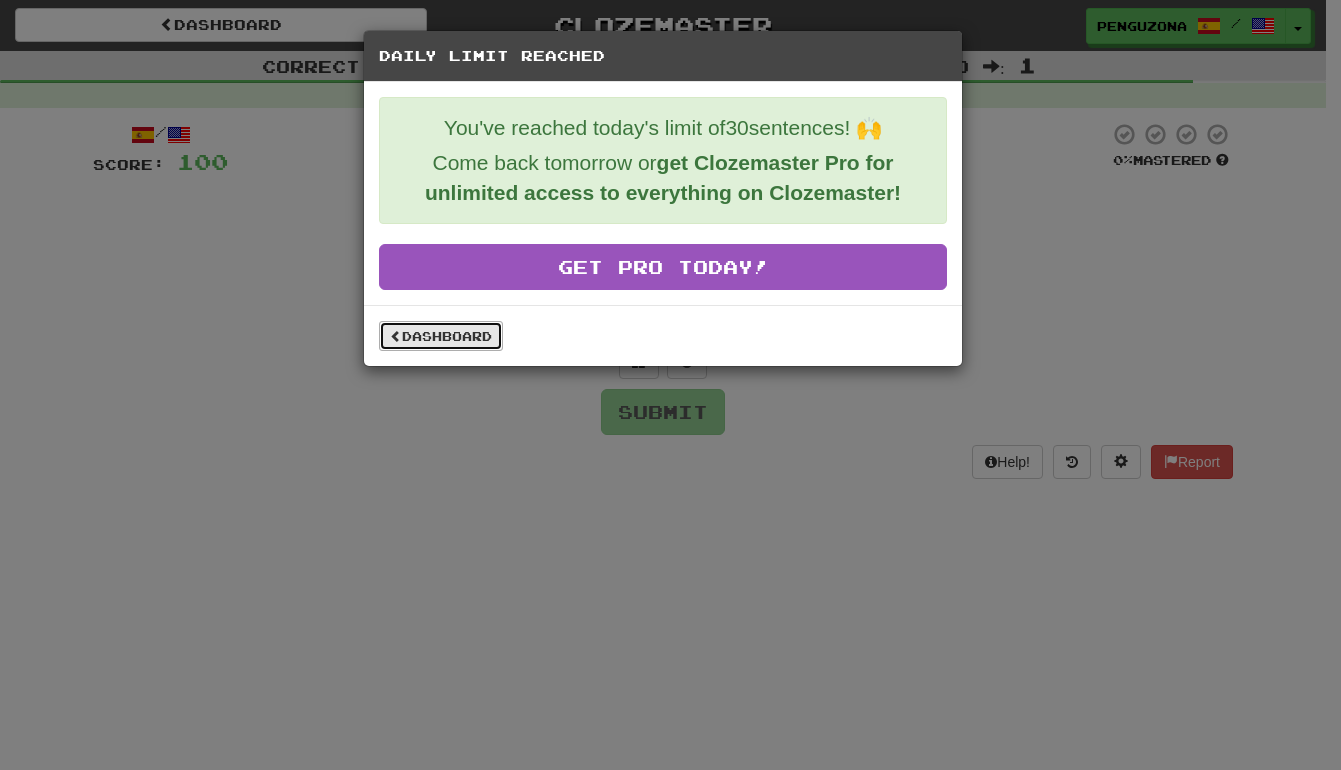 click on "Dashboard" at bounding box center (441, 336) 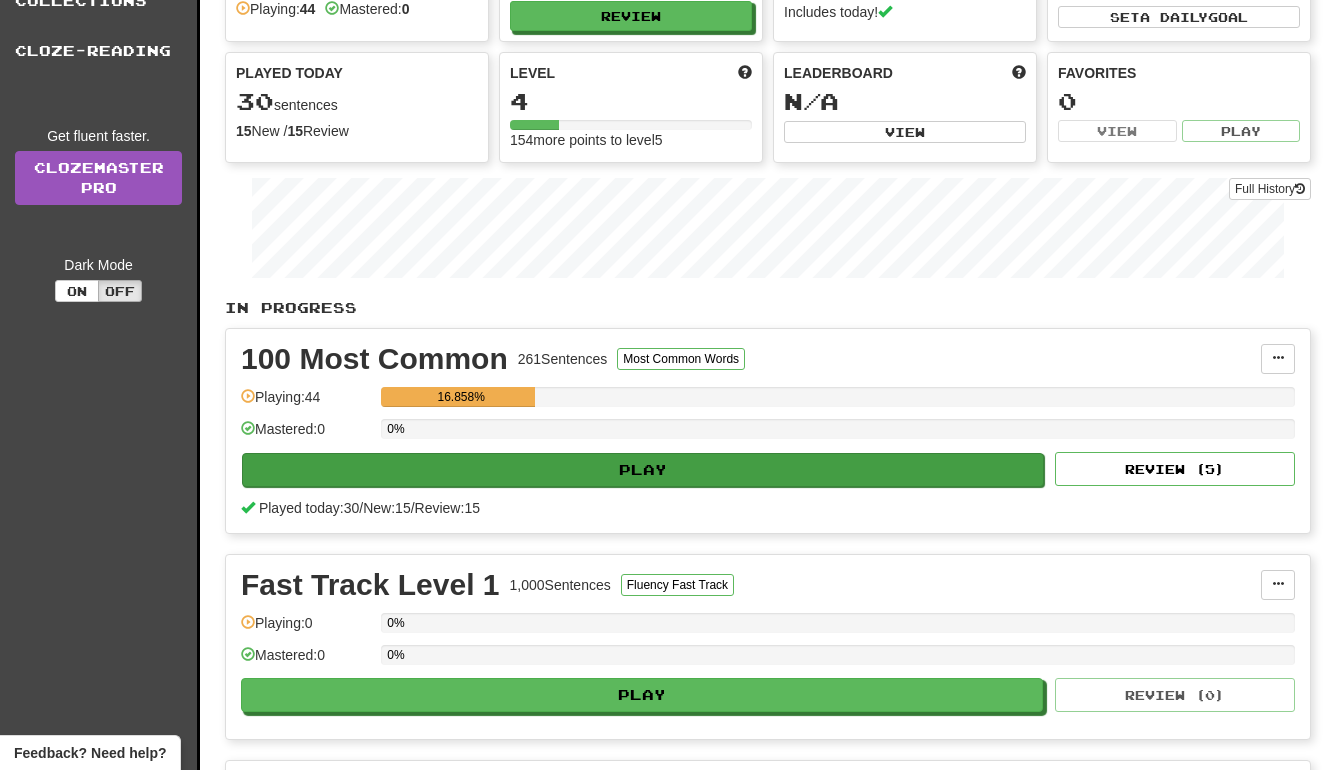 scroll, scrollTop: 0, scrollLeft: 0, axis: both 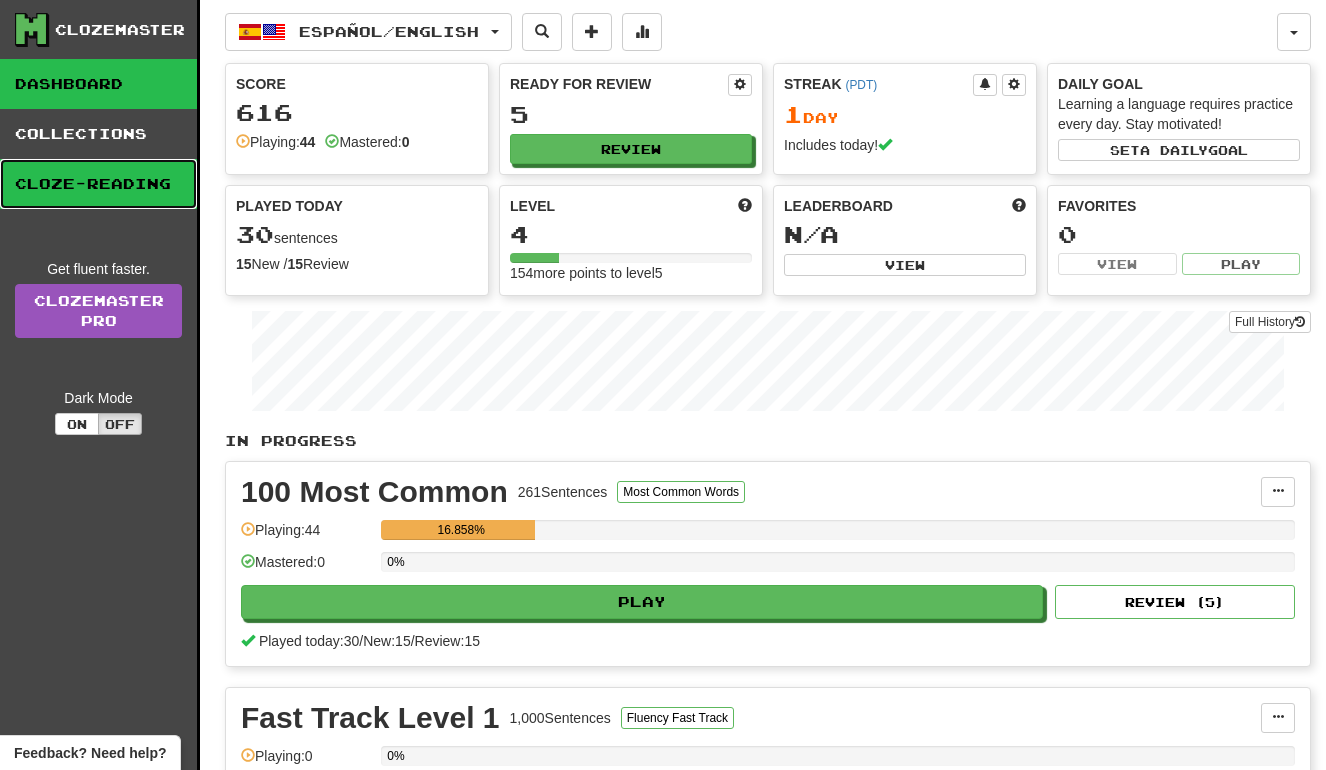 click on "Cloze-Reading" at bounding box center (98, 184) 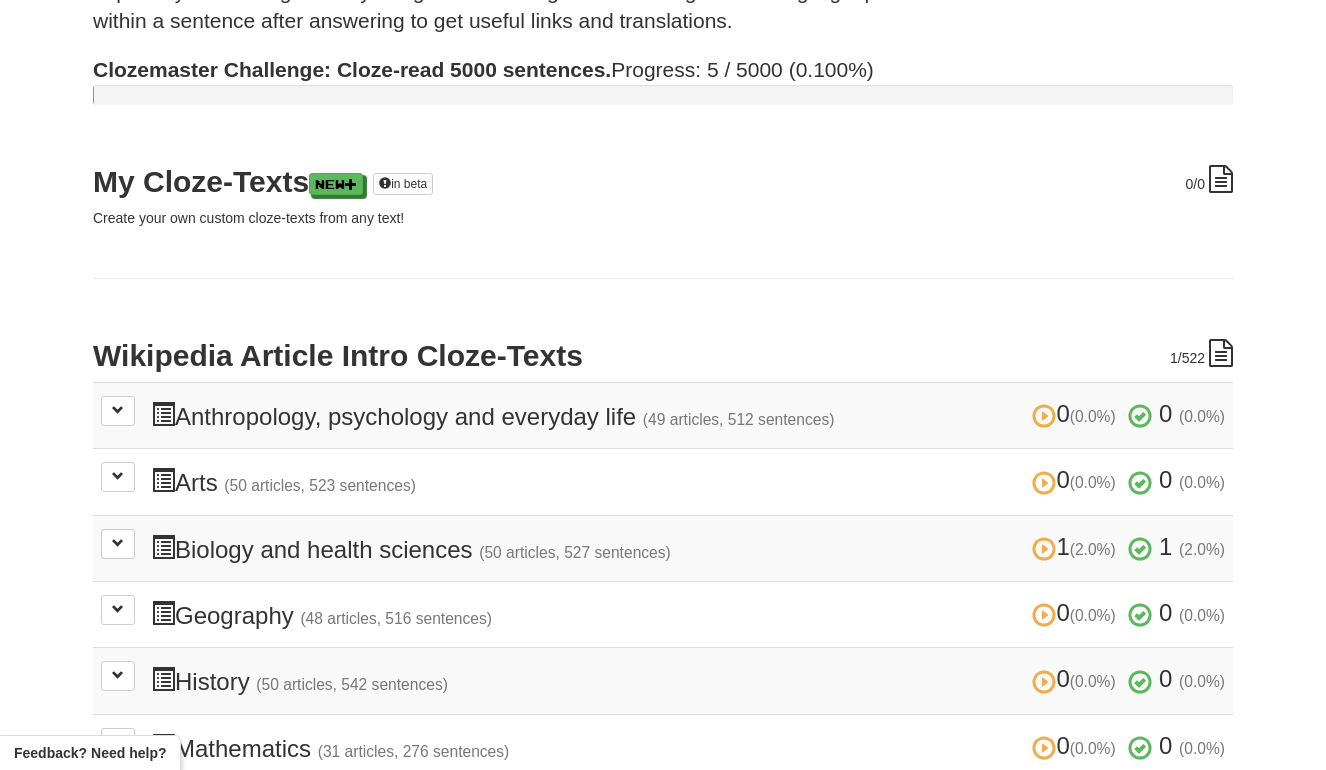 scroll, scrollTop: 244, scrollLeft: 0, axis: vertical 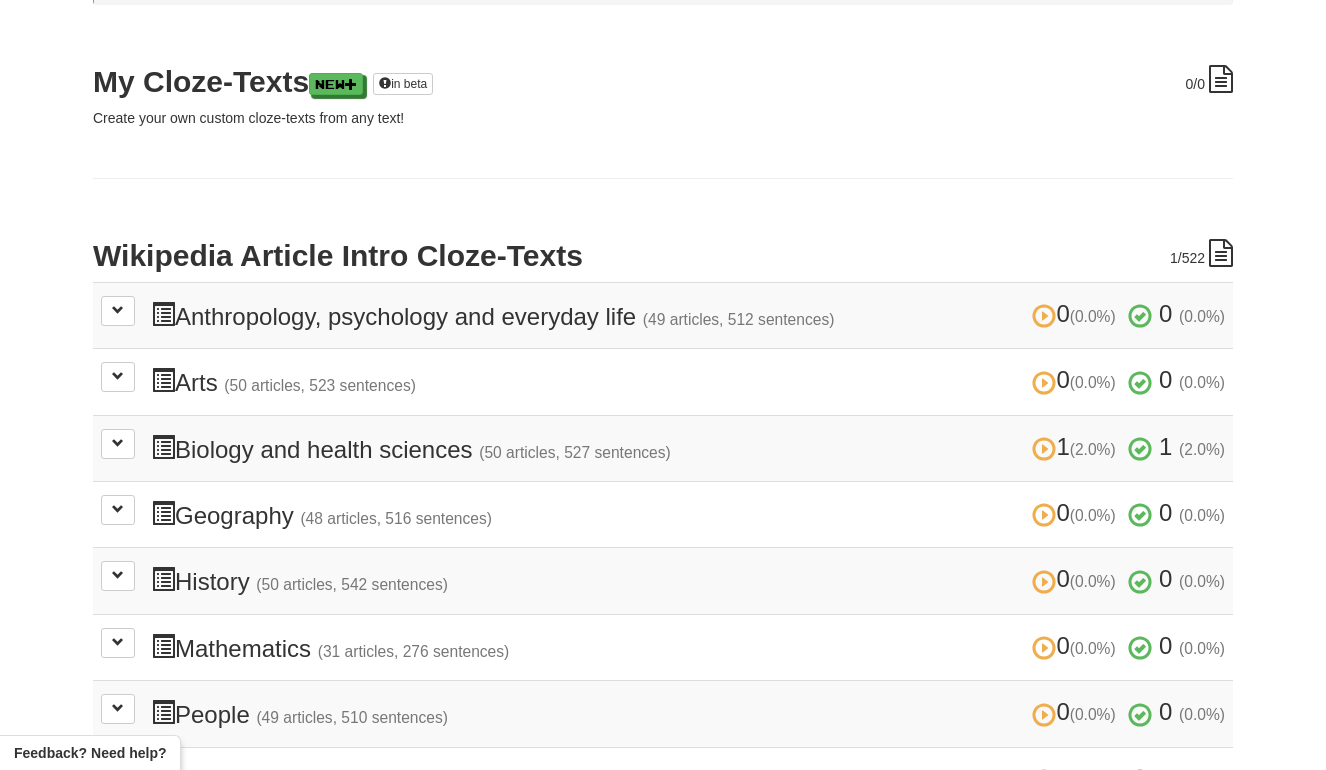 click on "1
(2.0%)
1
(2.0%)
Biology and health sciences
(50 articles, 527 sentences)
1
(2.0%)
1
(2.0%)" at bounding box center (688, 448) 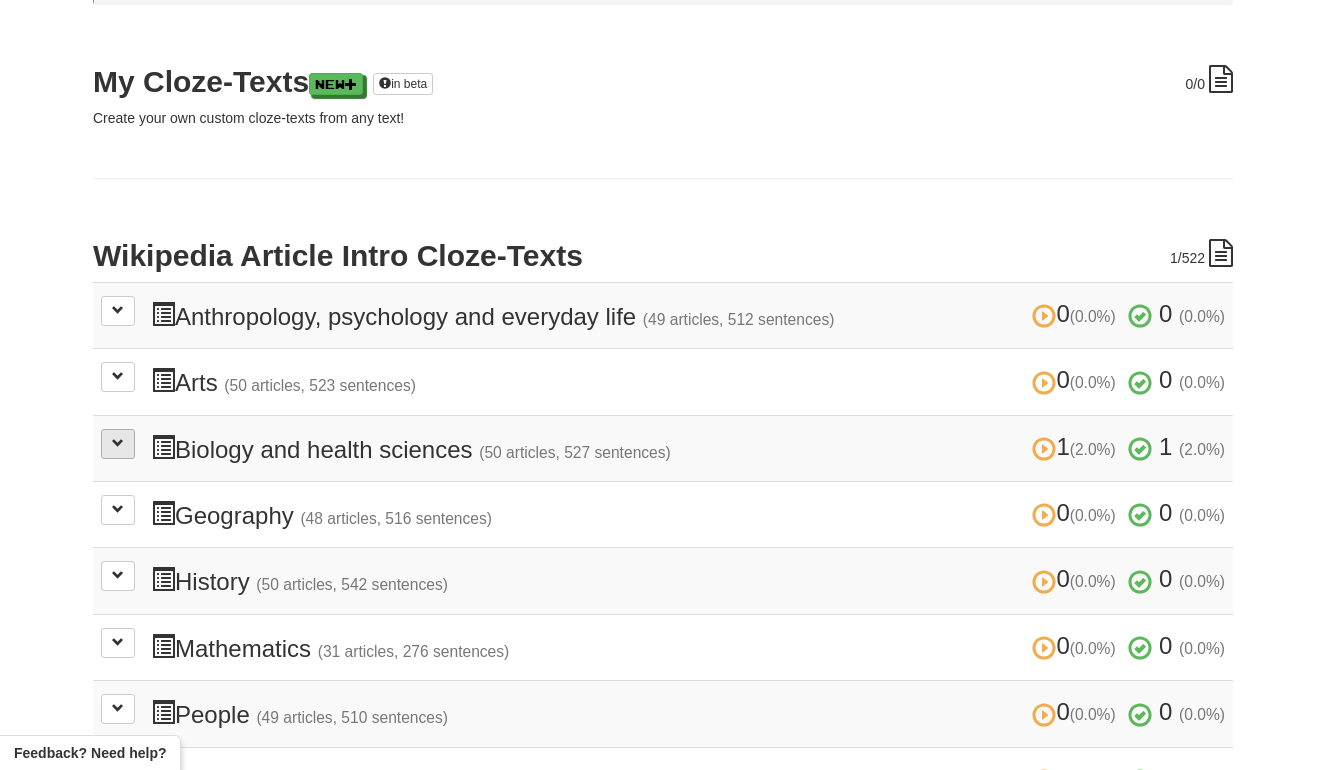 click on "1
(2.0%)
1
(2.0%)
Biology and health sciences
(50 articles, 527 sentences)
1
(2.0%)
1
(2.0%)
Loading..." at bounding box center (663, 448) 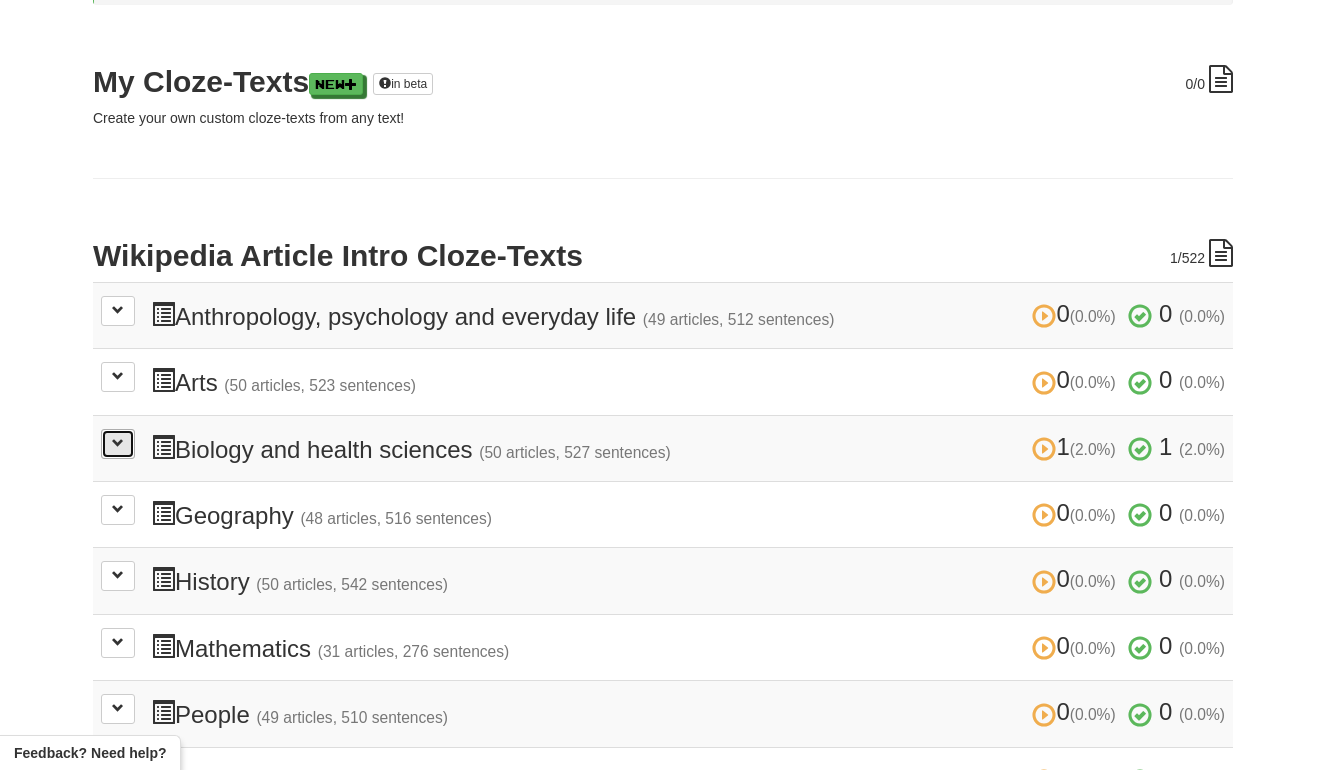 click at bounding box center [118, 444] 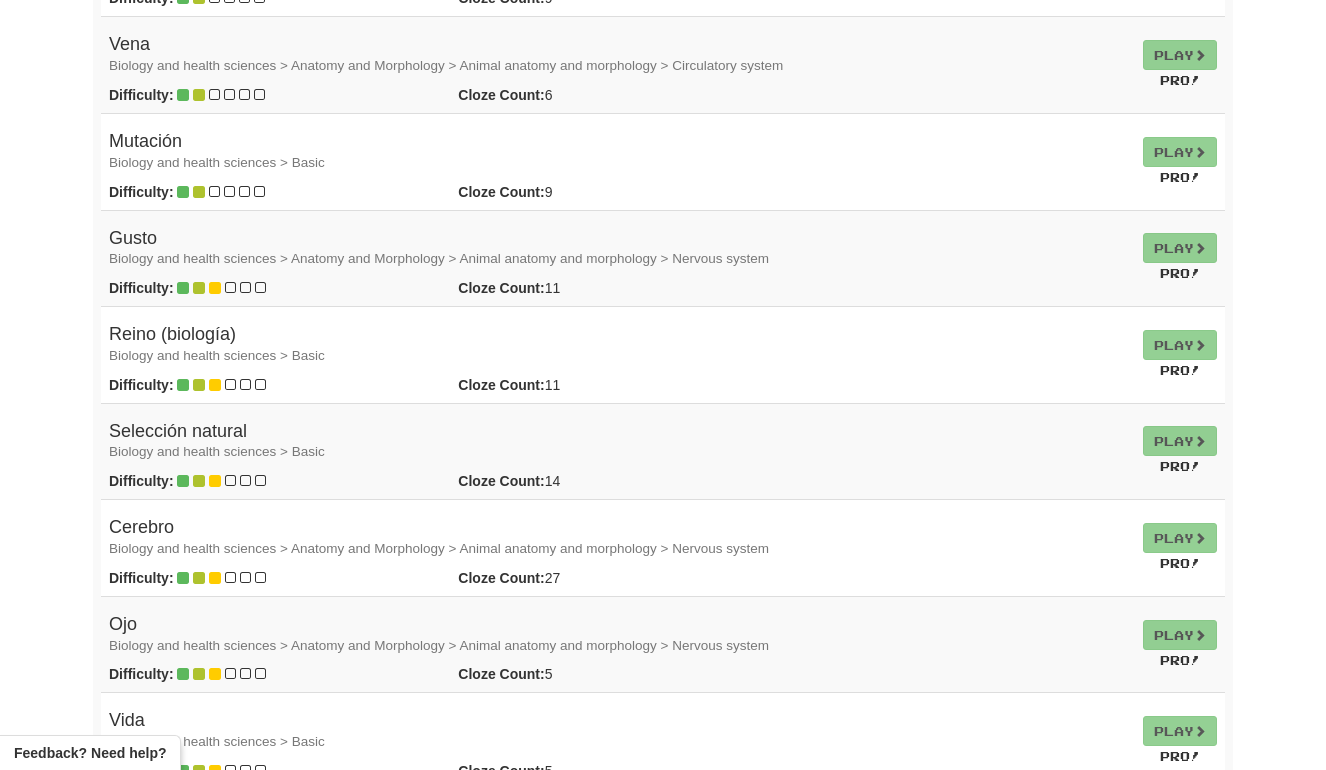 scroll, scrollTop: 972, scrollLeft: 0, axis: vertical 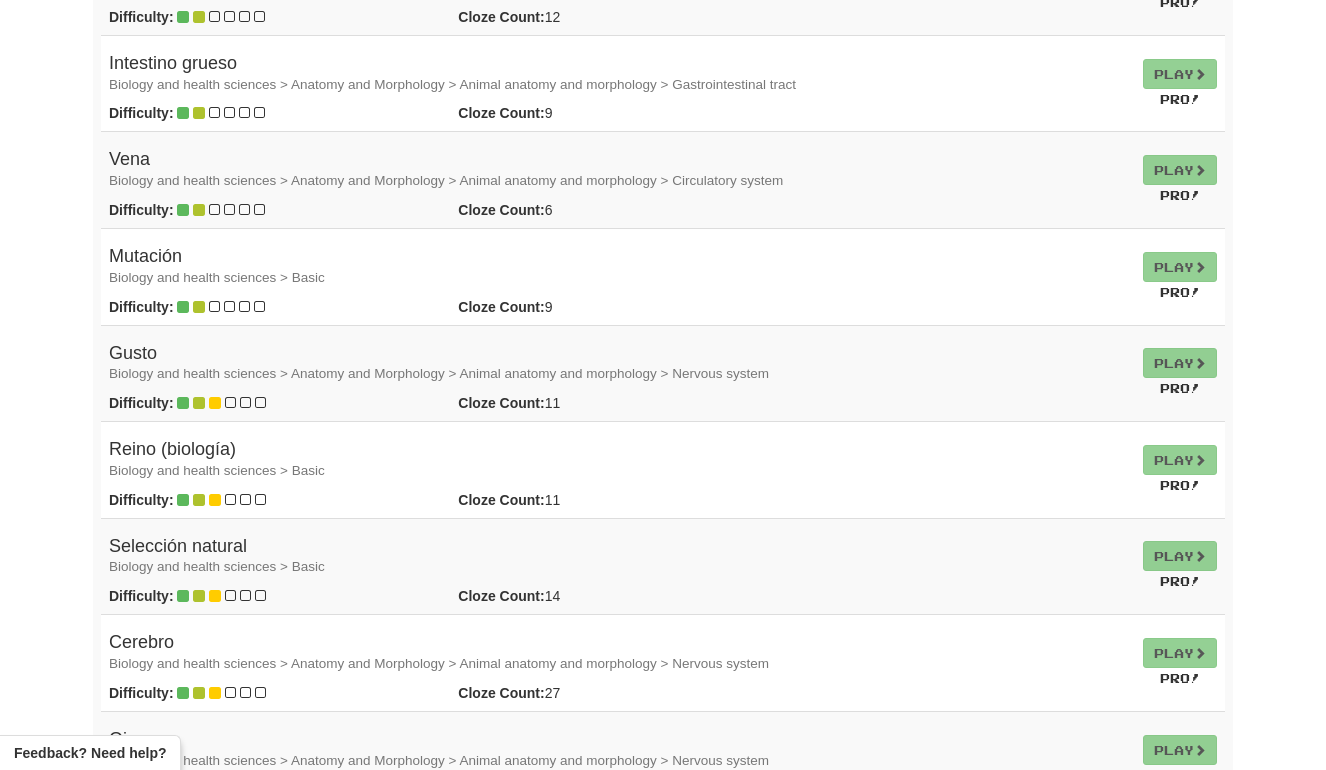 click on "Play
Pro!" at bounding box center [1180, 276] 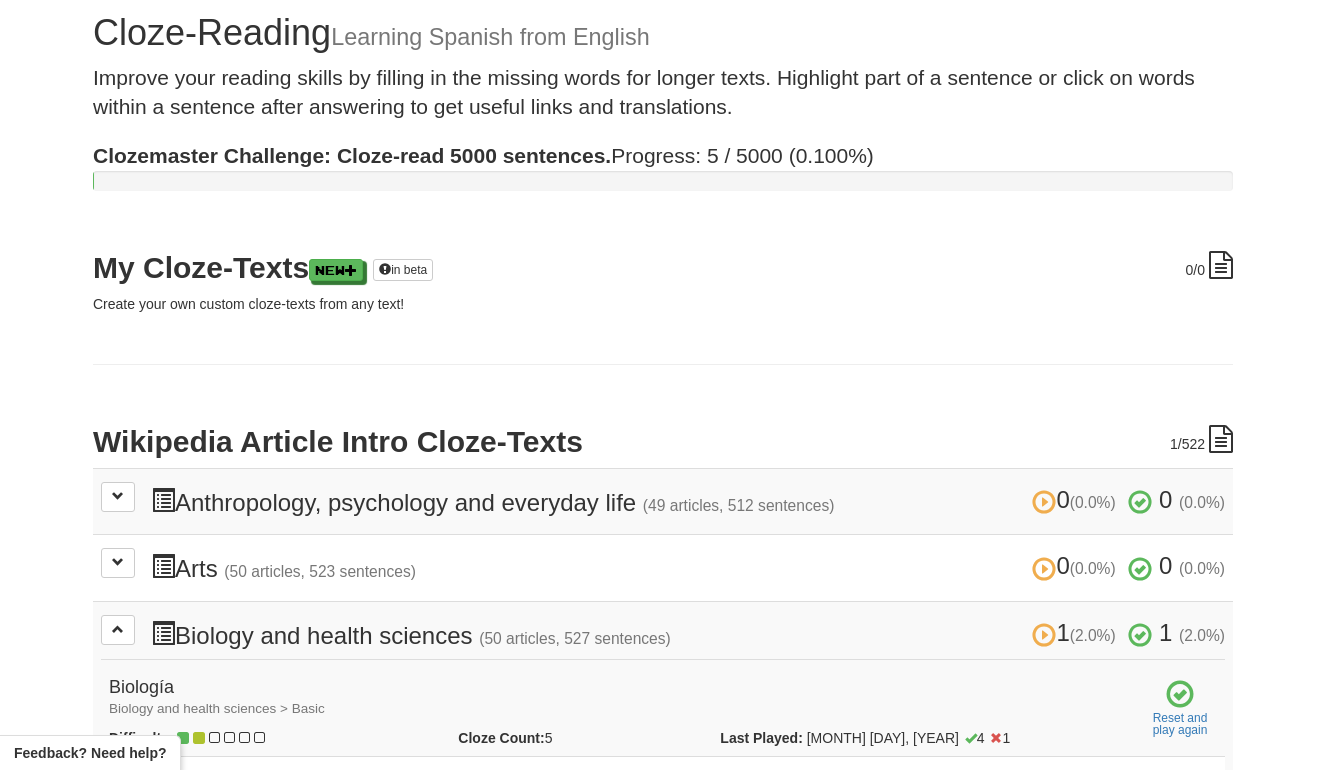 scroll, scrollTop: 71, scrollLeft: 0, axis: vertical 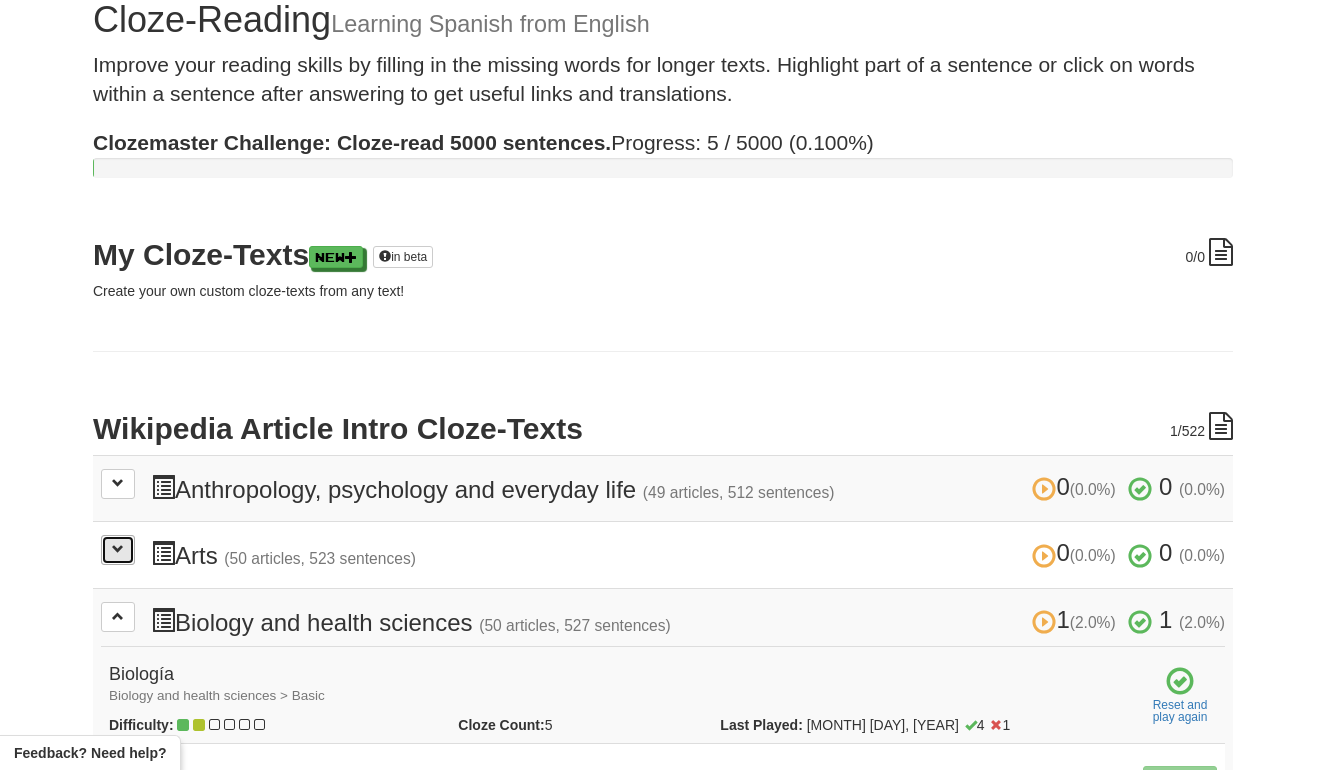 click at bounding box center (118, 550) 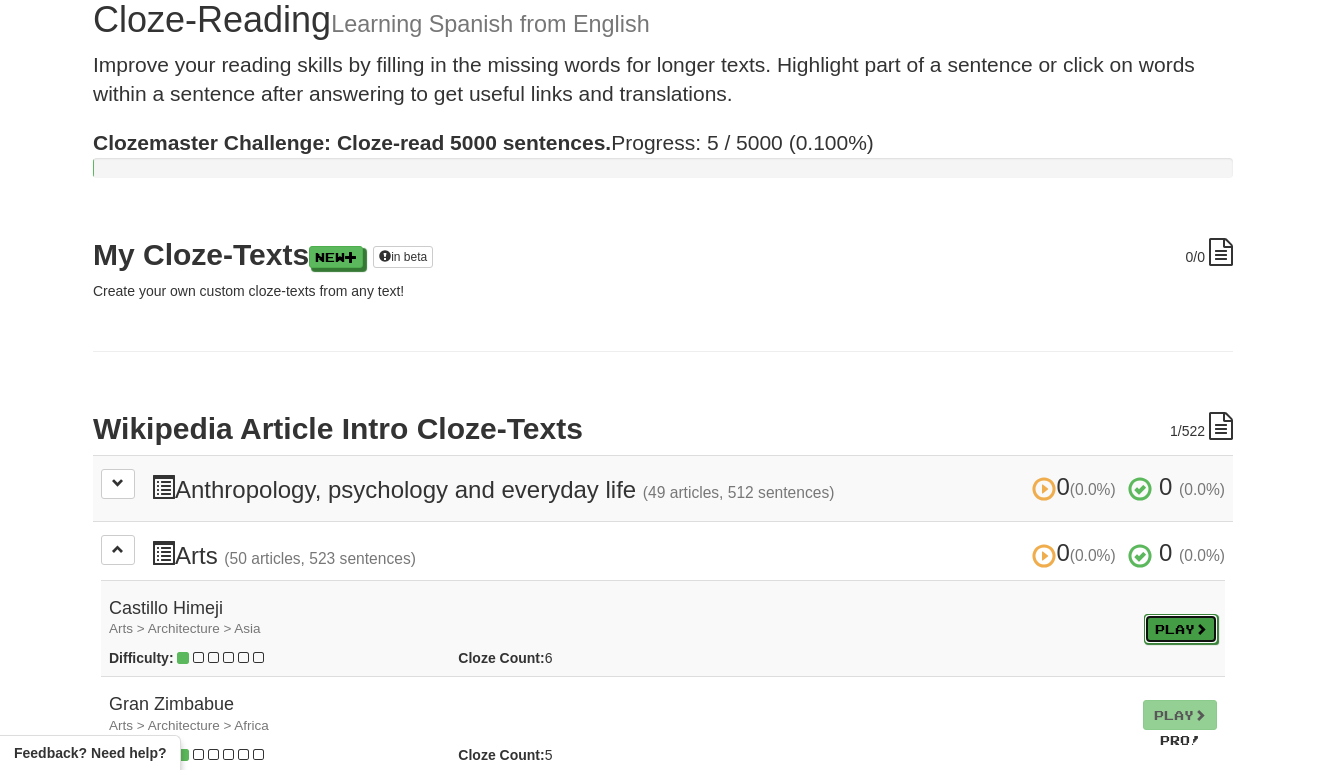 click on "Play" at bounding box center (1181, 629) 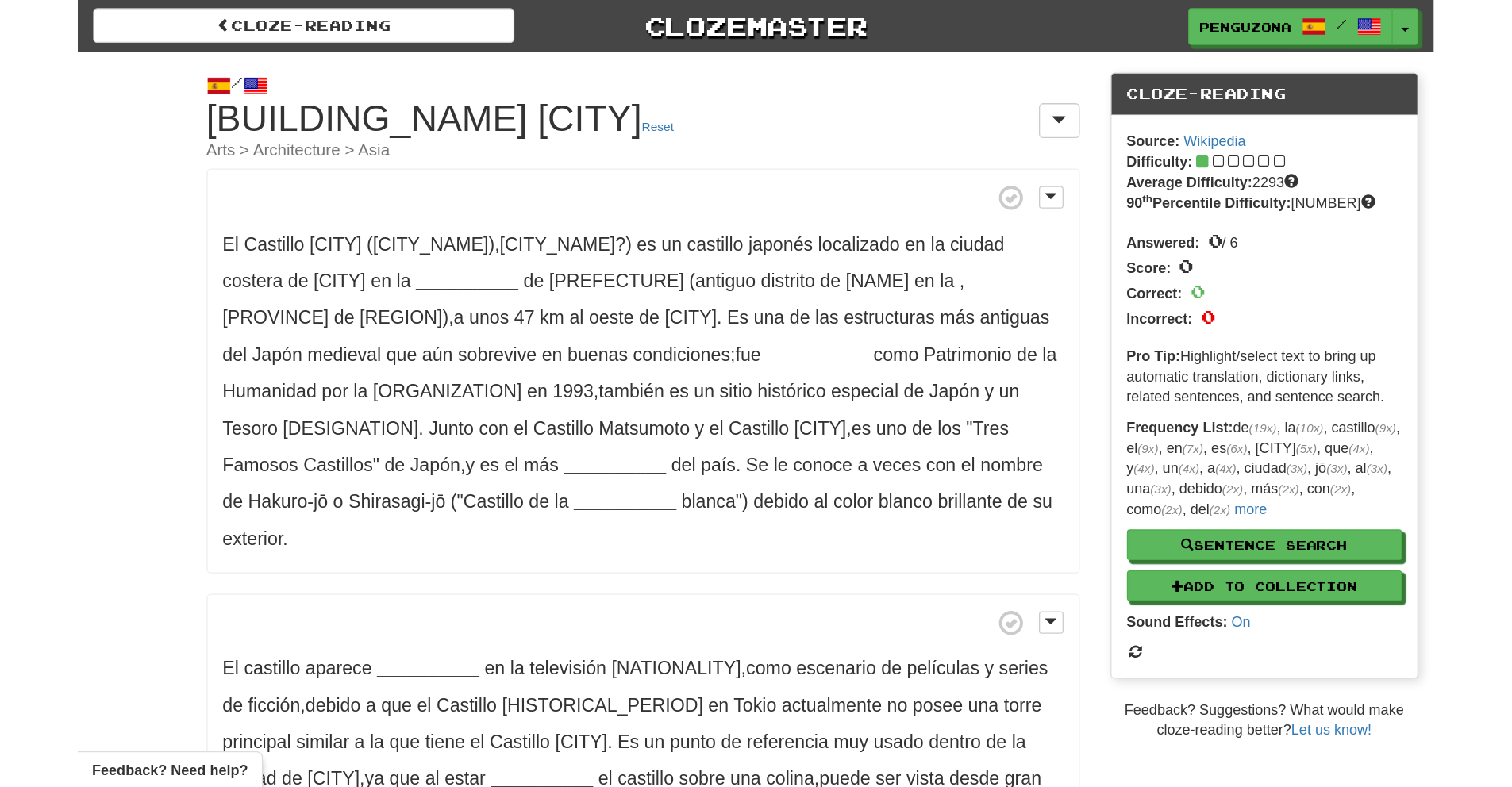 scroll, scrollTop: 0, scrollLeft: 0, axis: both 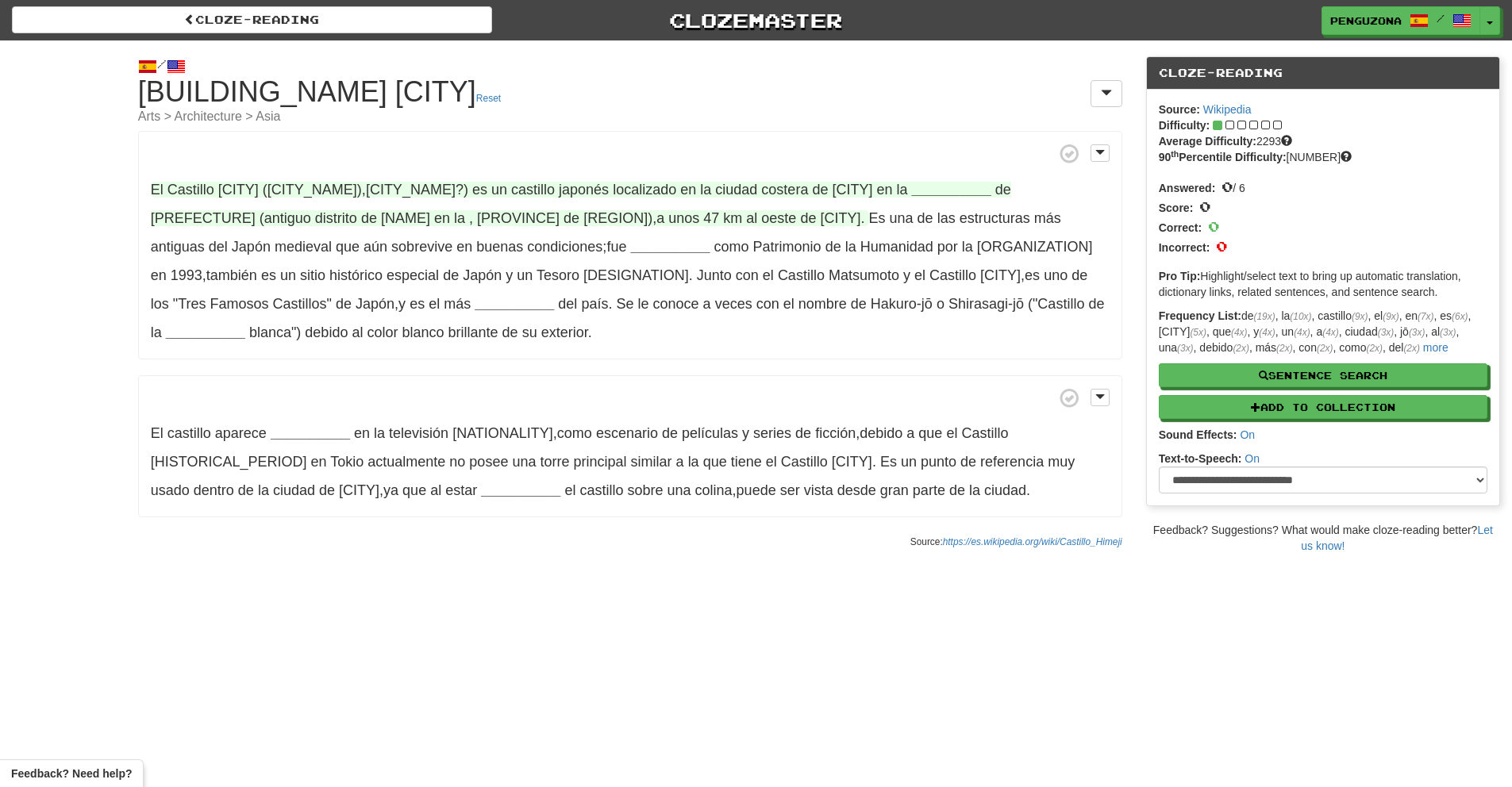 click on "__________" at bounding box center [952, 190] 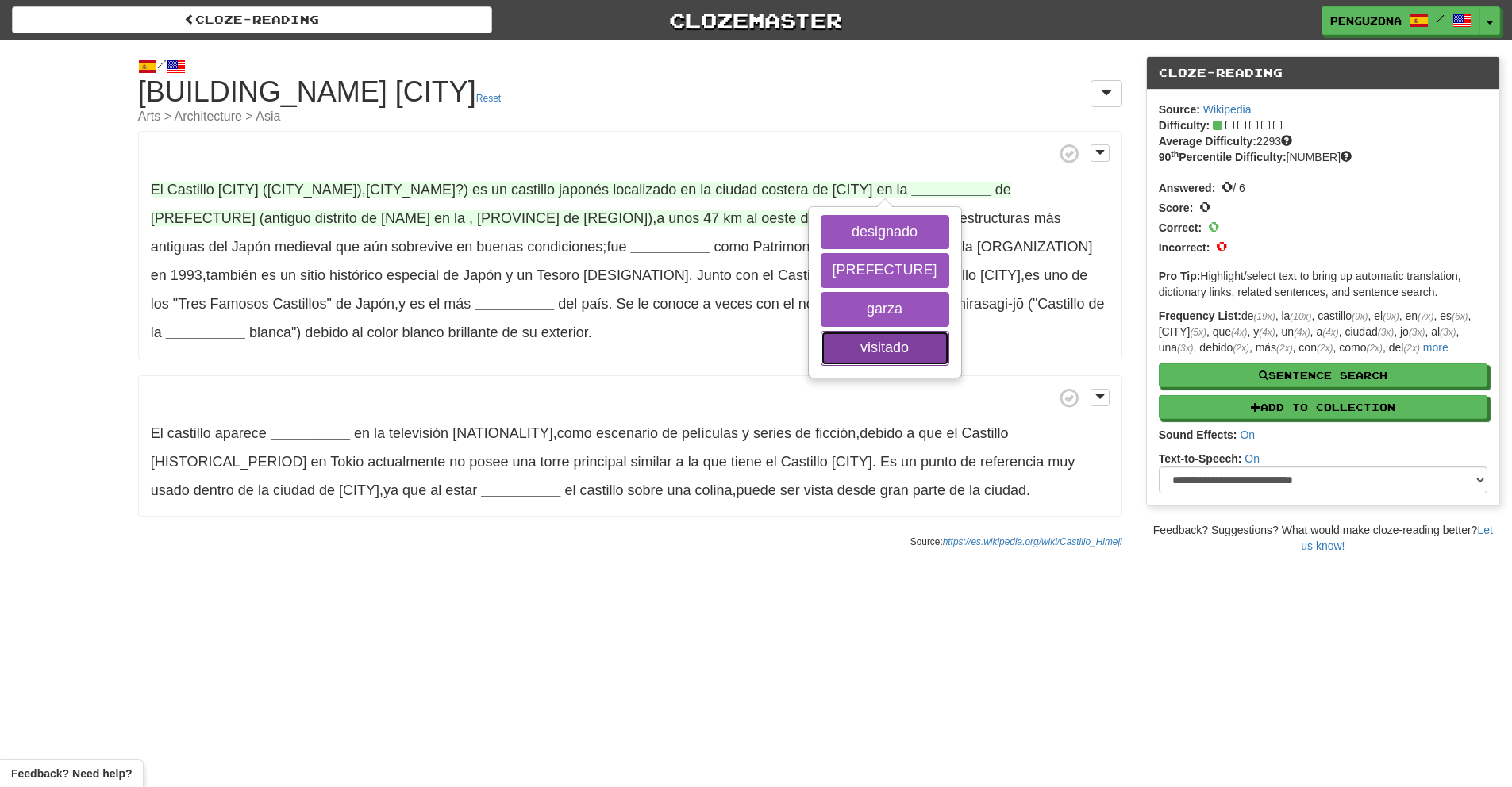 click on "visitado" at bounding box center (885, 348) 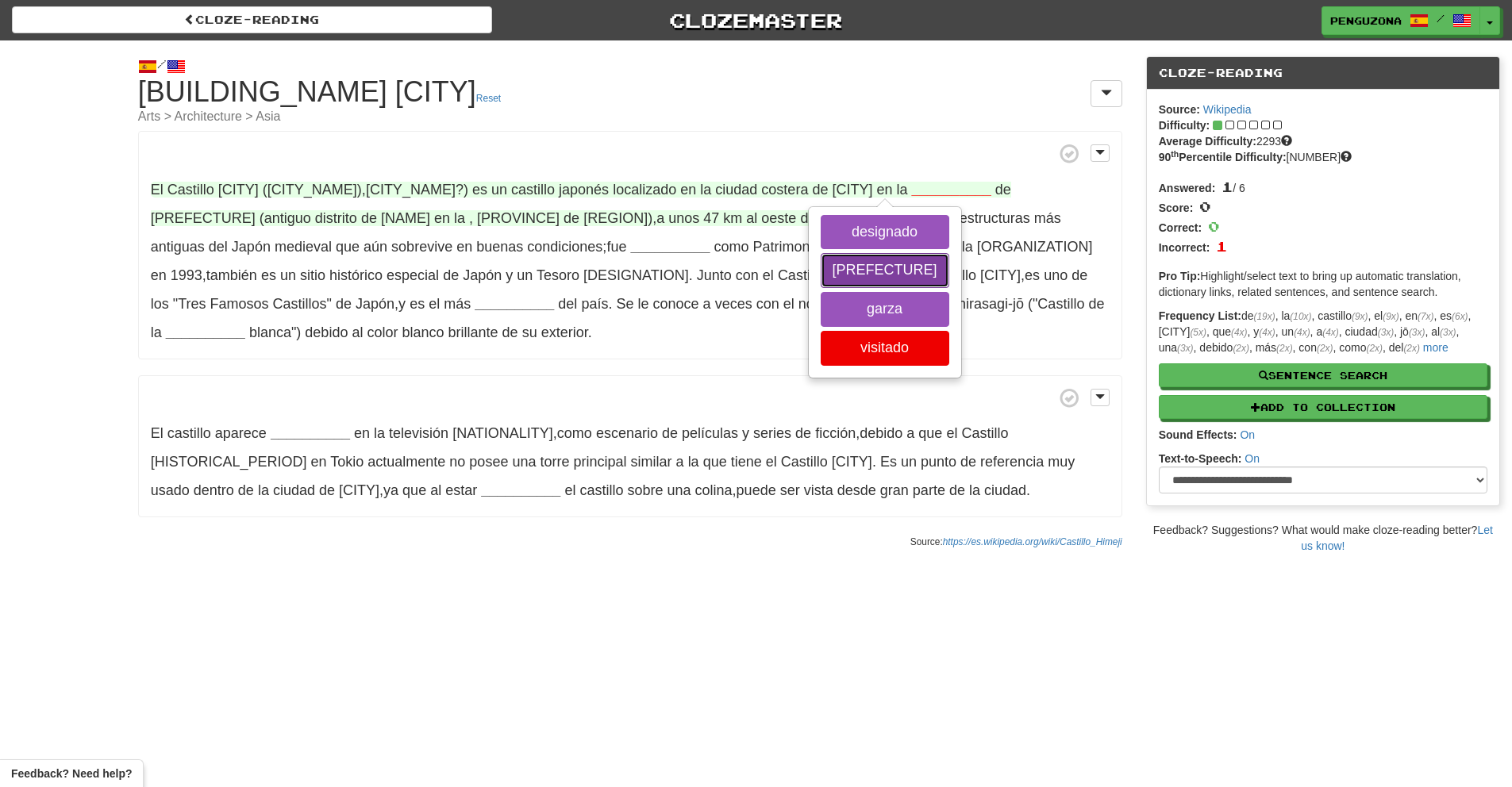 click on "prefectura" at bounding box center [885, 271] 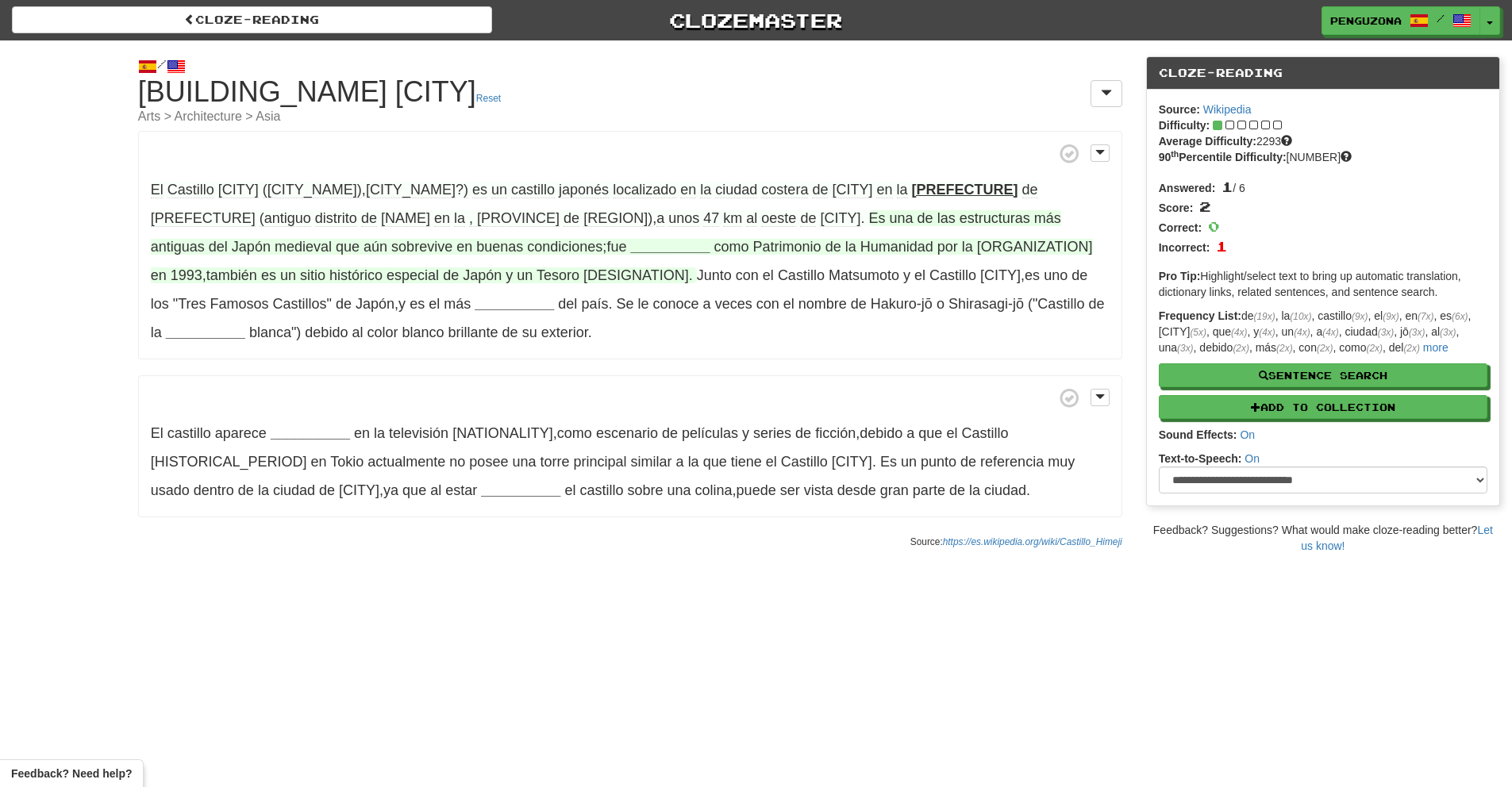click on "__________" at bounding box center [670, 247] 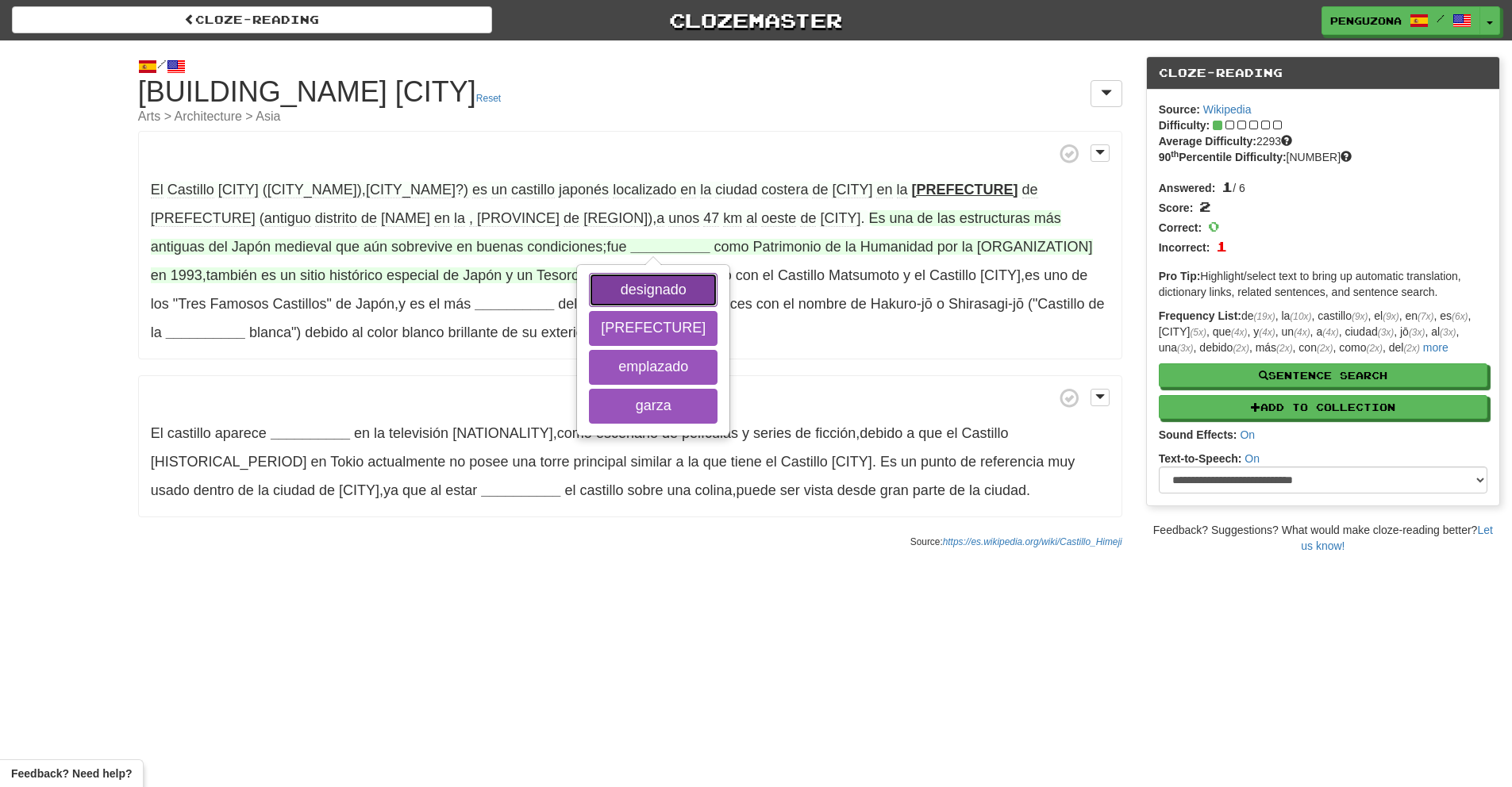 click on "designado" at bounding box center [653, 290] 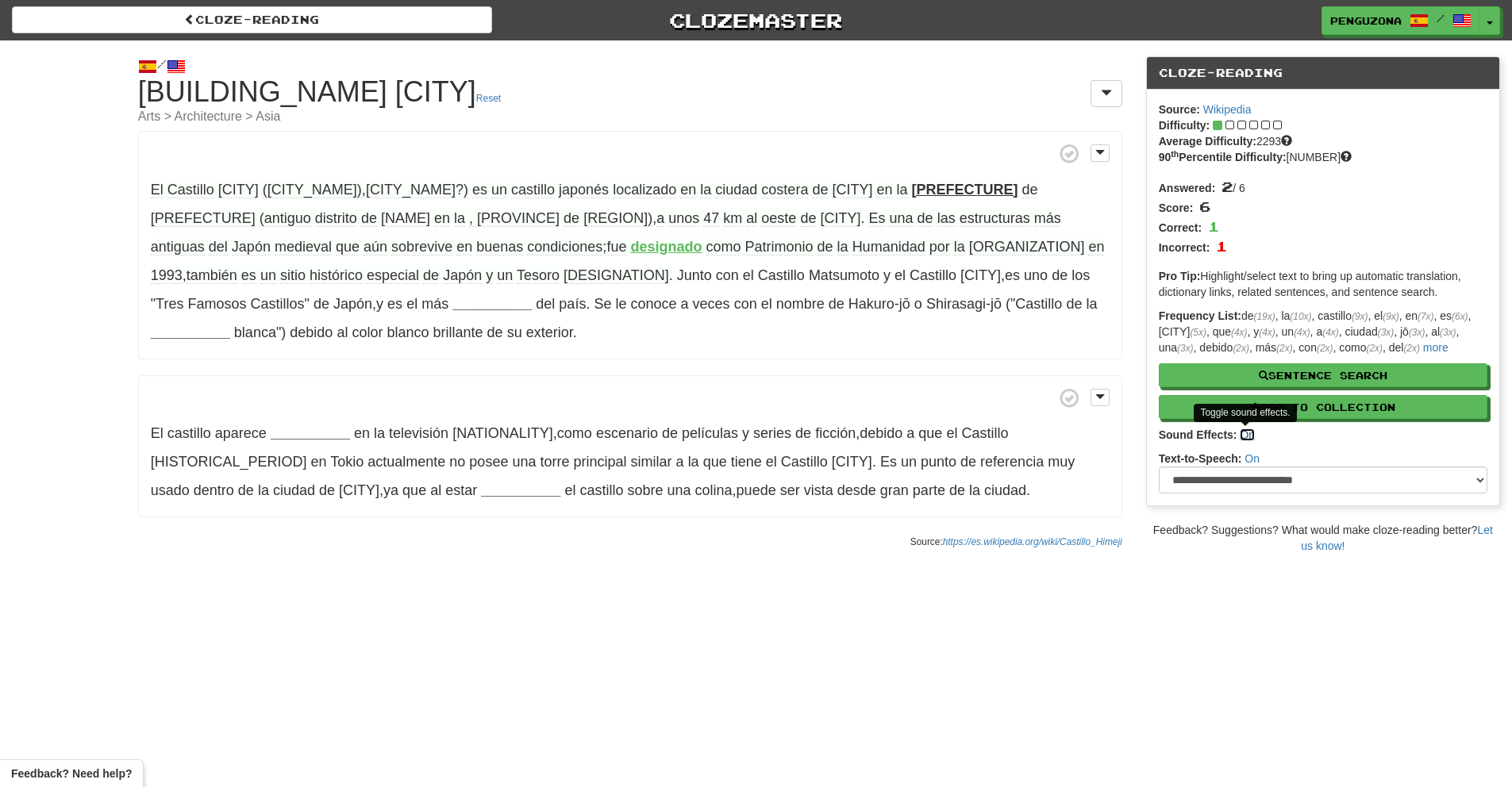 click on "On" at bounding box center [1247, 435] 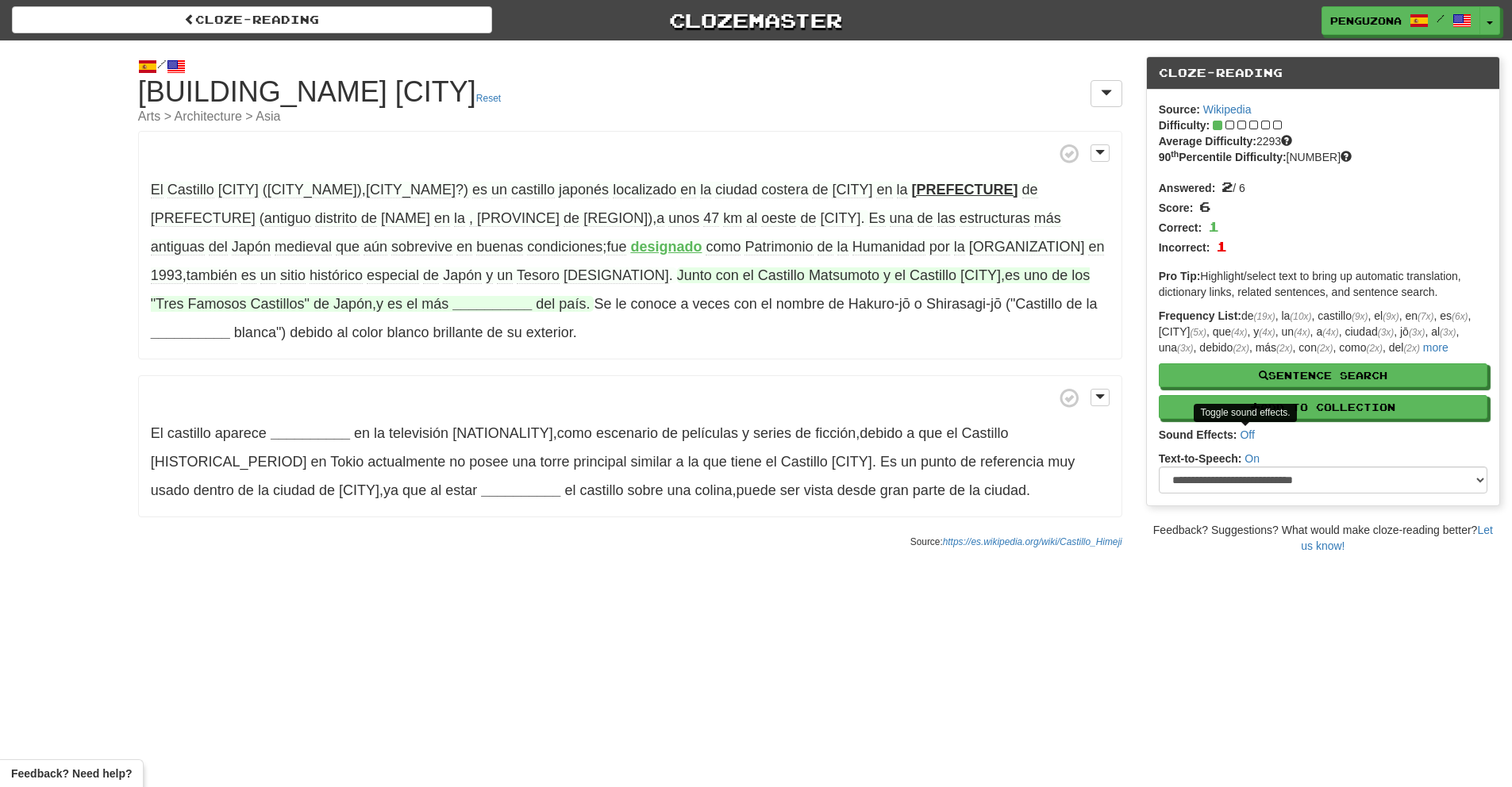 click on "__________" at bounding box center (492, 304) 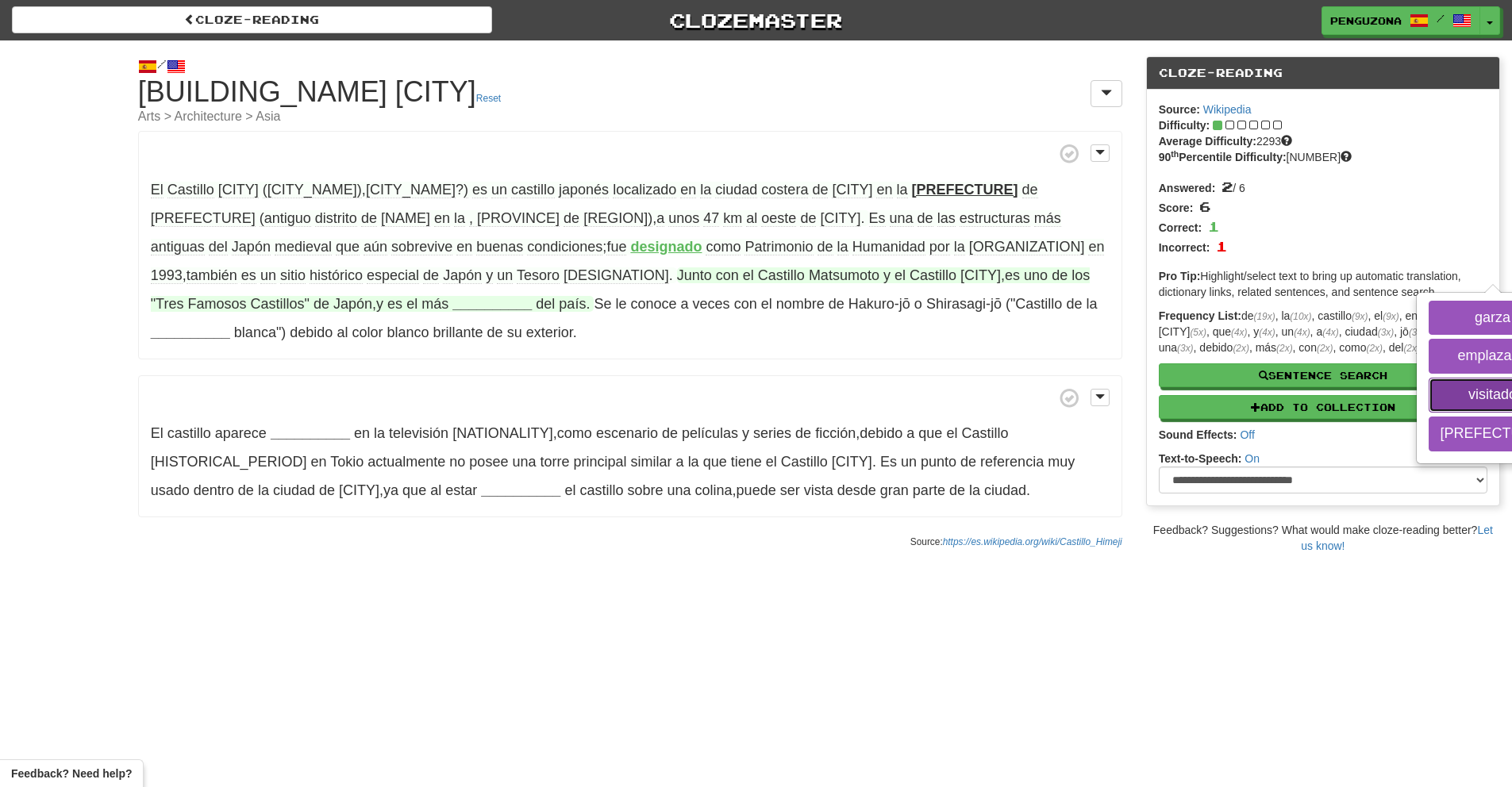 click on "visitado" at bounding box center [1493, 395] 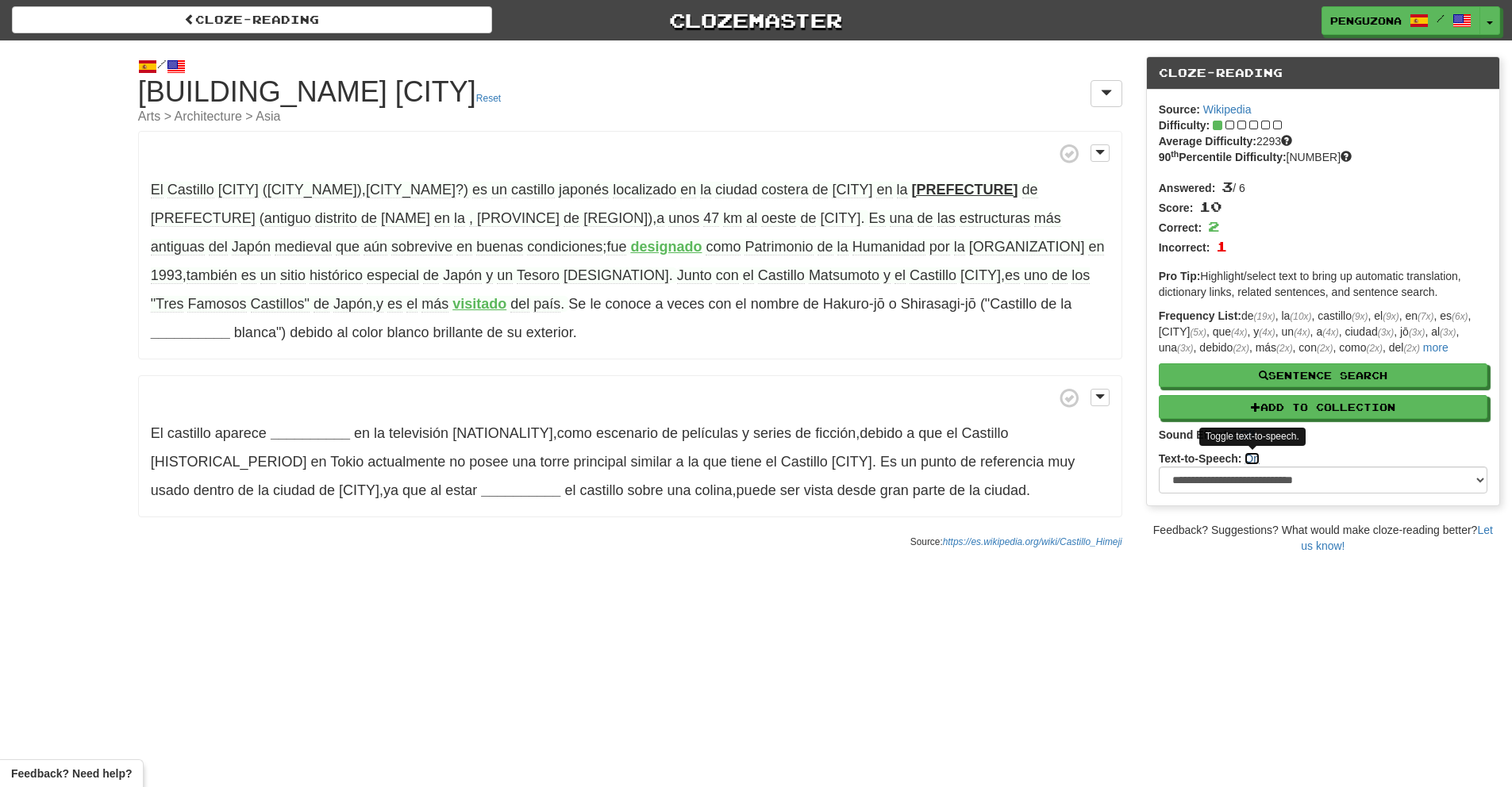 click on "On" at bounding box center [1252, 459] 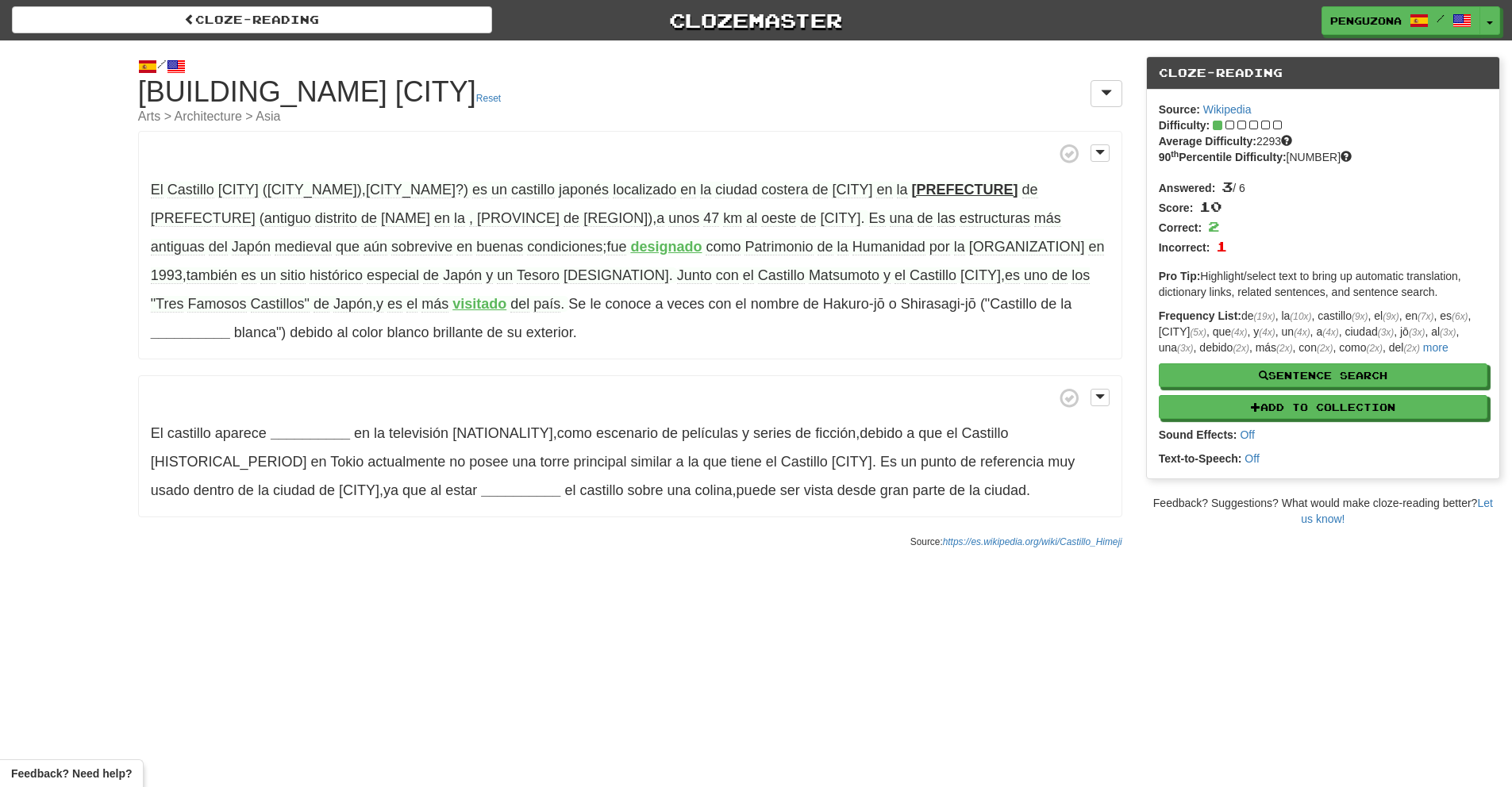 click on "Toggle text-to-speech." at bounding box center (1252, 436) 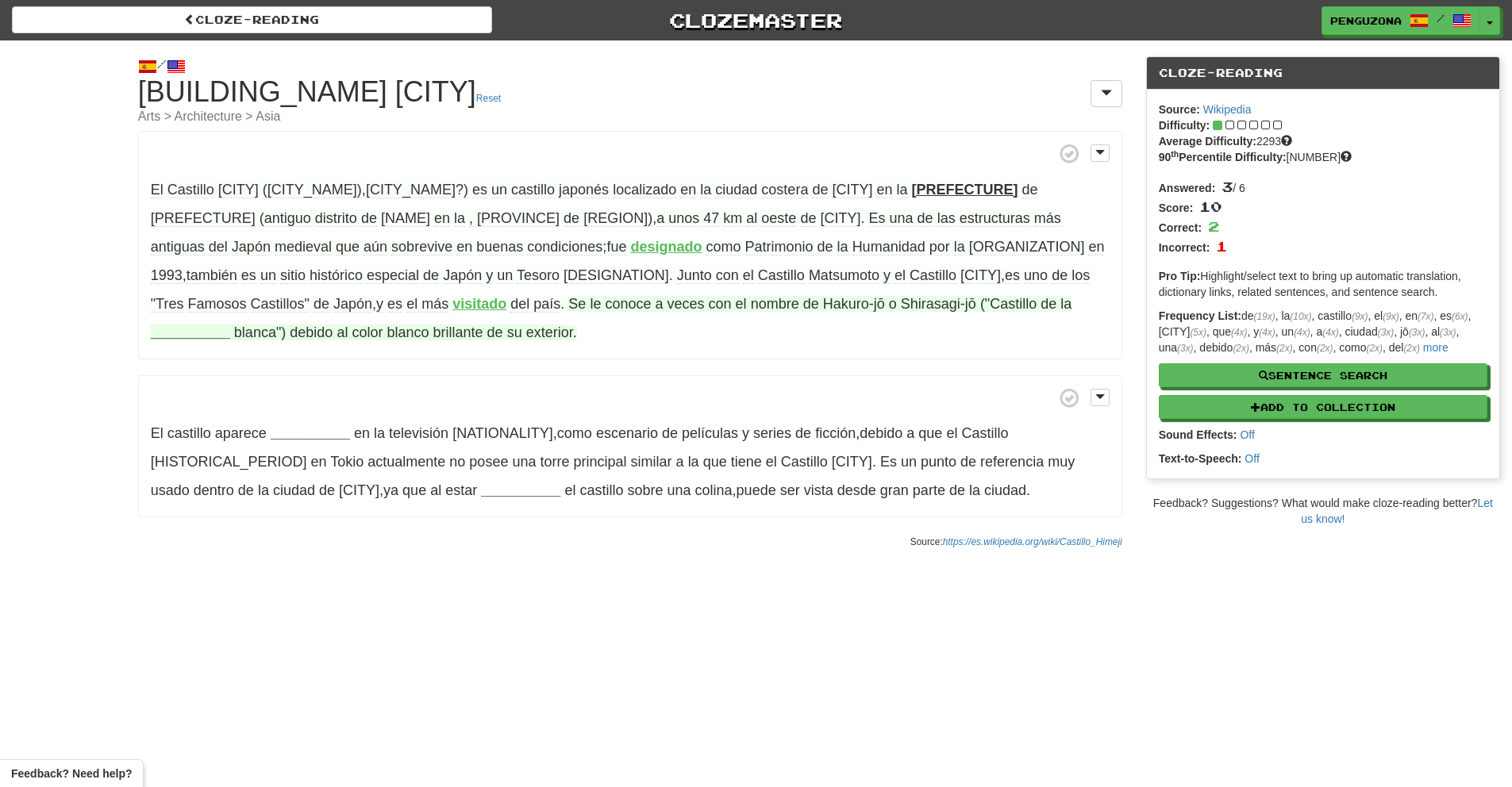 click on "__________" at bounding box center (190, 332) 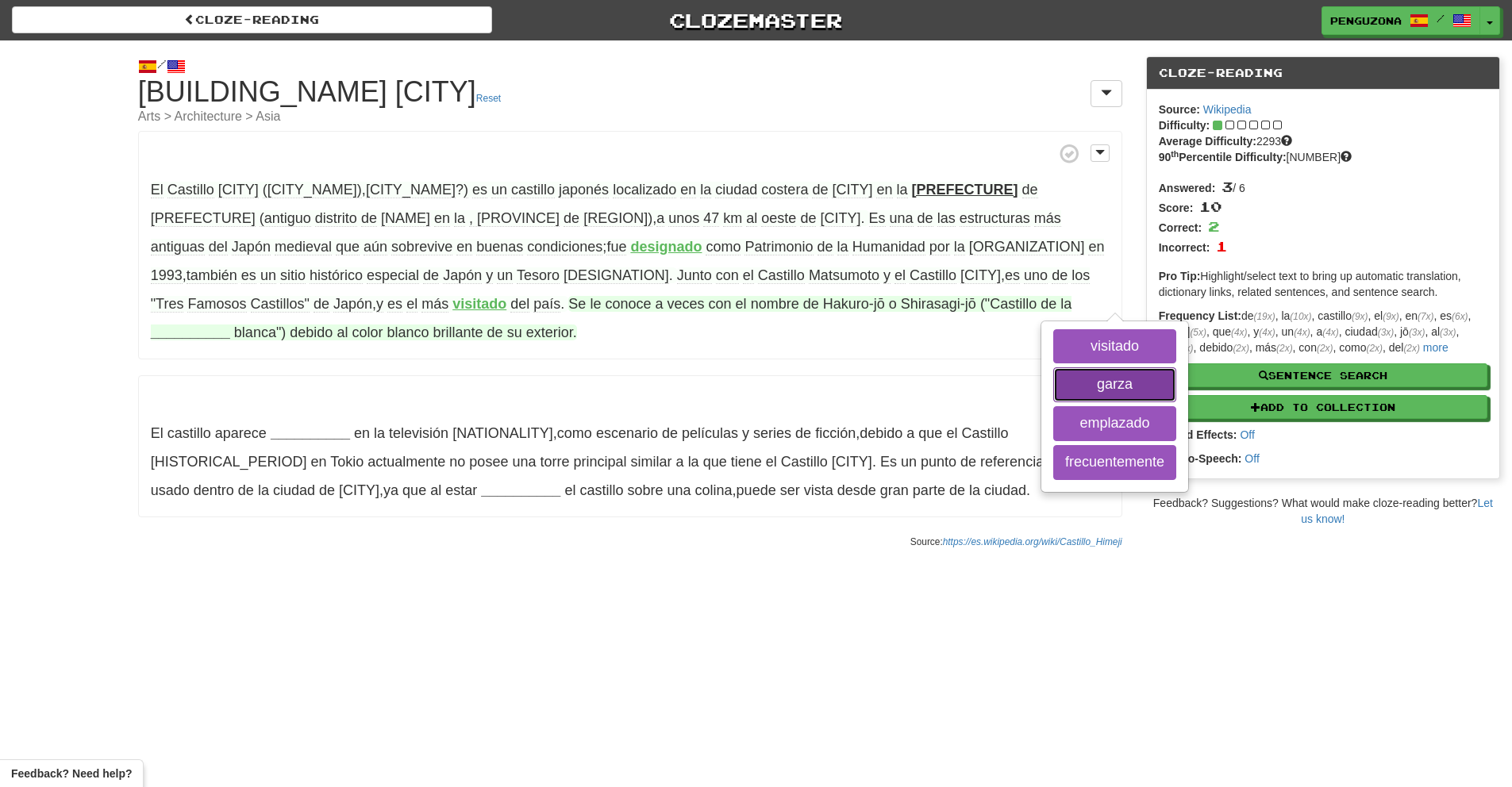 click on "garza" at bounding box center (1114, 385) 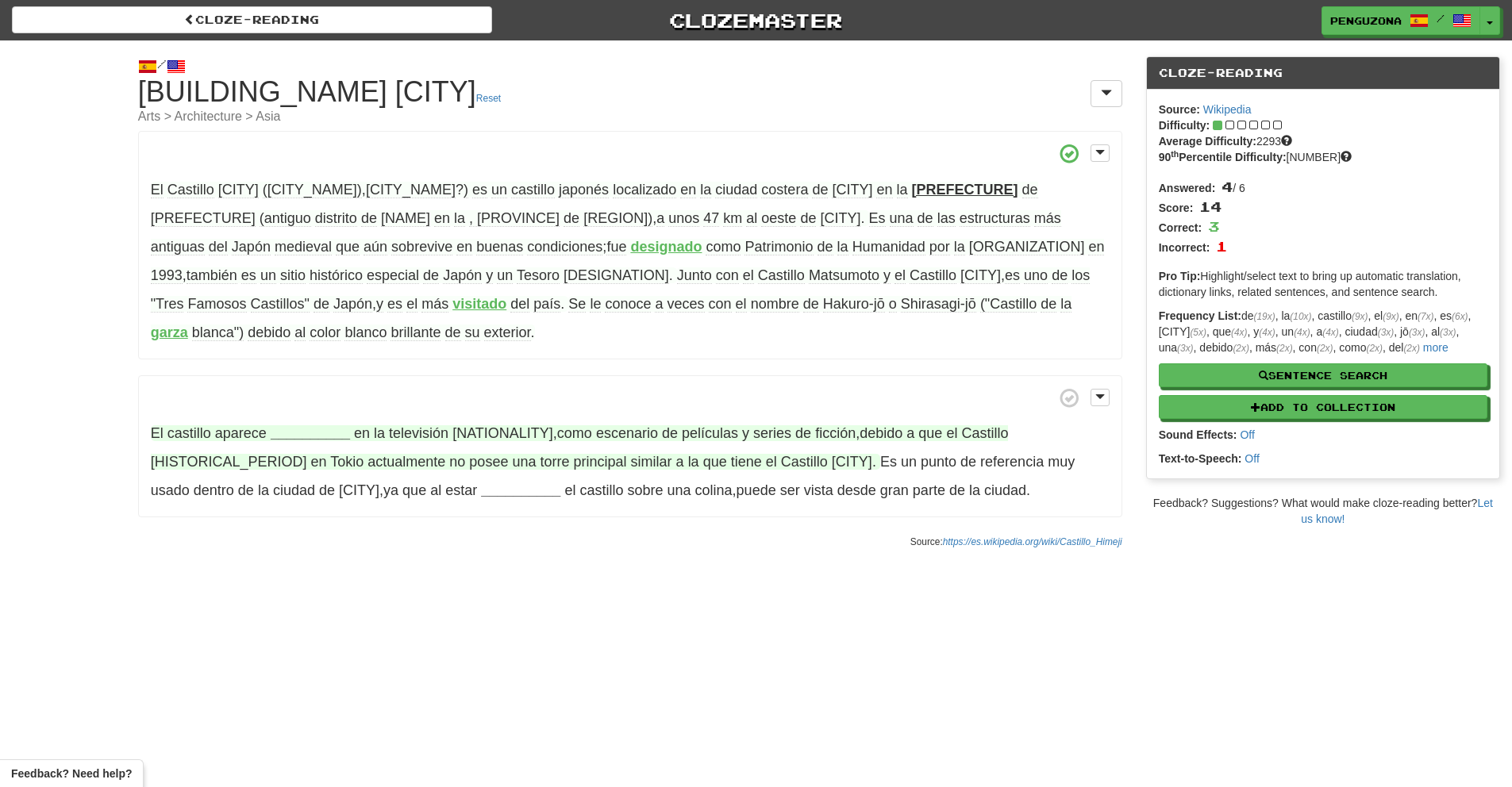 click on "__________" at bounding box center (310, 433) 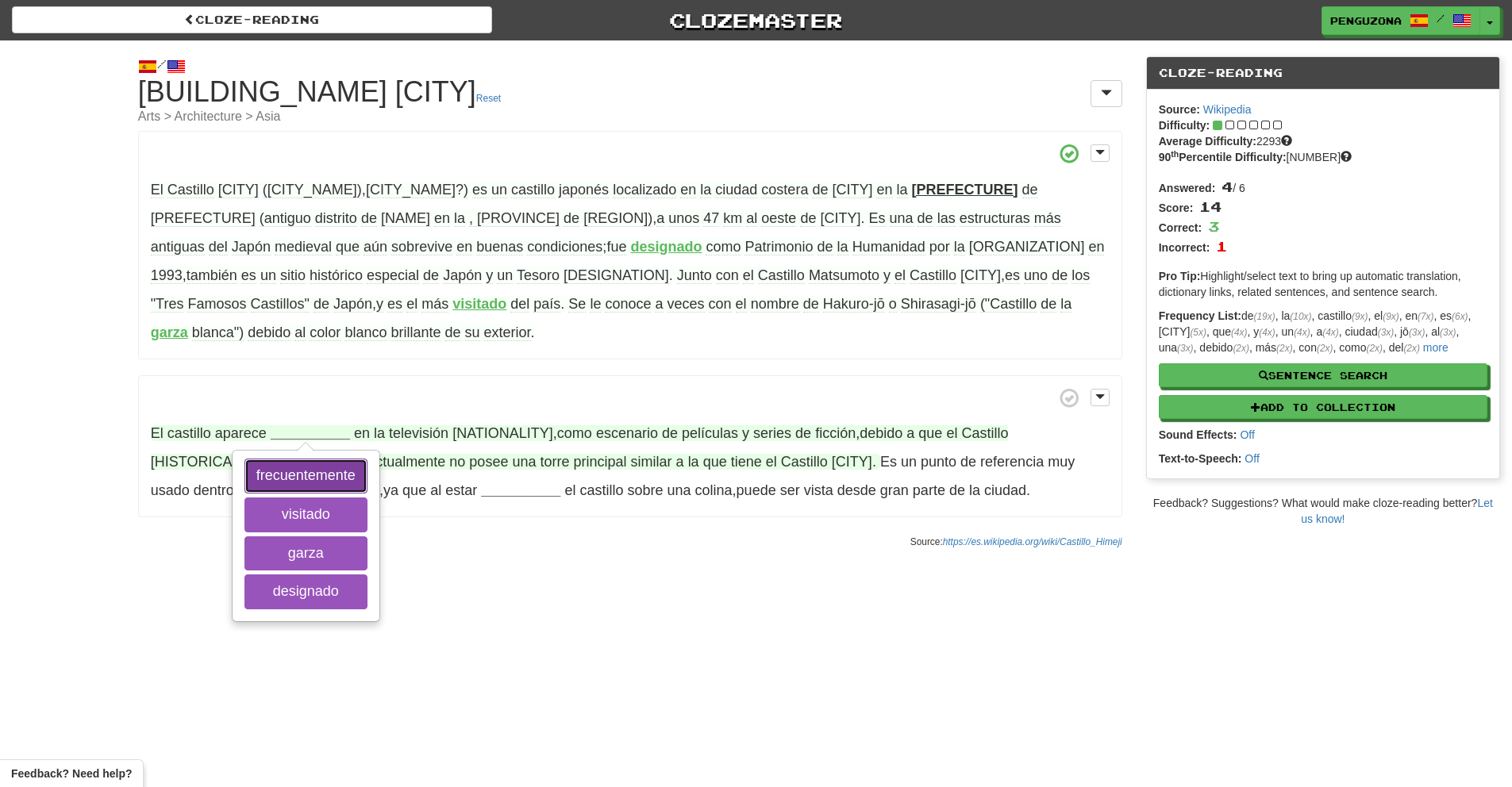 click on "frecuentemente" at bounding box center [306, 476] 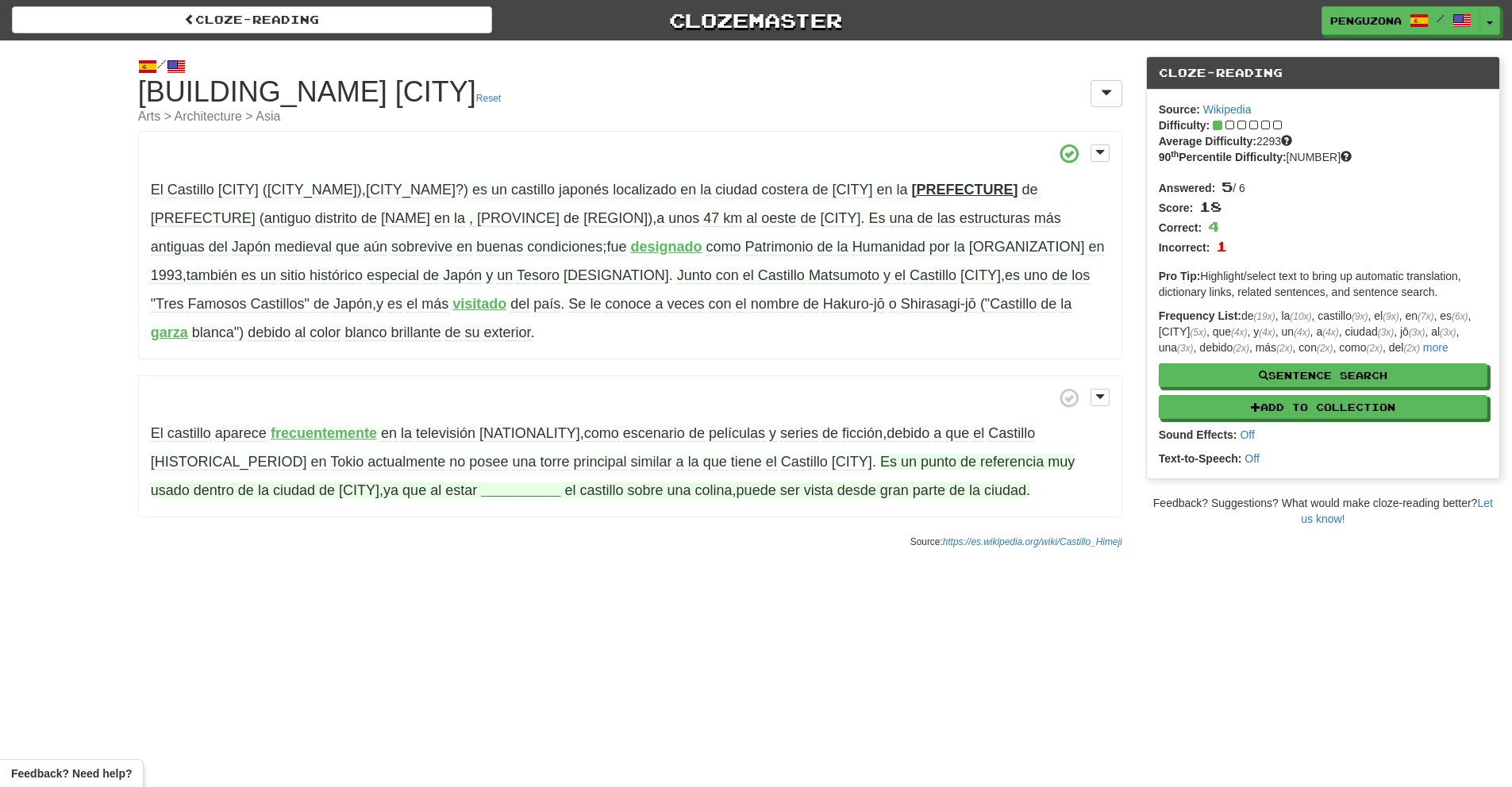 click on "__________" at bounding box center (521, 490) 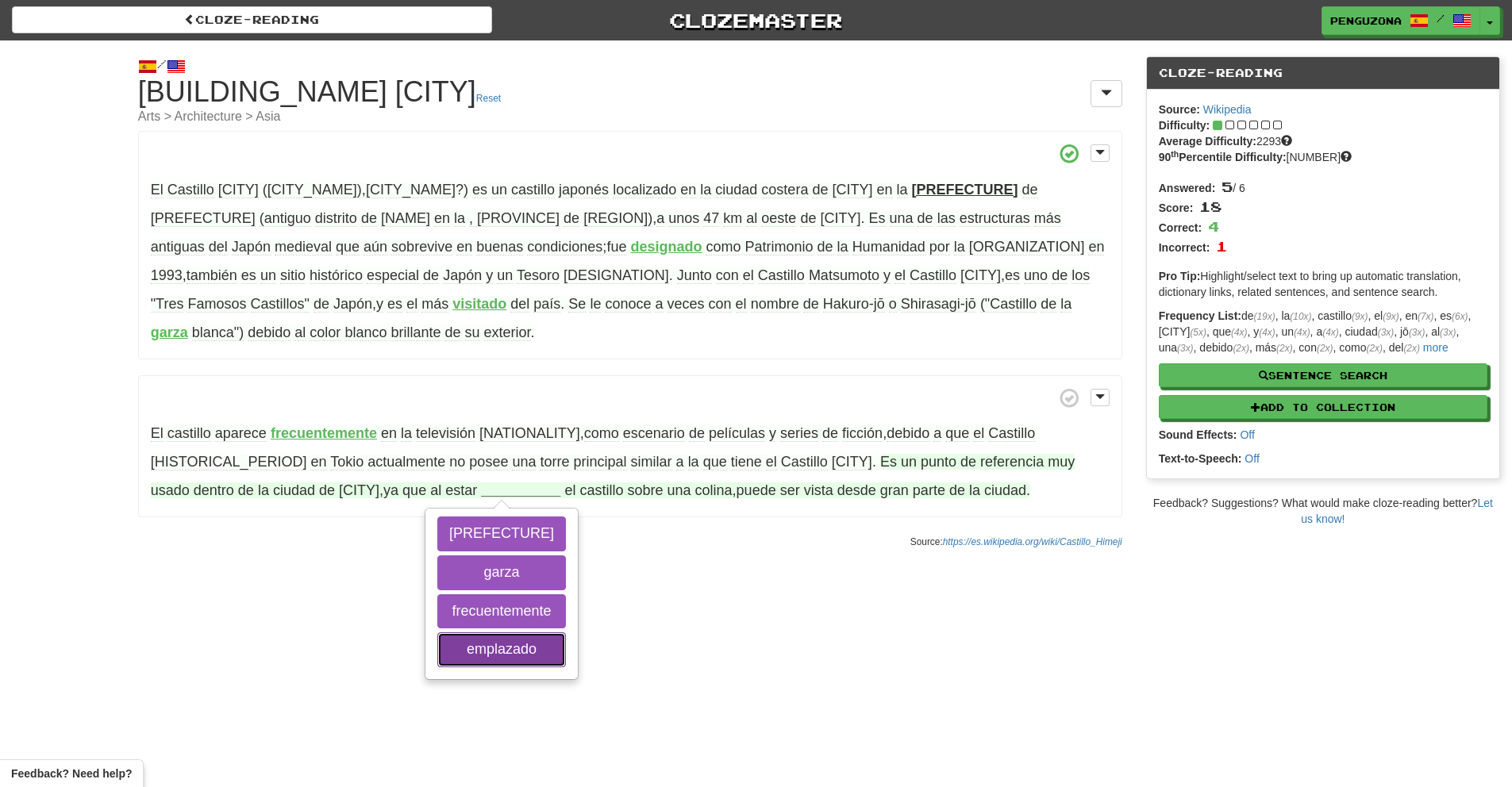 click on "emplazado" at bounding box center [502, 650] 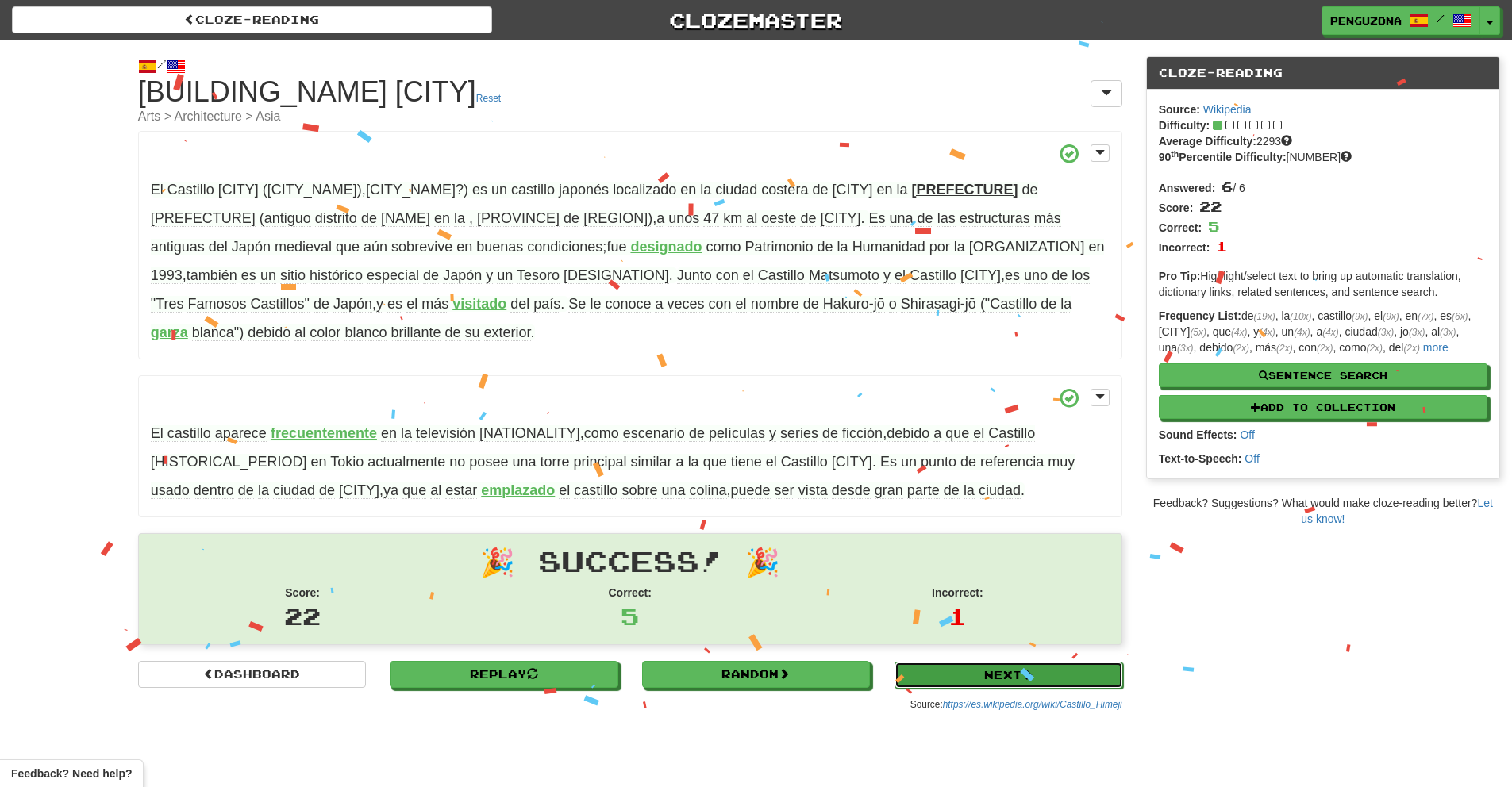 click on "Next" at bounding box center (1008, 675) 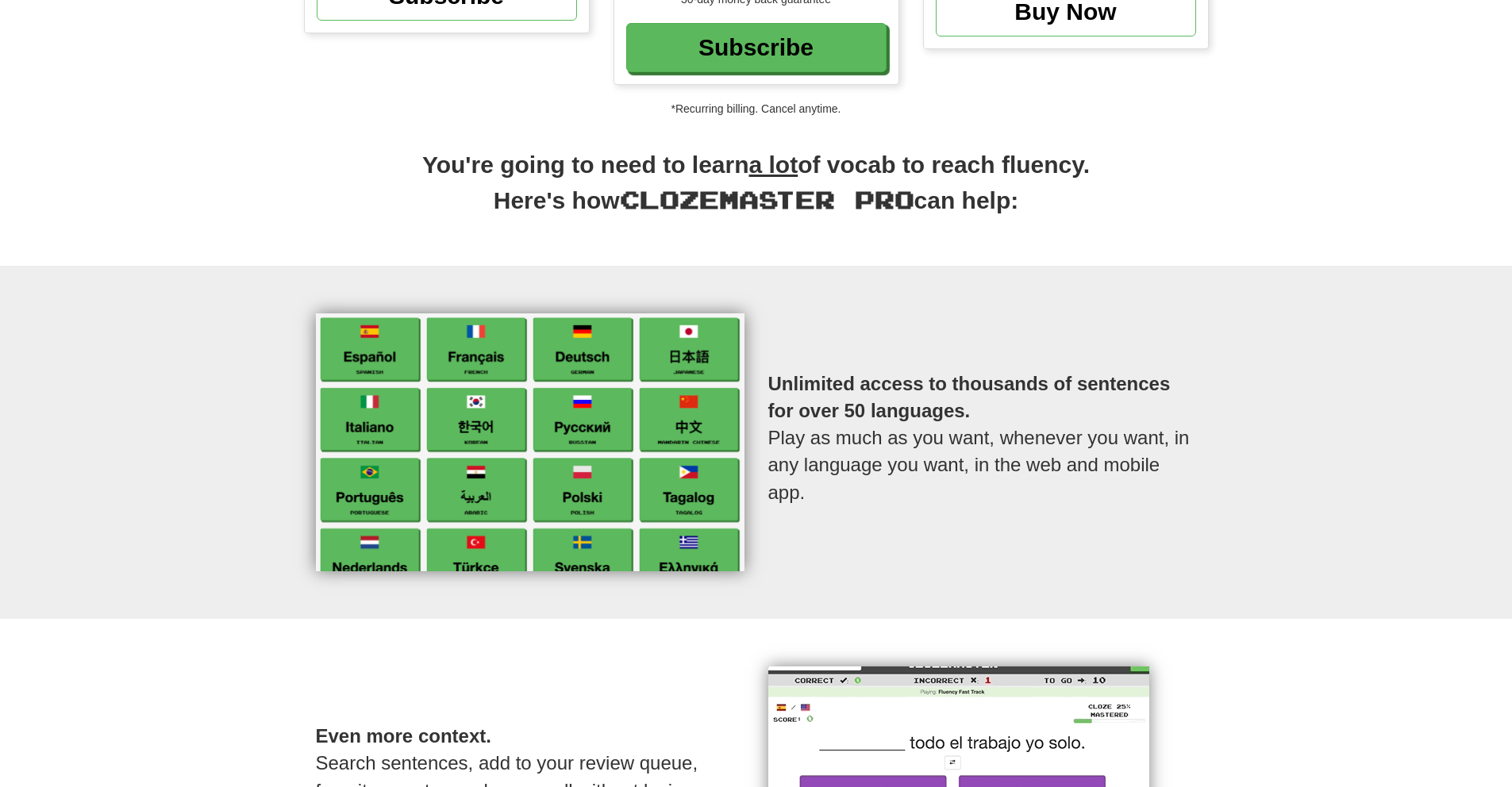 scroll, scrollTop: 0, scrollLeft: 0, axis: both 